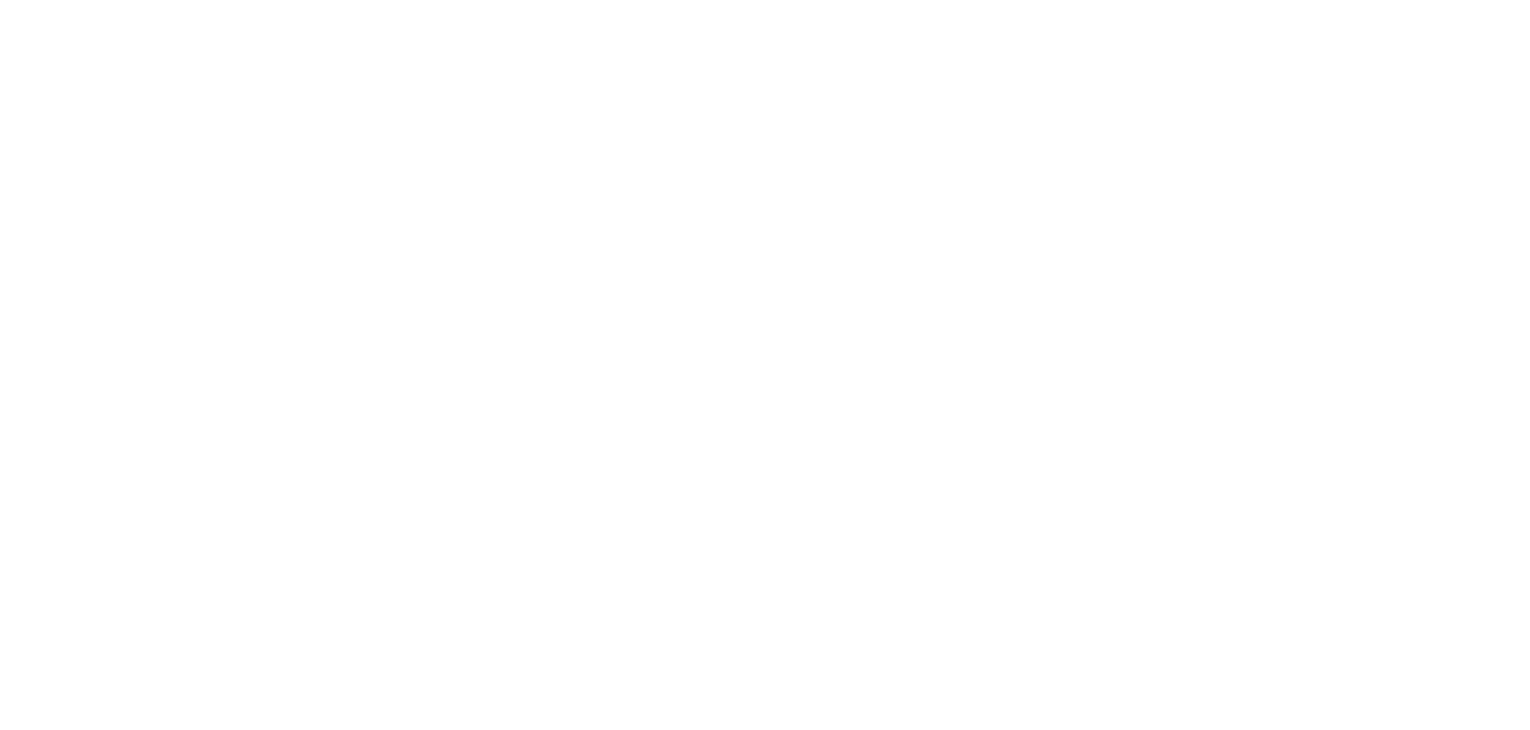 scroll, scrollTop: 0, scrollLeft: 0, axis: both 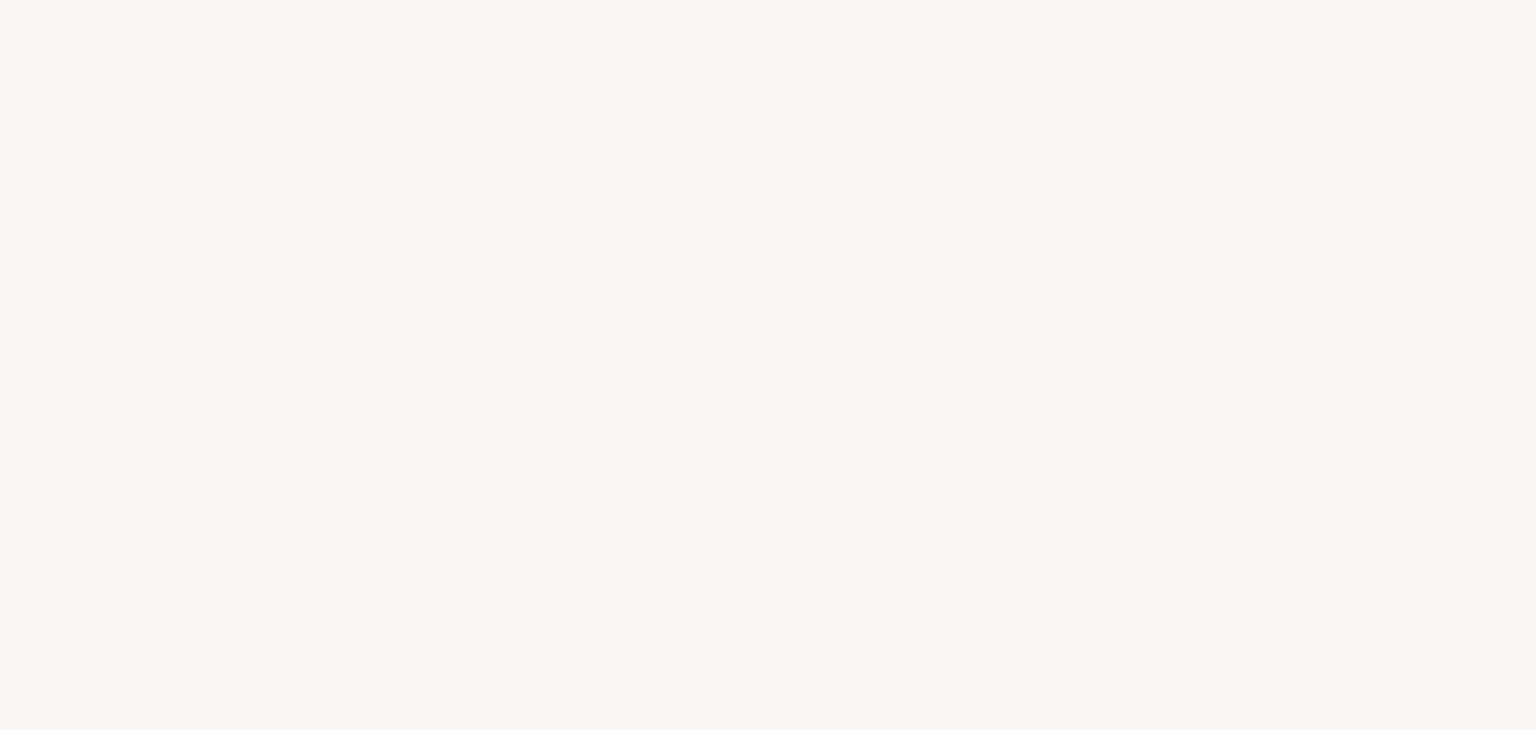 select on "ES" 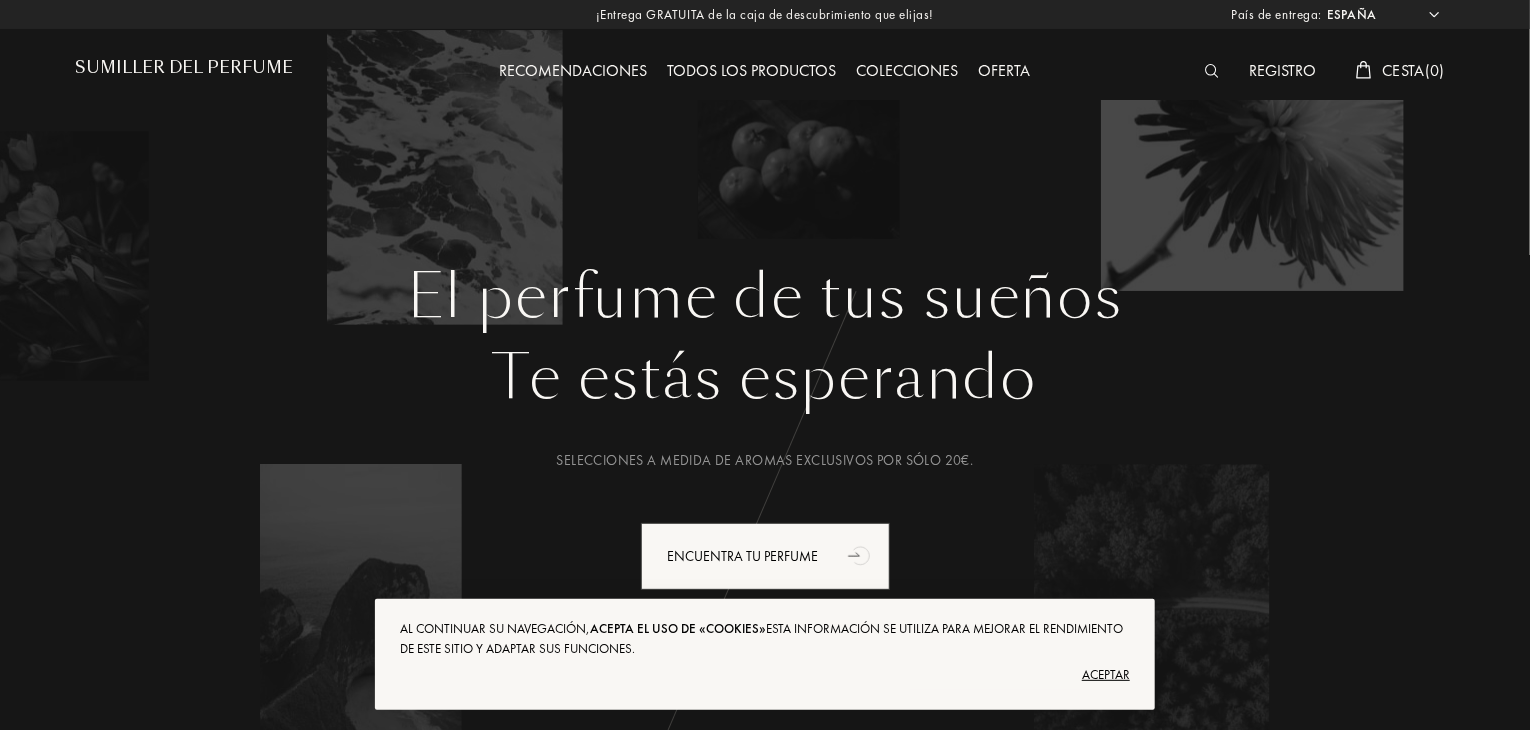 scroll, scrollTop: 0, scrollLeft: 0, axis: both 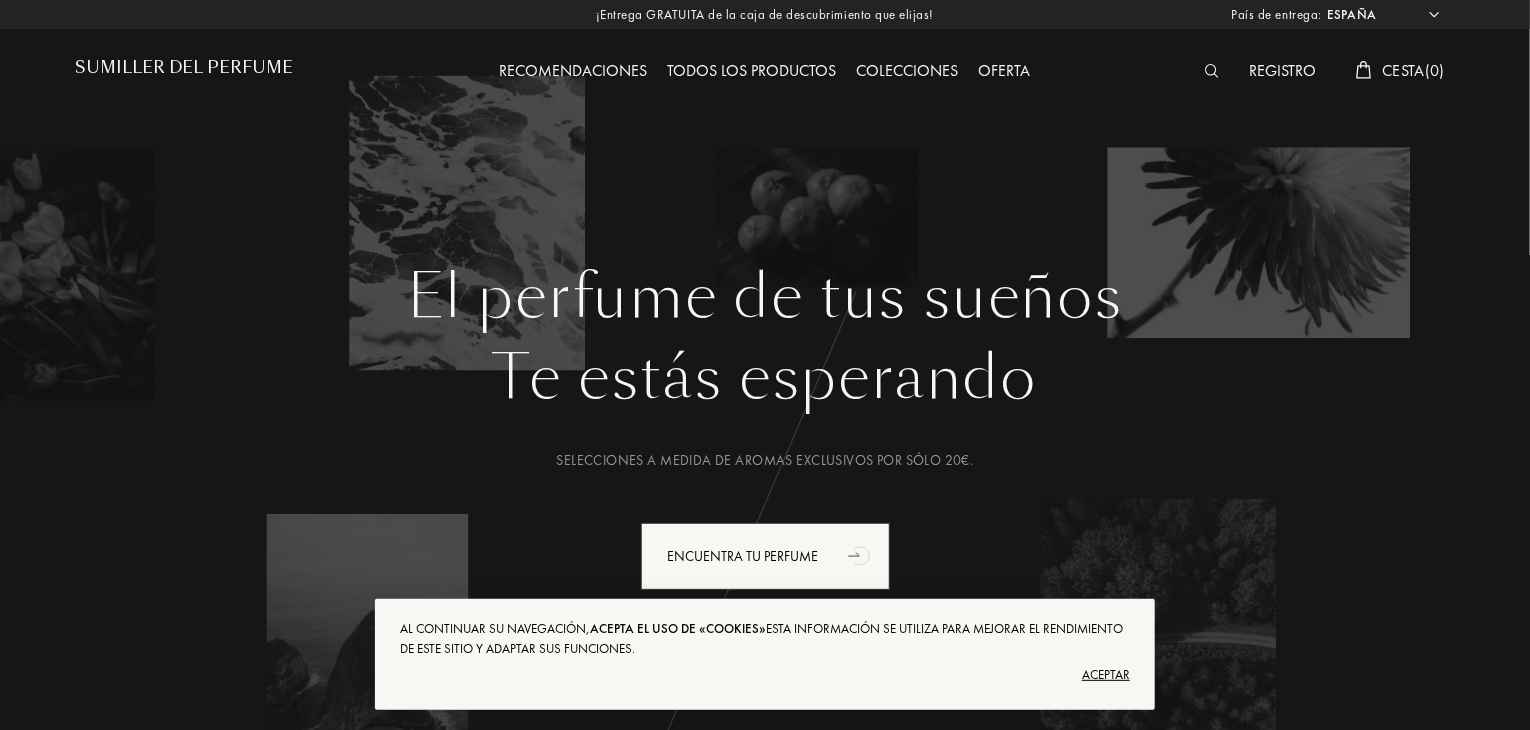 click on "Aceptar" at bounding box center [1106, 674] 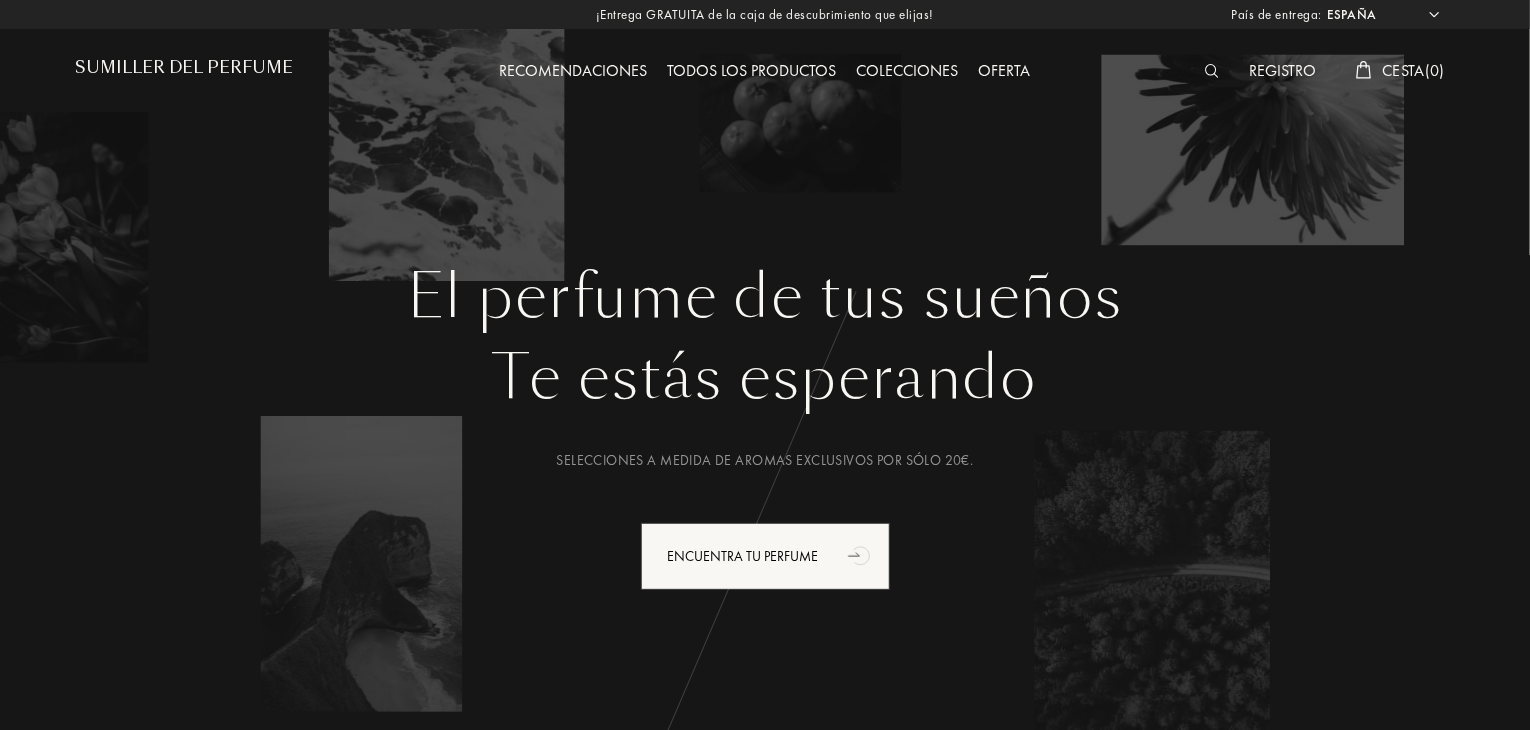 click on "Todos los productos" at bounding box center [752, 70] 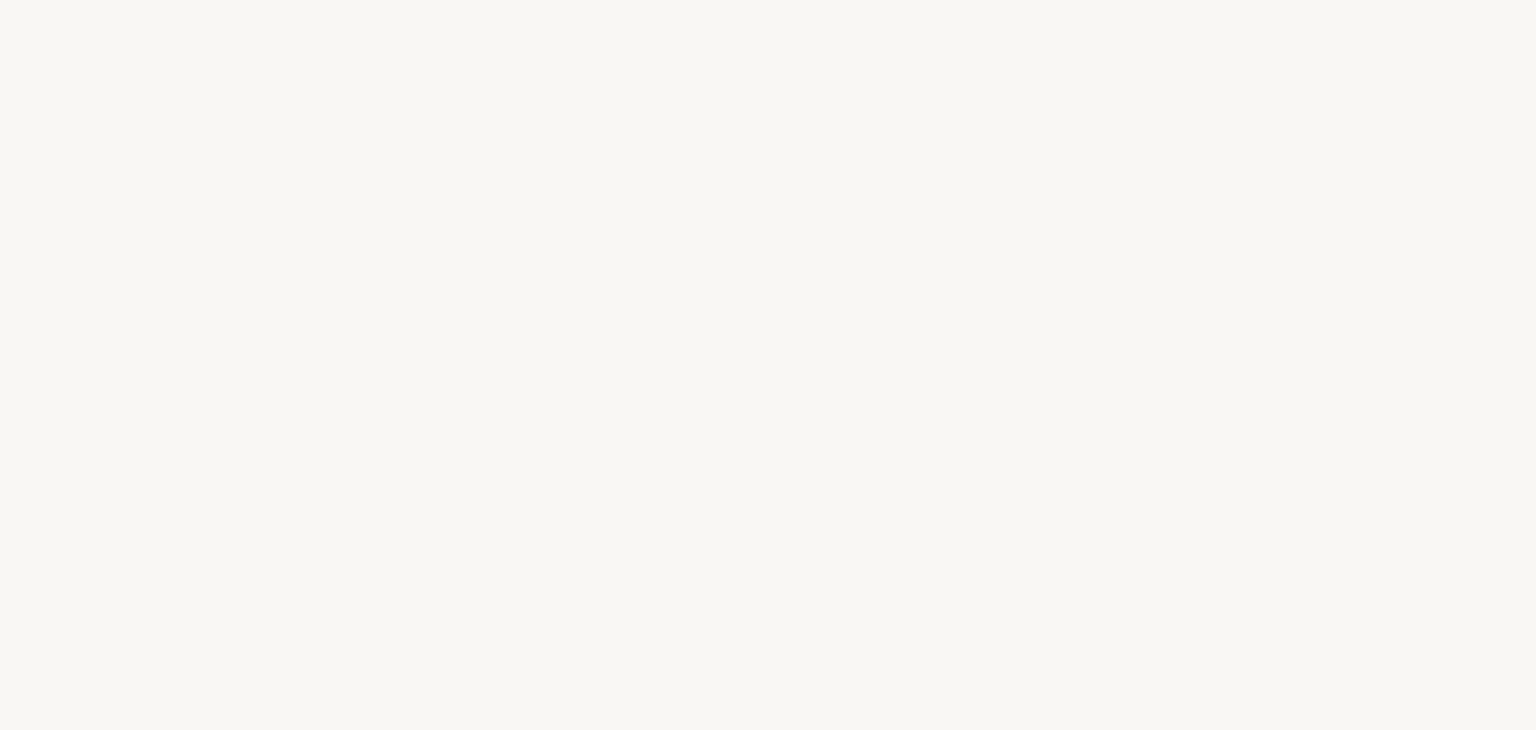 select on "ES" 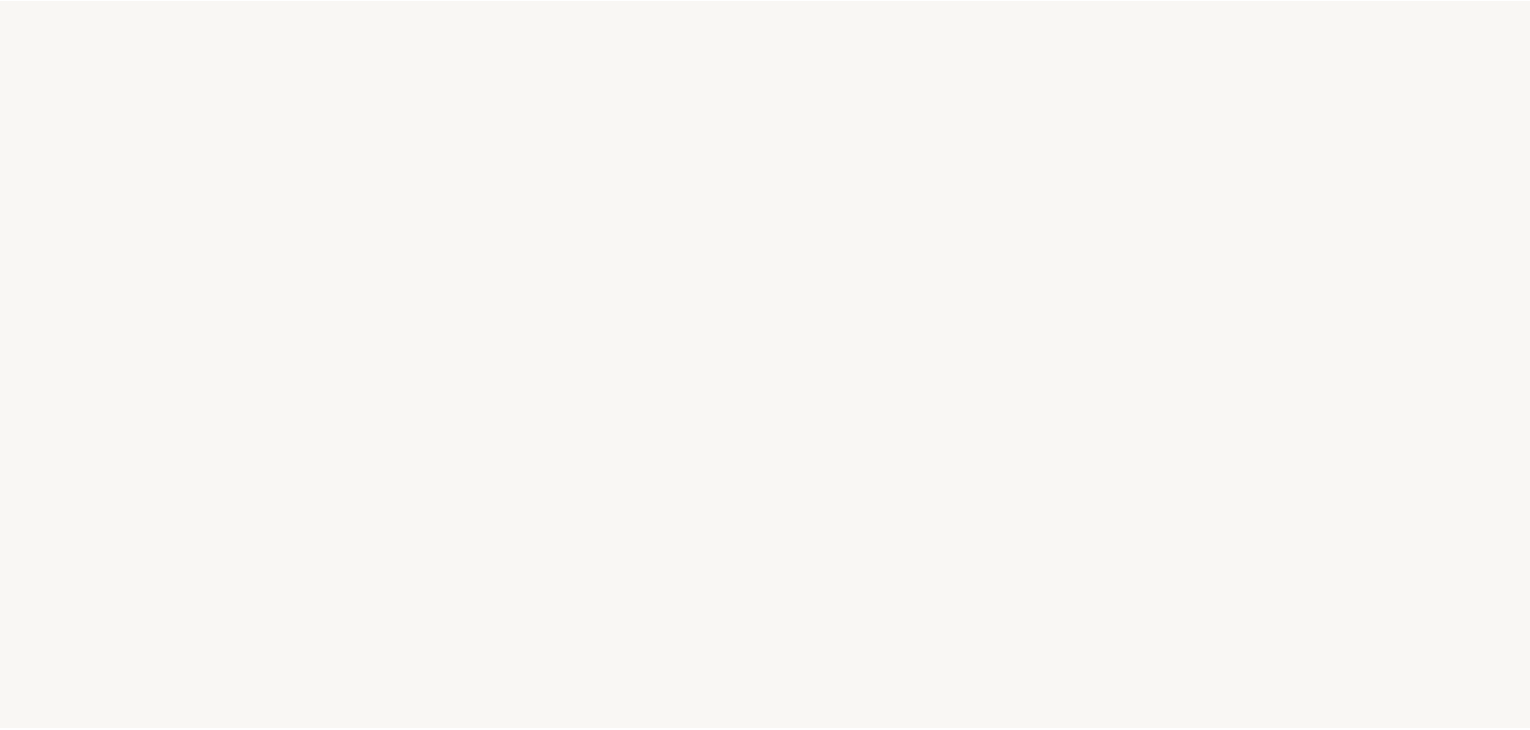 scroll, scrollTop: 0, scrollLeft: 0, axis: both 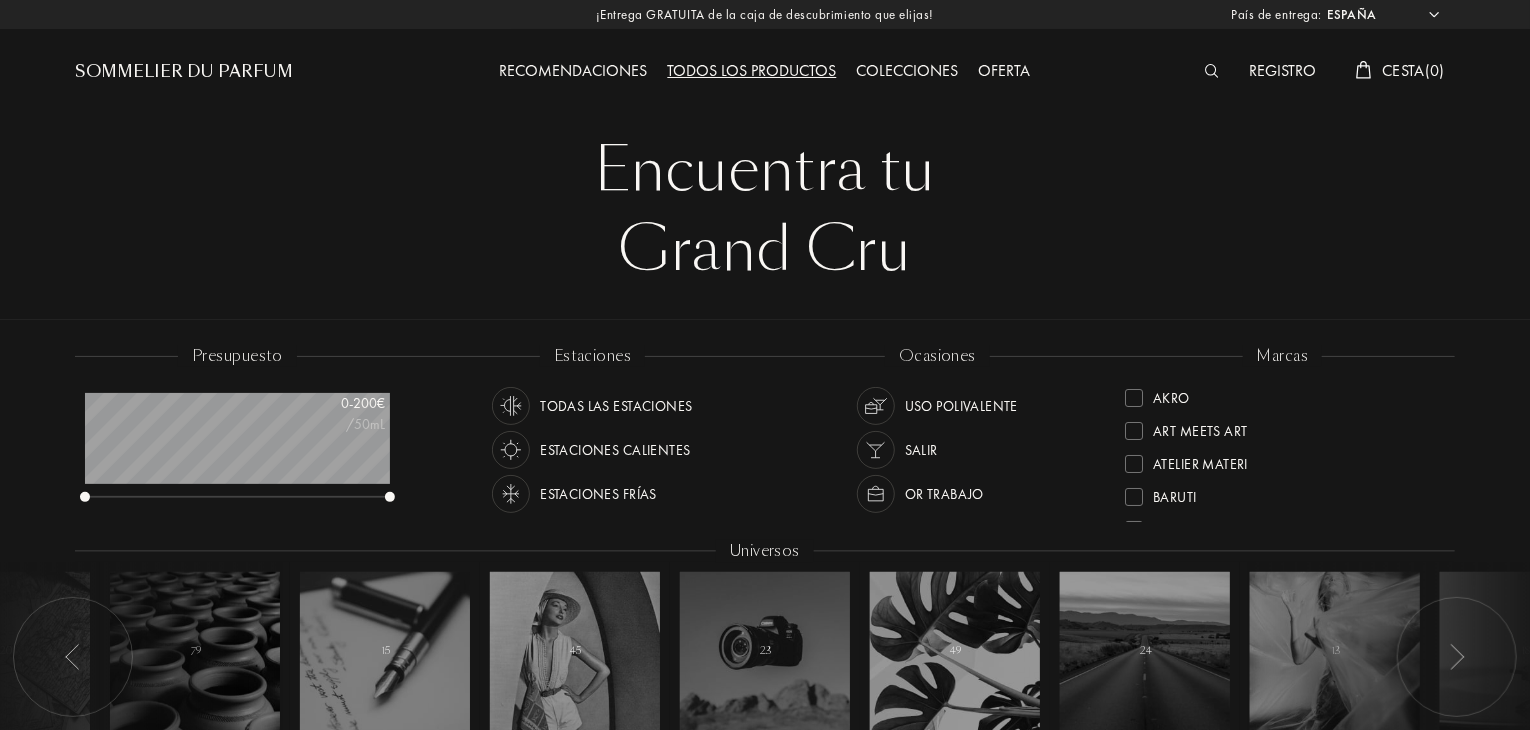 click on "marcas" at bounding box center (1283, 356) 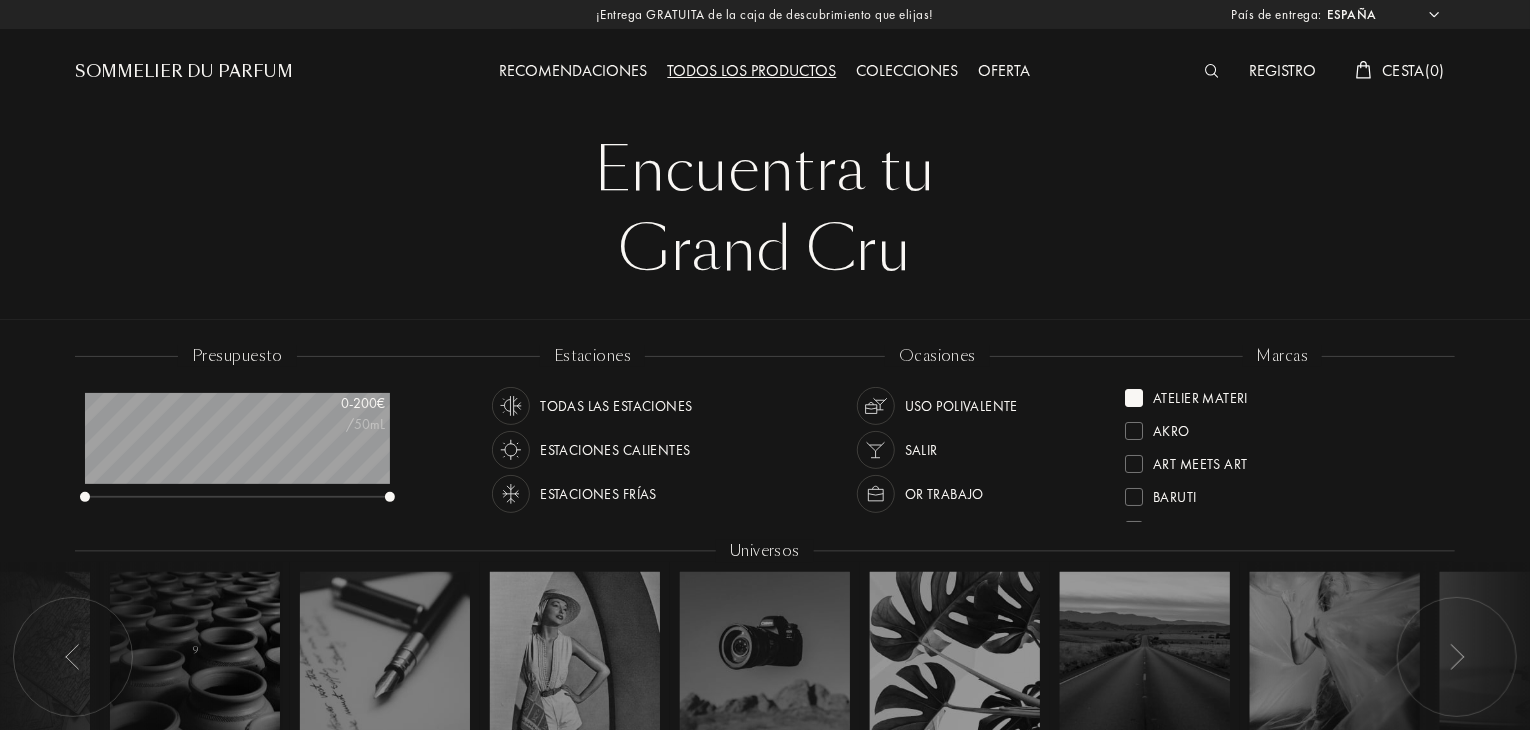 click on "marcas Atelier Materi Akro Art Meets Art Baruti Binet-Papillon Cépages Parfums Élisire Essential Parfums Fabbrica Della Musa Frassai Goldfield & Banks Hellenist ICONOFLY Jacques Fath L'Orchestre Parfum Les Bains Guerbois MarieJeanne Olfactive Studio Olibanum Parfum d'Empire Parfums de Nietzsche Parfums Dusita Sora Dora Sous le Manteau Sylvaine Delacourte Ulrich Lang" at bounding box center (1282, 435) 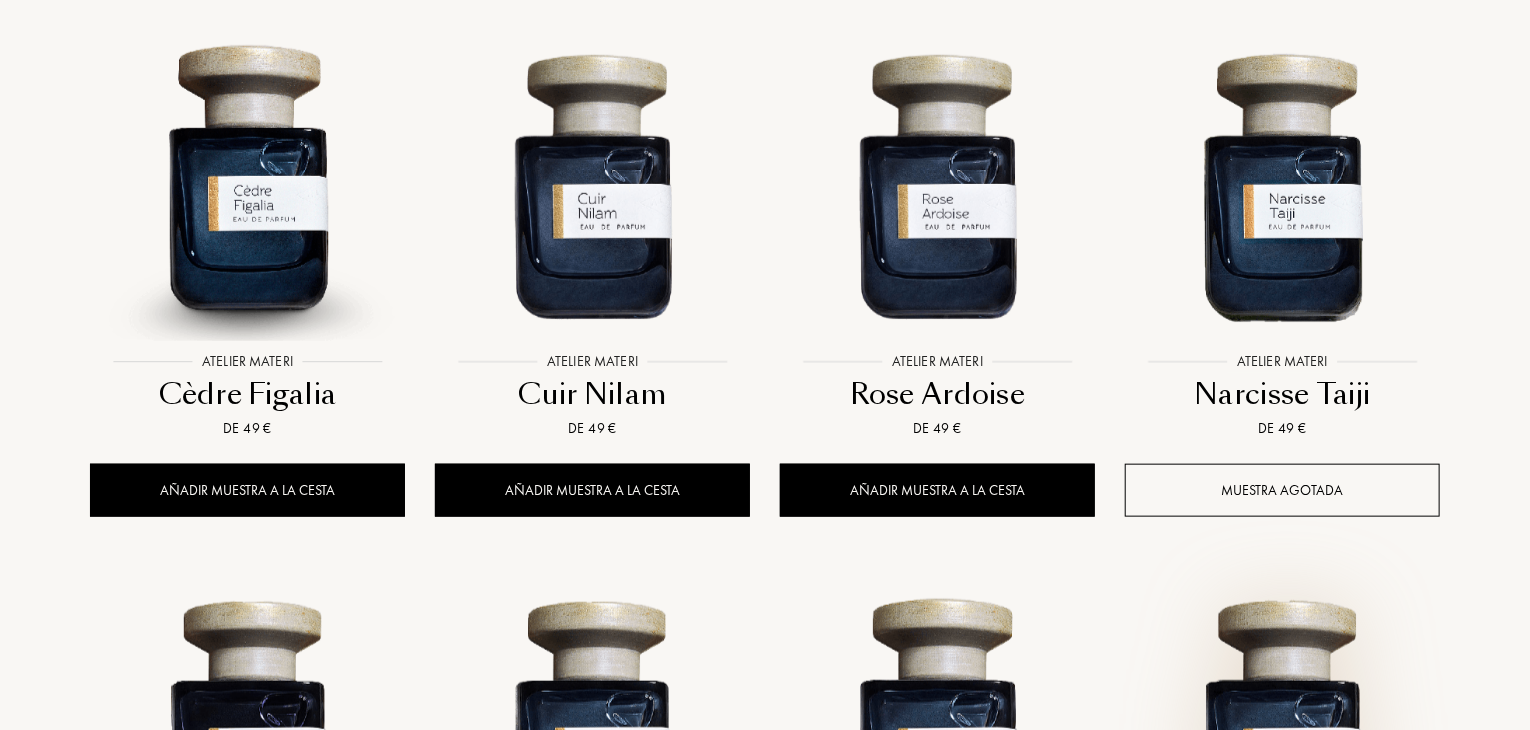 scroll, scrollTop: 1040, scrollLeft: 0, axis: vertical 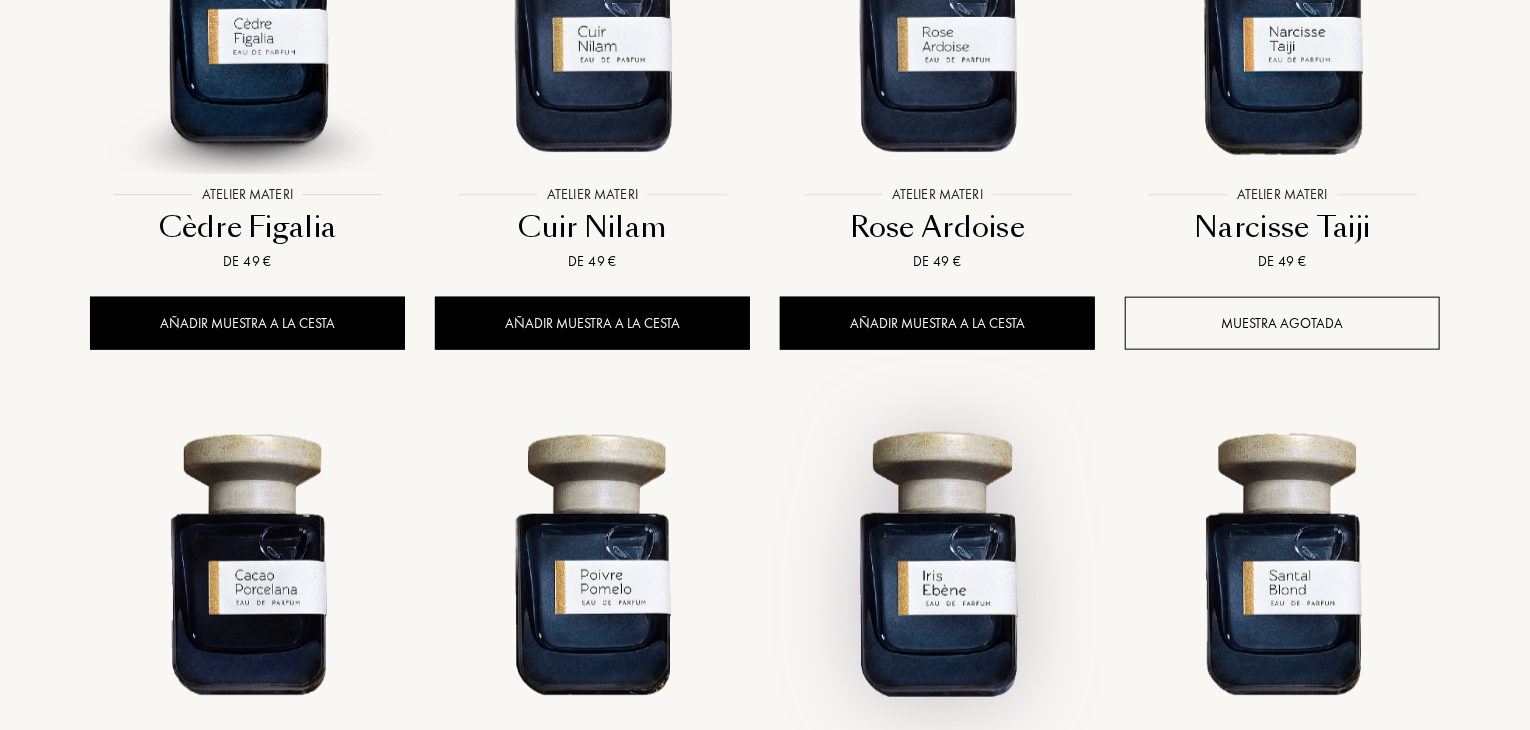 click at bounding box center [937, 562] 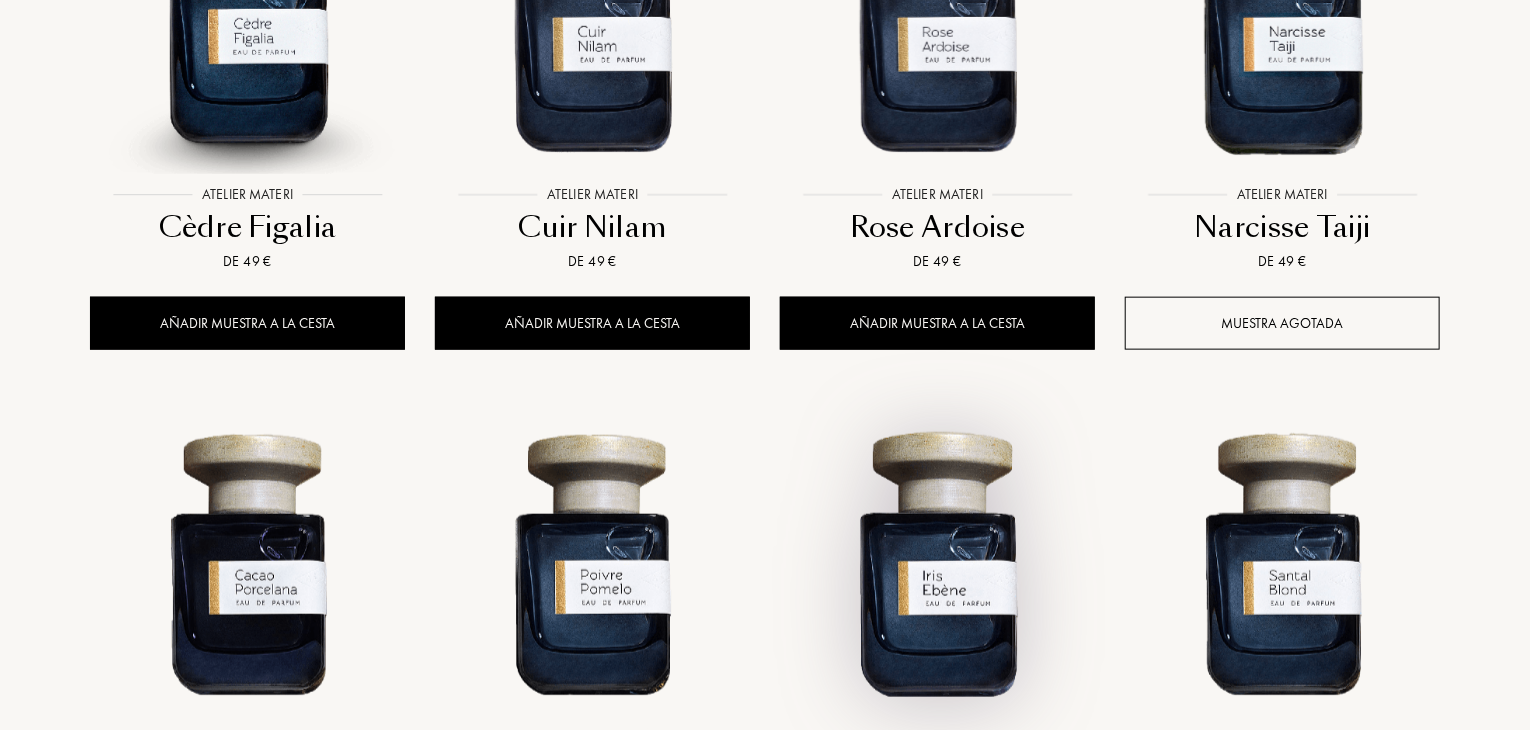 click at bounding box center [937, 562] 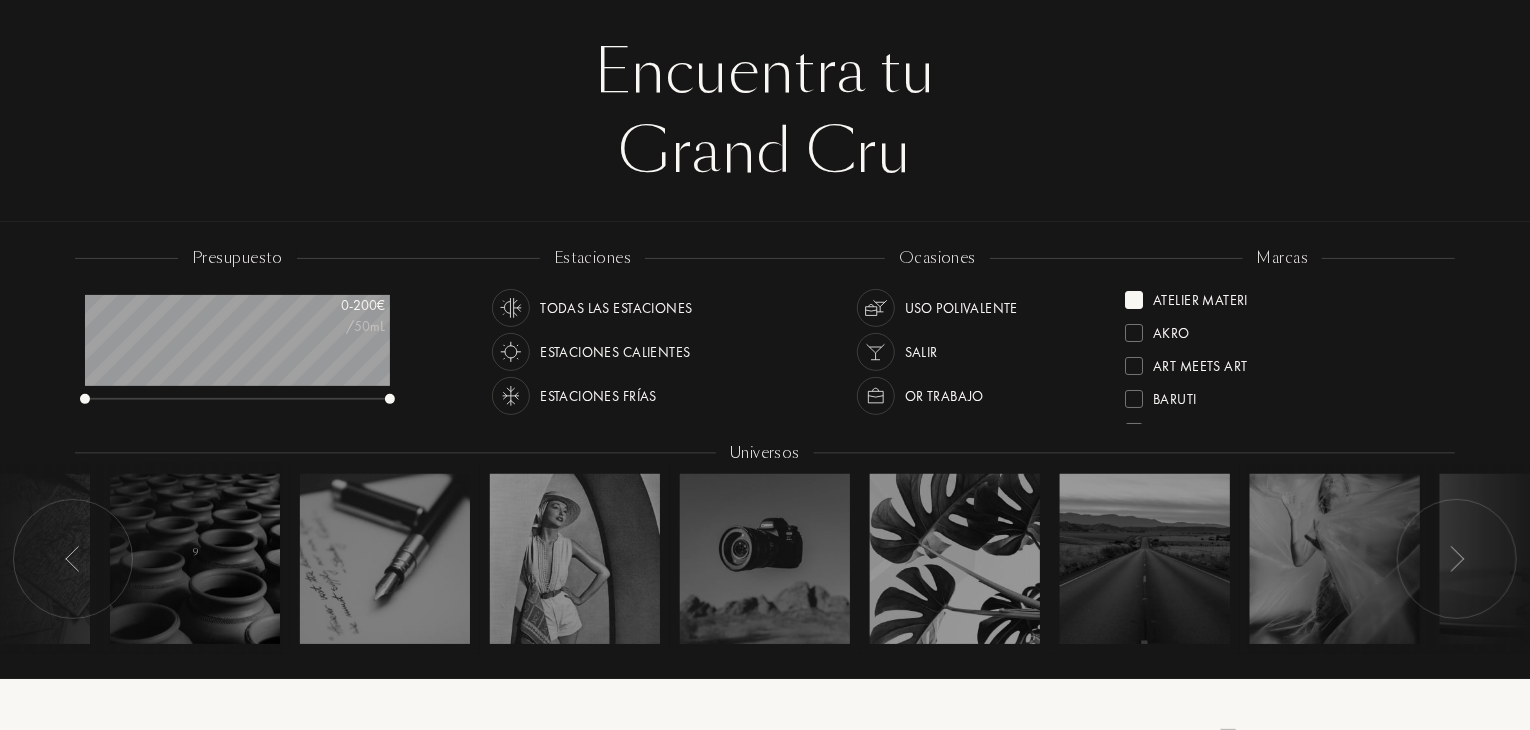 scroll, scrollTop: 0, scrollLeft: 0, axis: both 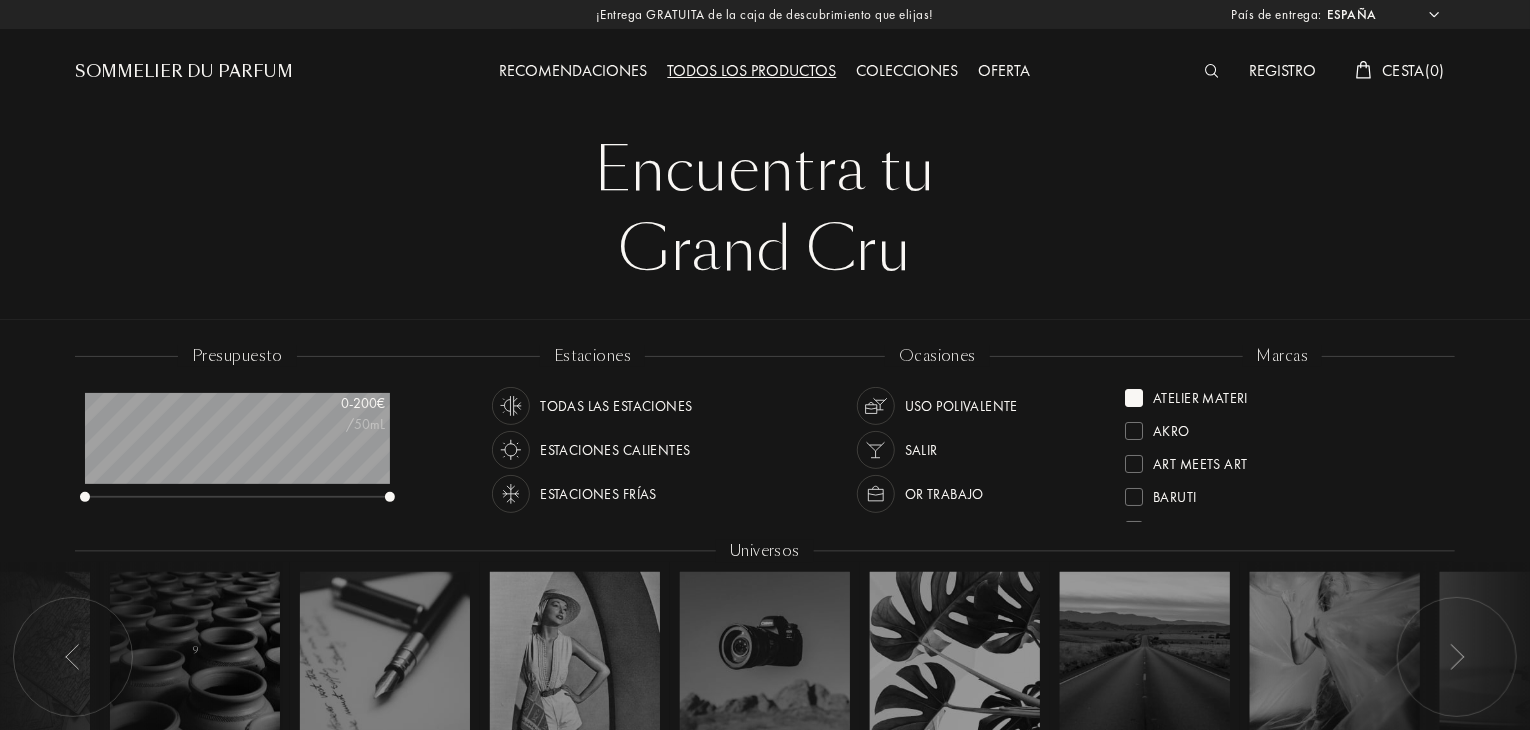 click at bounding box center [1134, 398] 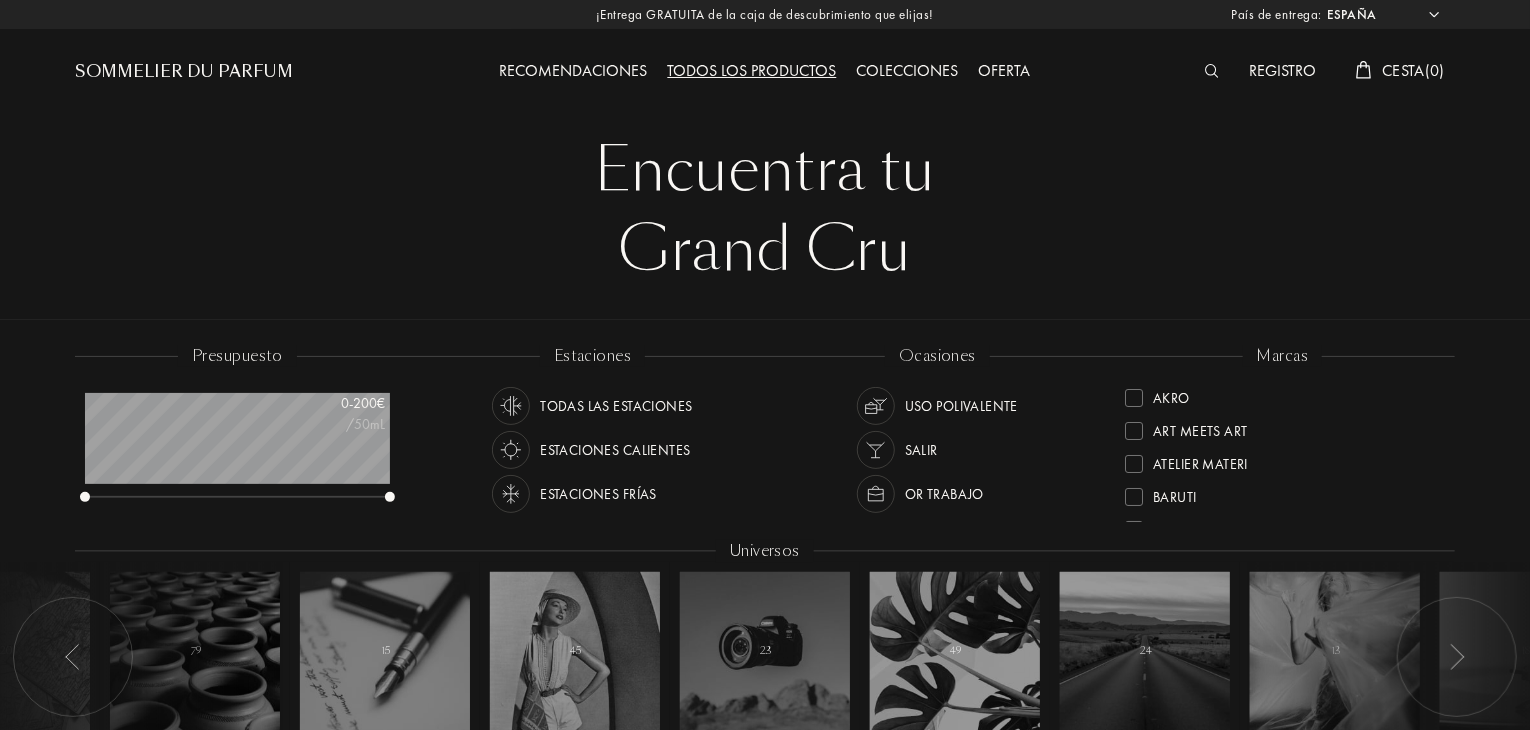 click at bounding box center [1134, 530] 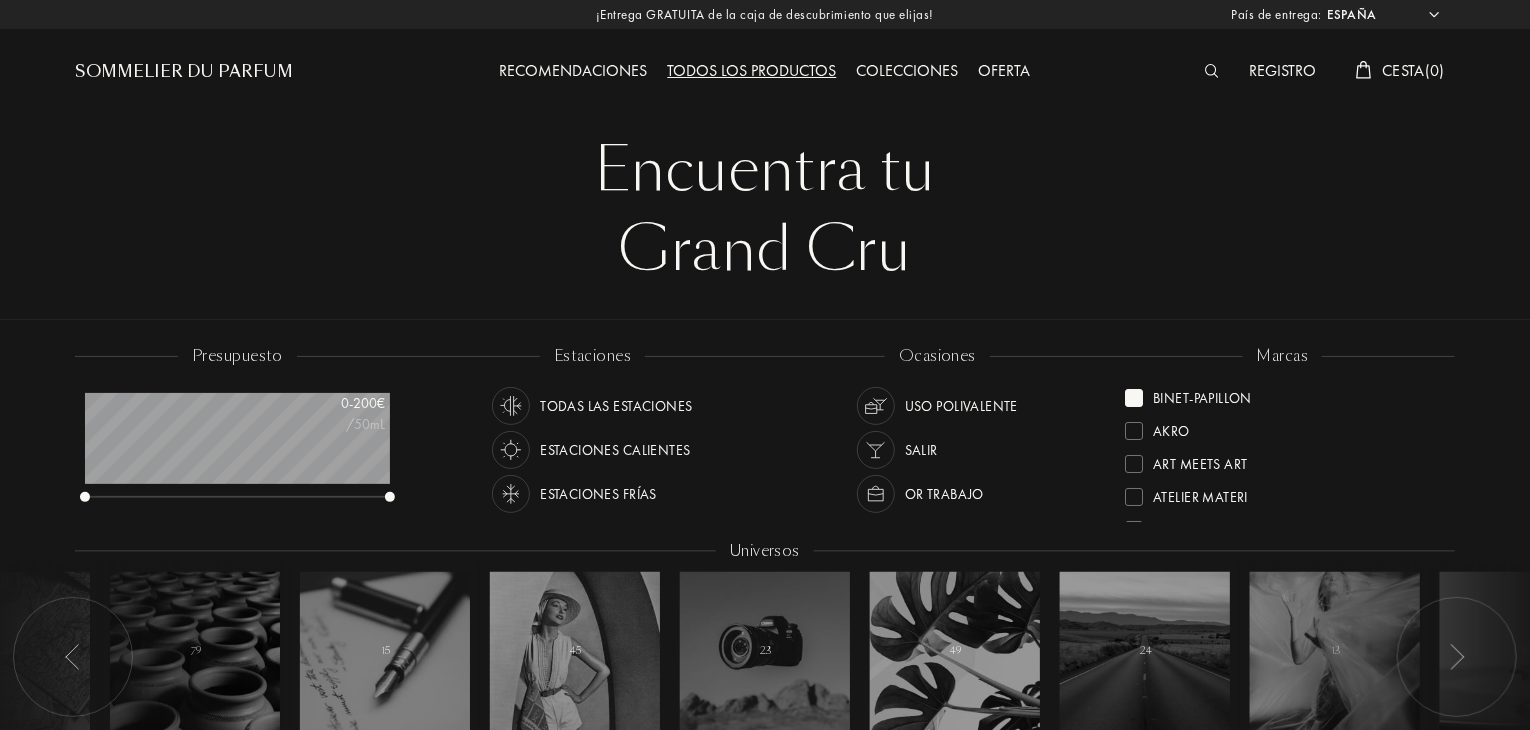 click at bounding box center [1134, 530] 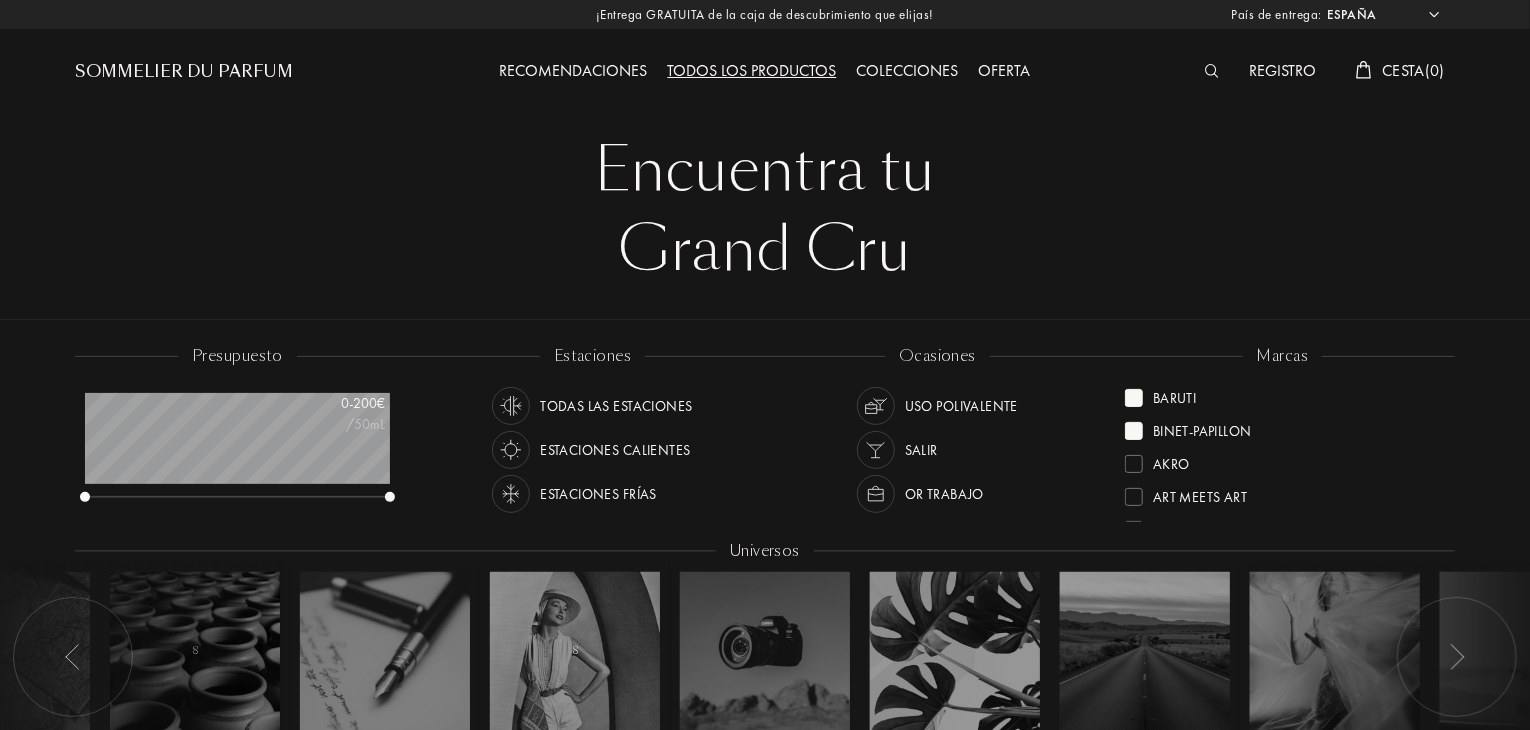 click at bounding box center (1134, 530) 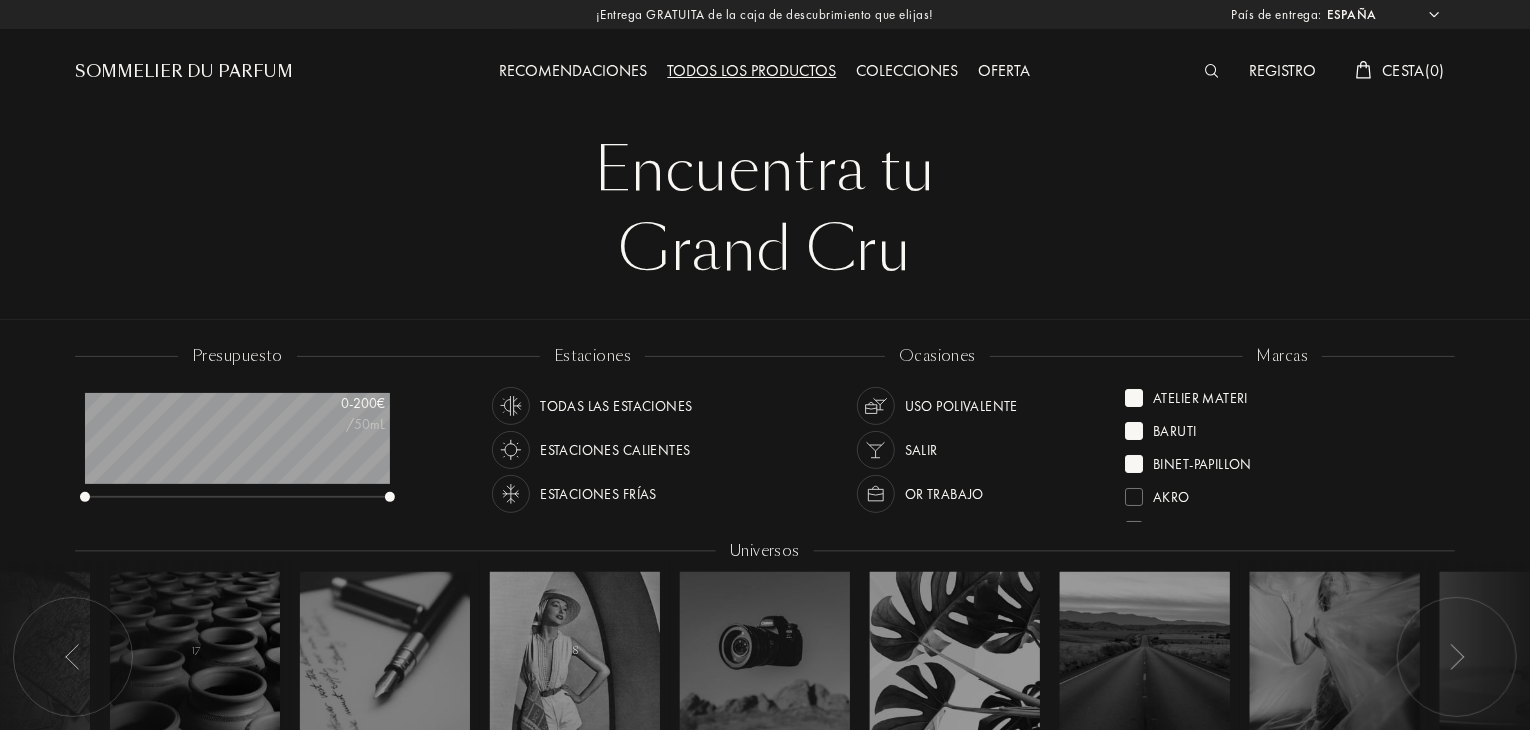 click at bounding box center (1134, 530) 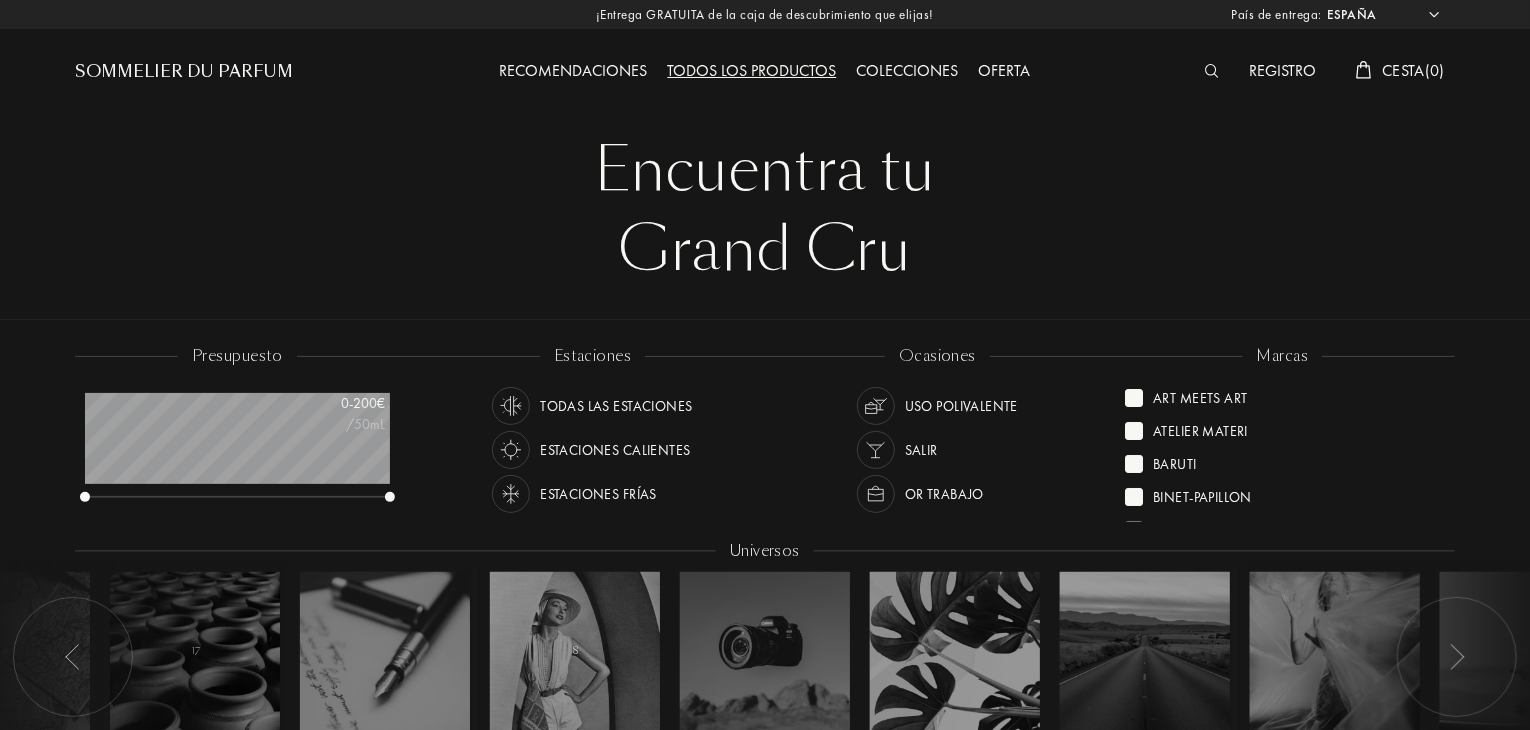 click at bounding box center [1134, 530] 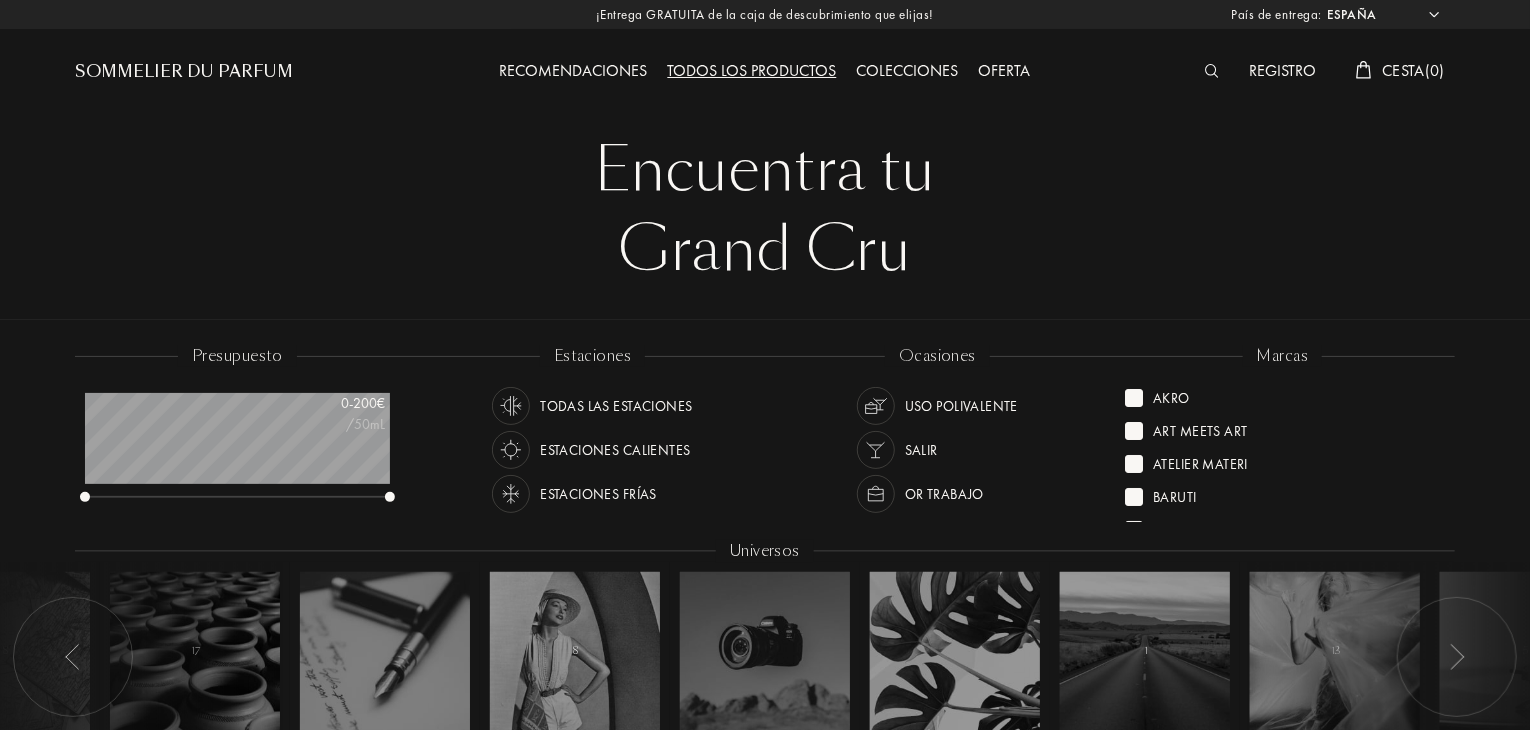 click at bounding box center (765, 532) 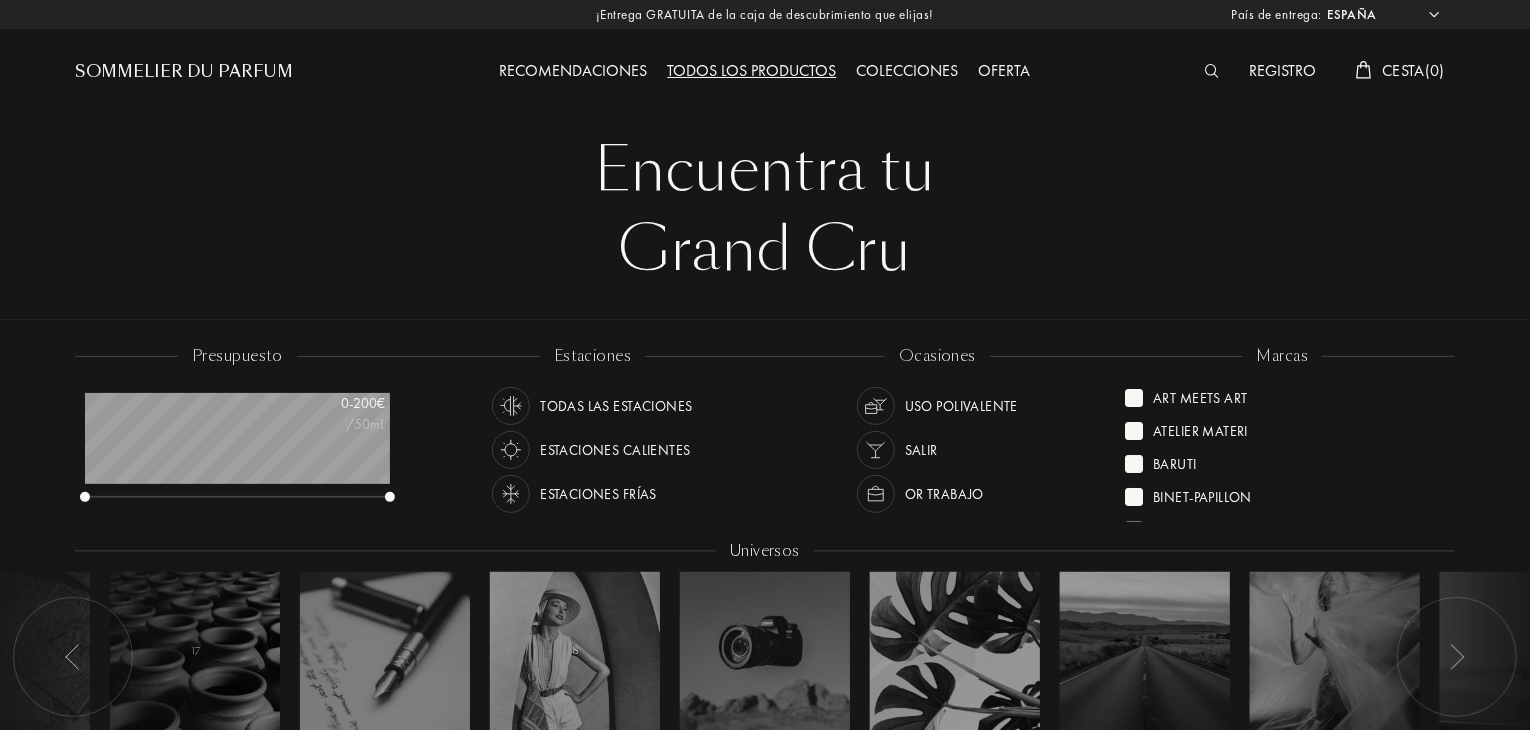 click at bounding box center (1134, 398) 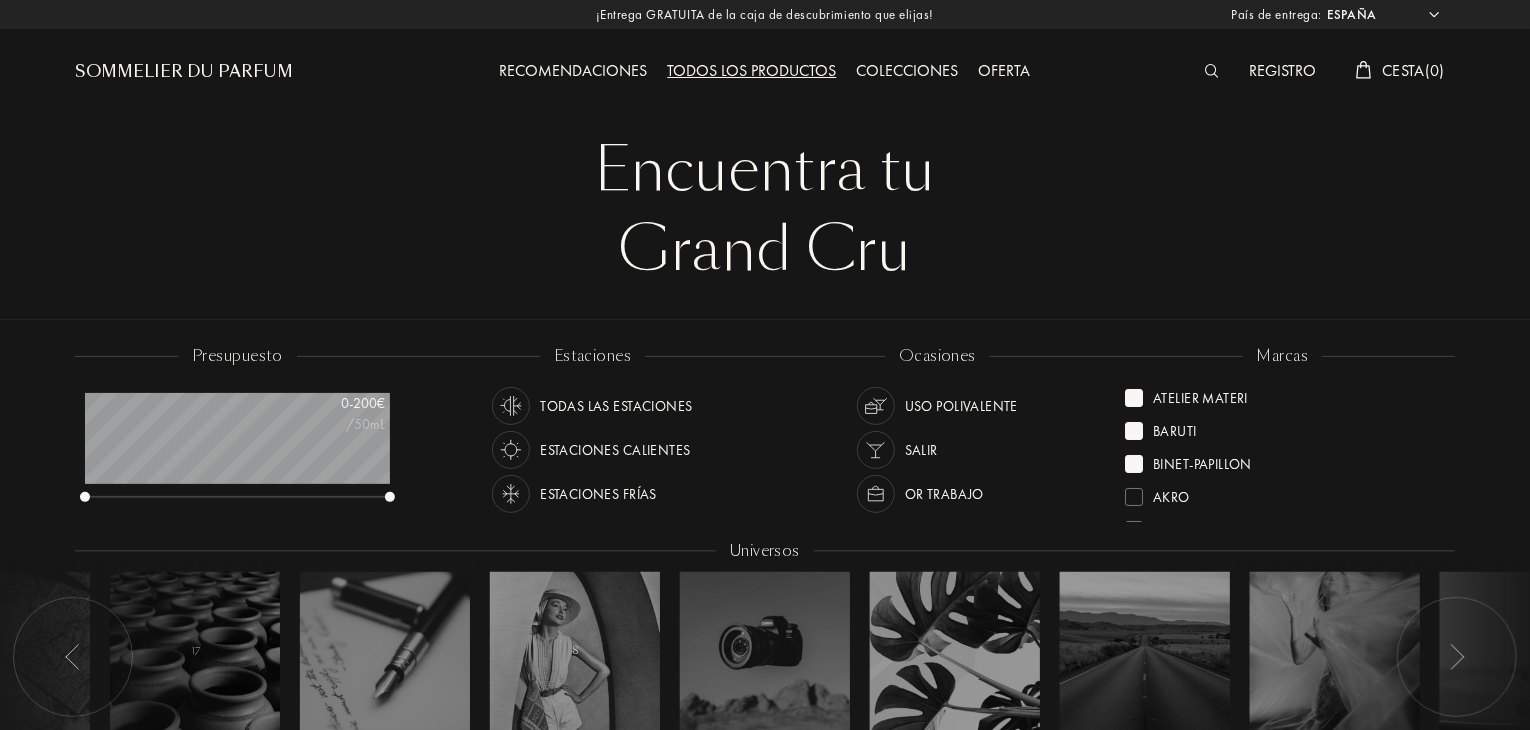 click at bounding box center [1134, 398] 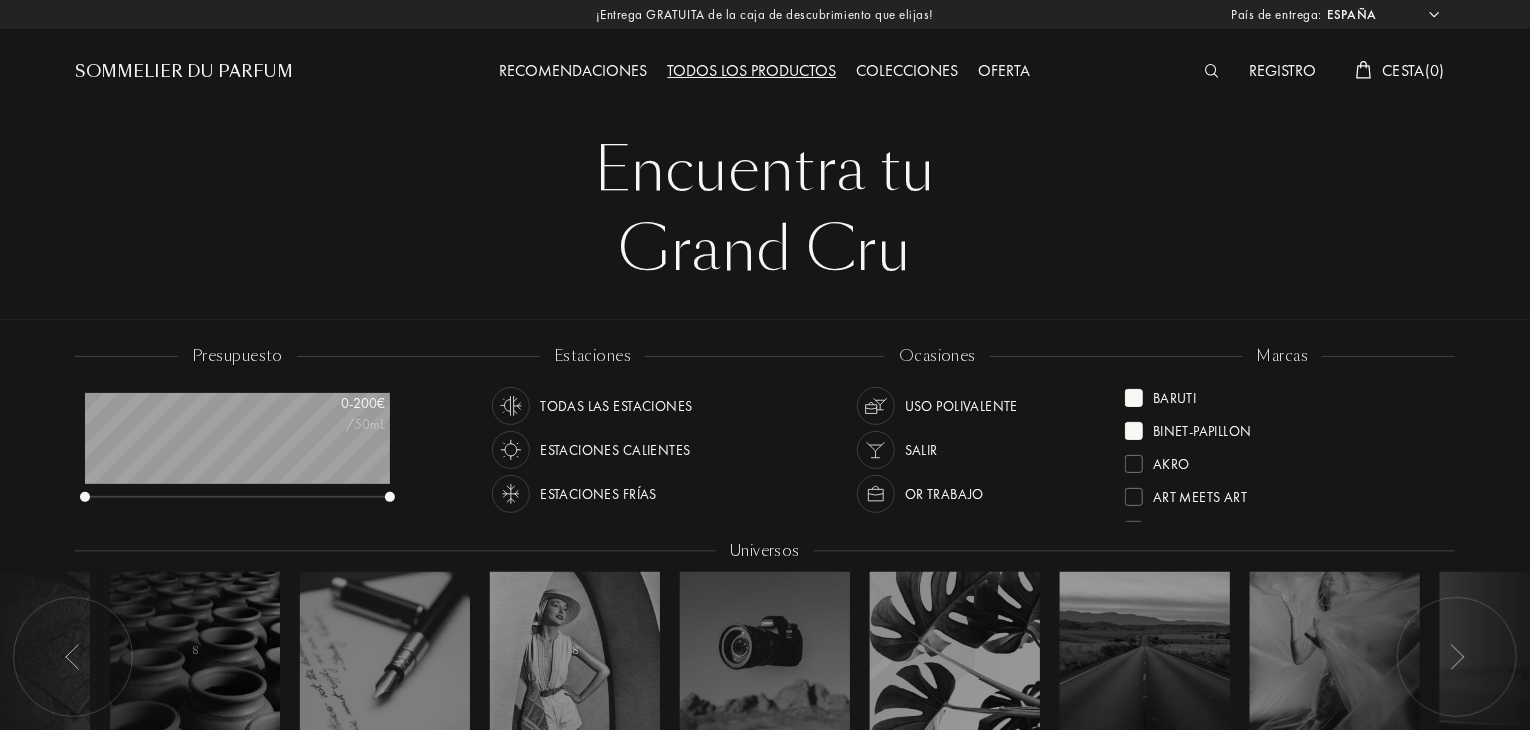 click at bounding box center (1134, 431) 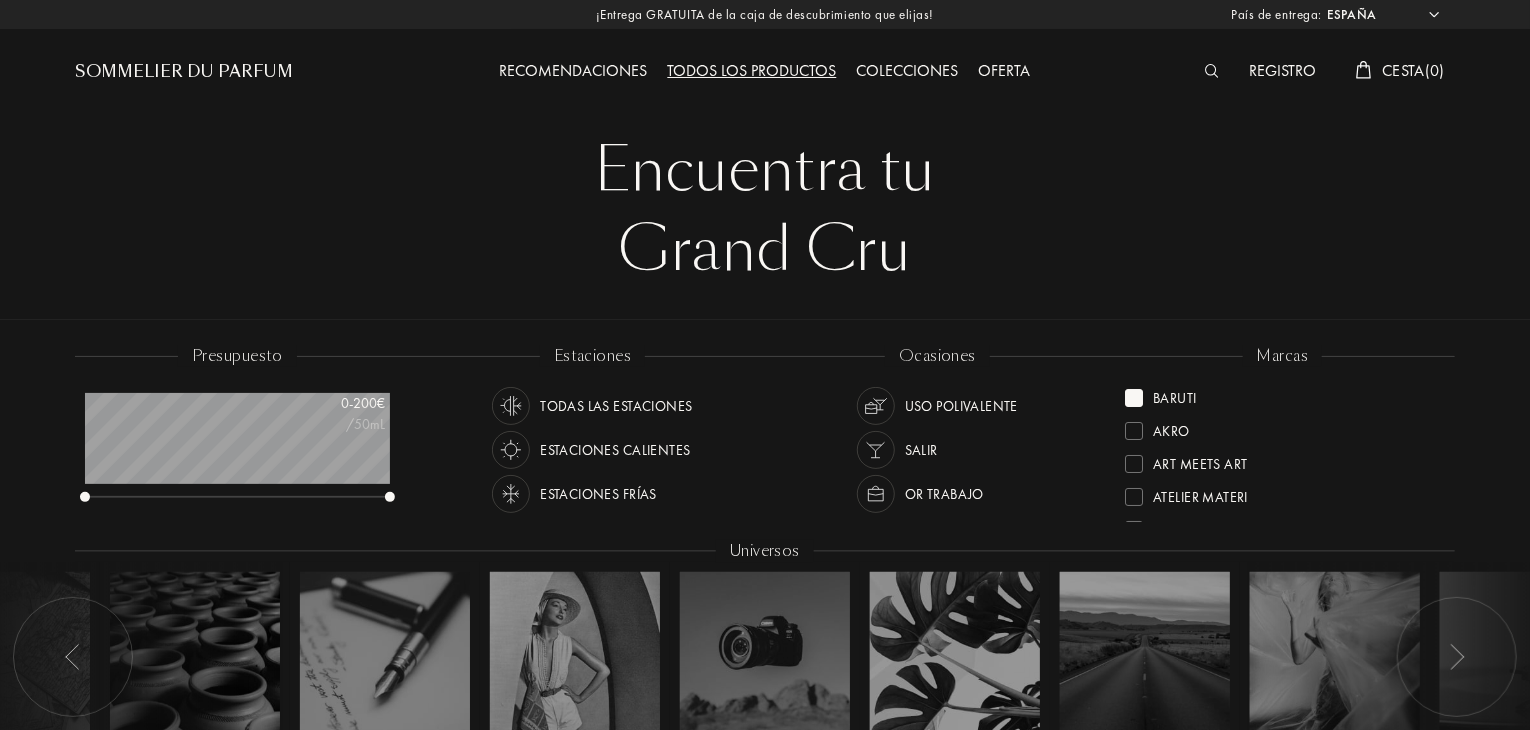 click at bounding box center (1134, 398) 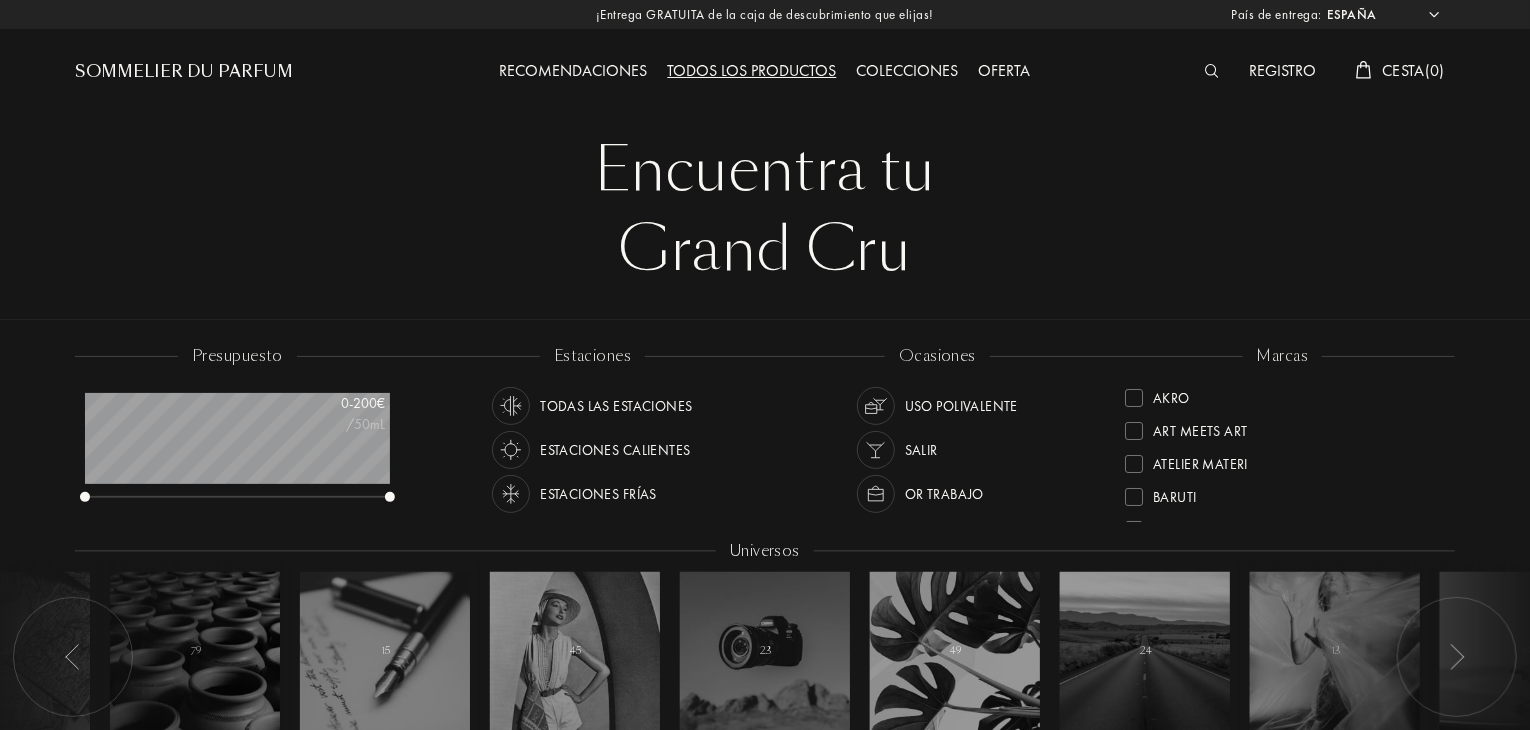 click on "Atelier Materi" at bounding box center [1282, 457] 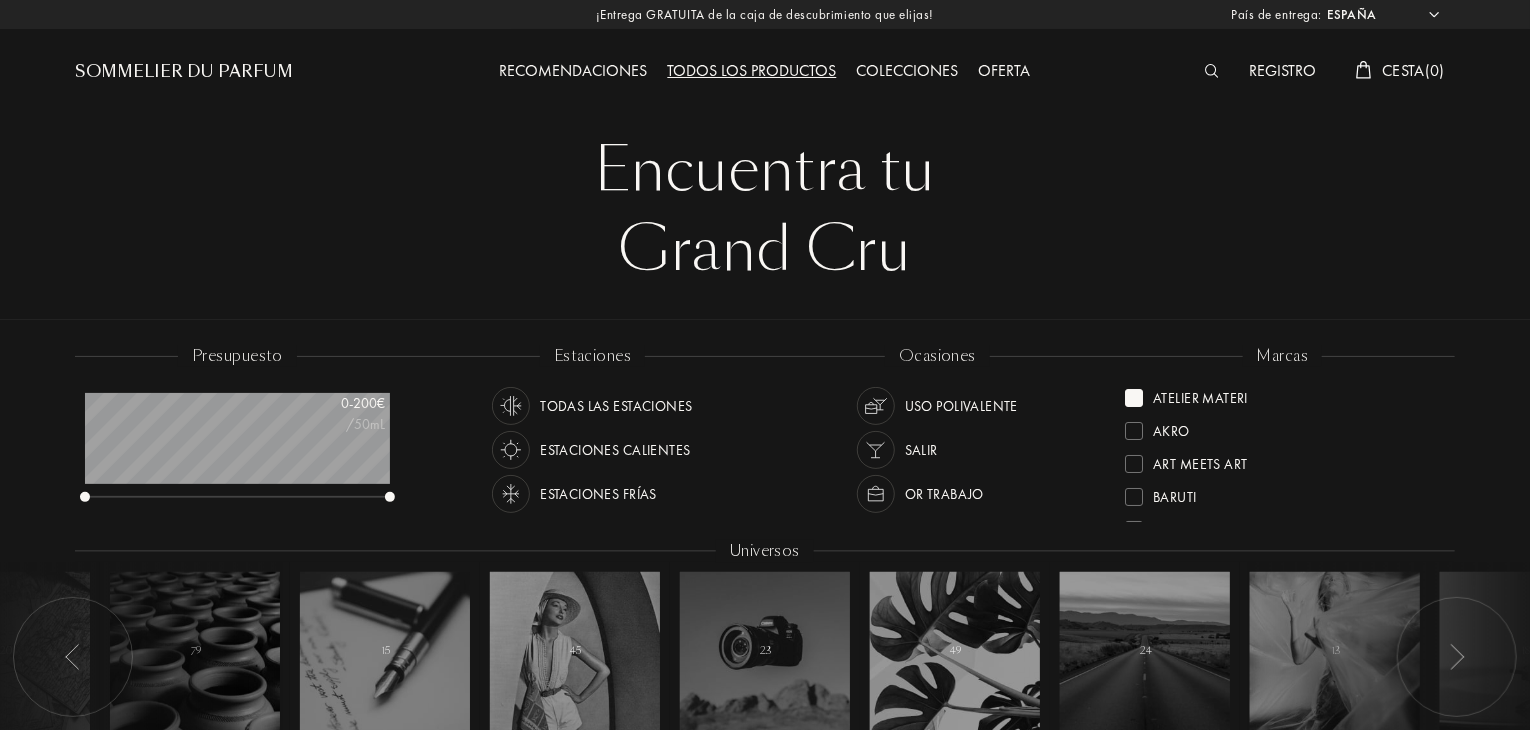 click on "Art Meets Art" at bounding box center [1282, 457] 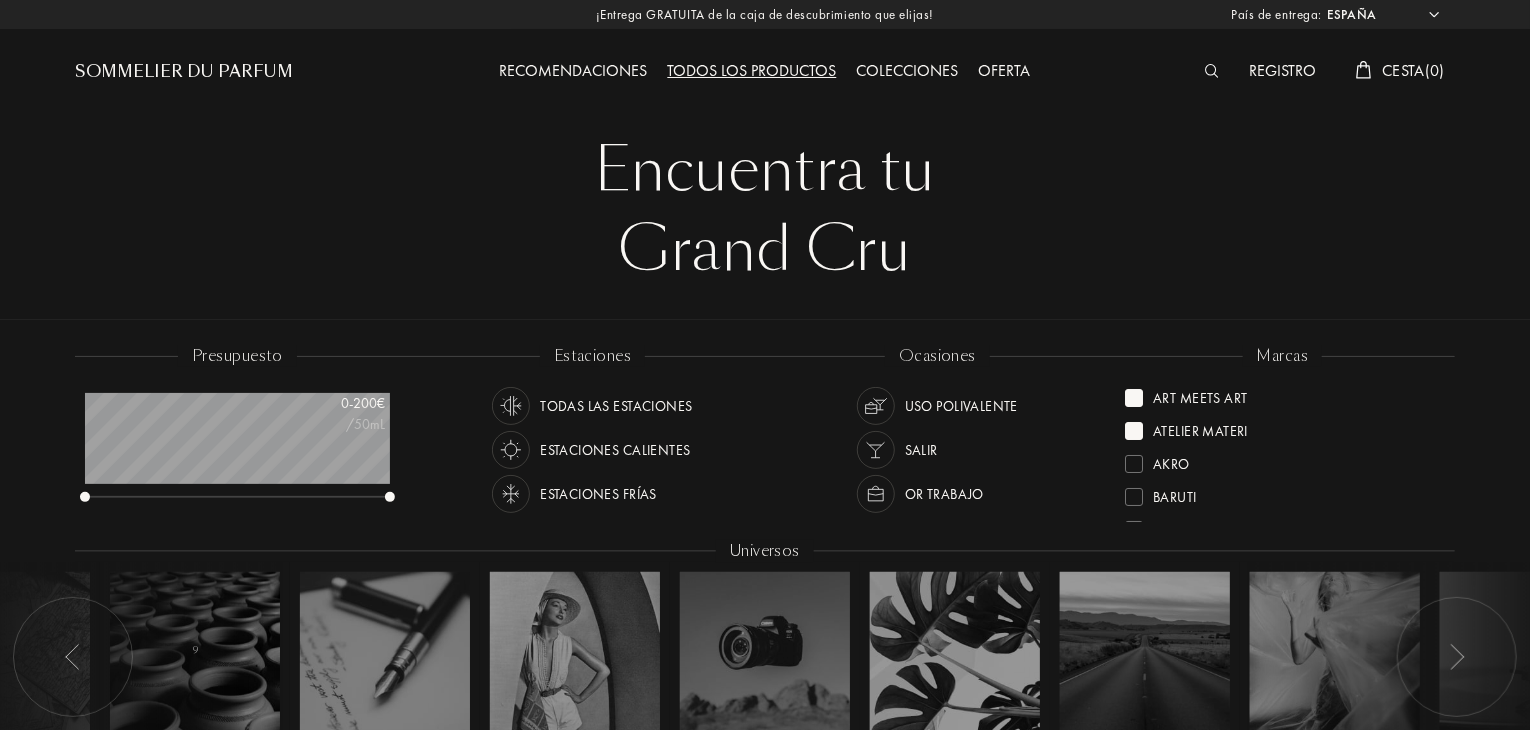click on "Akro" at bounding box center [1282, 457] 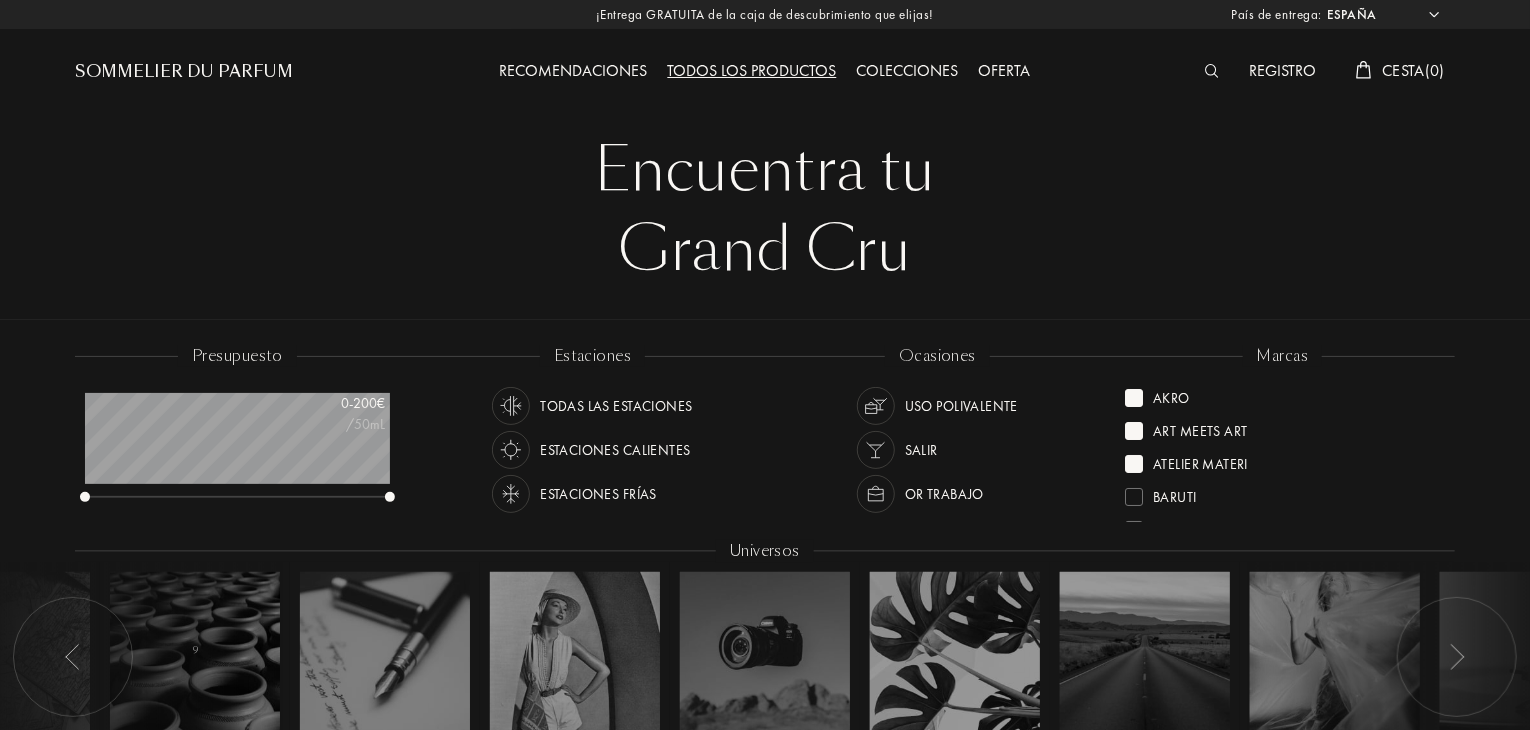 click on "Atelier Materi" at bounding box center [1282, 457] 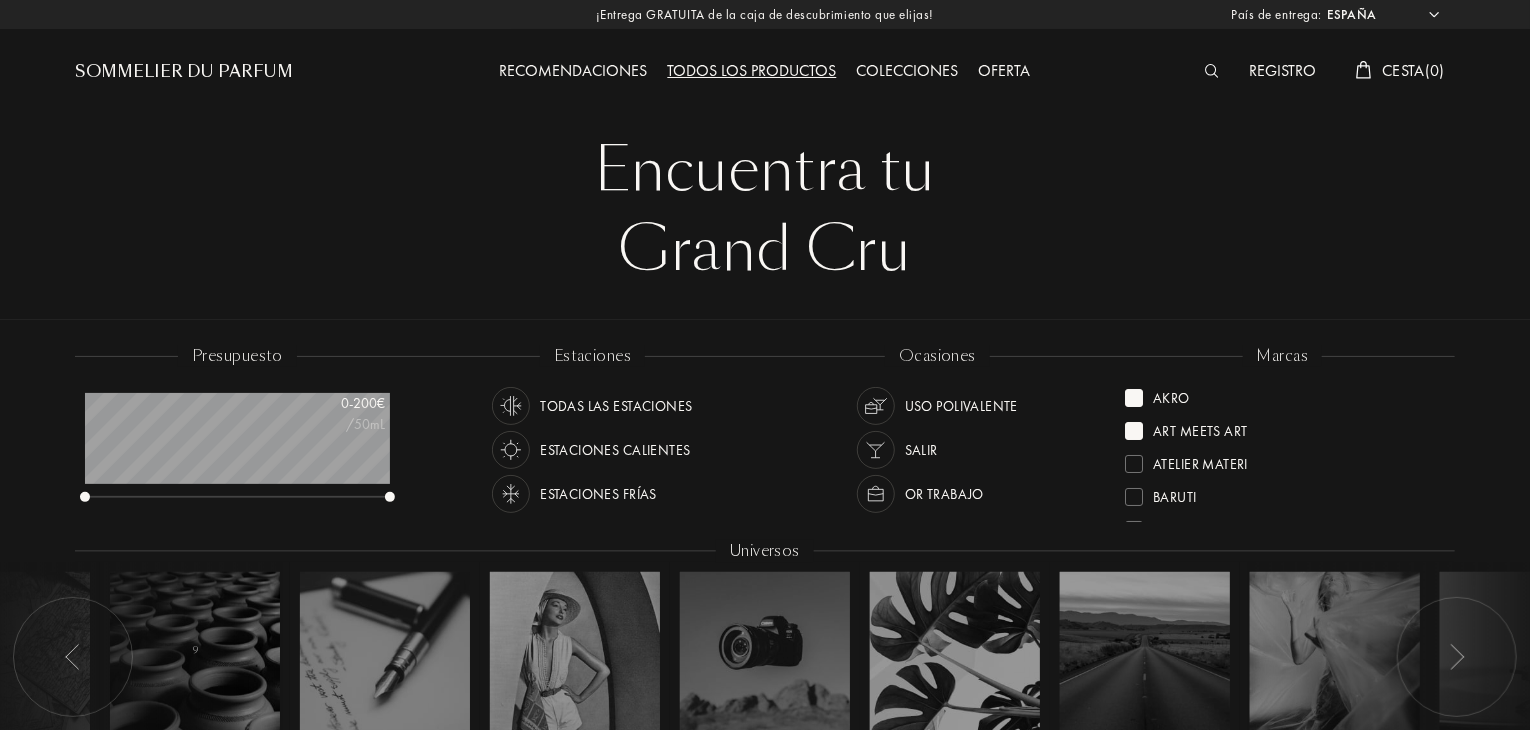 click on "Atelier Materi" at bounding box center (1282, 457) 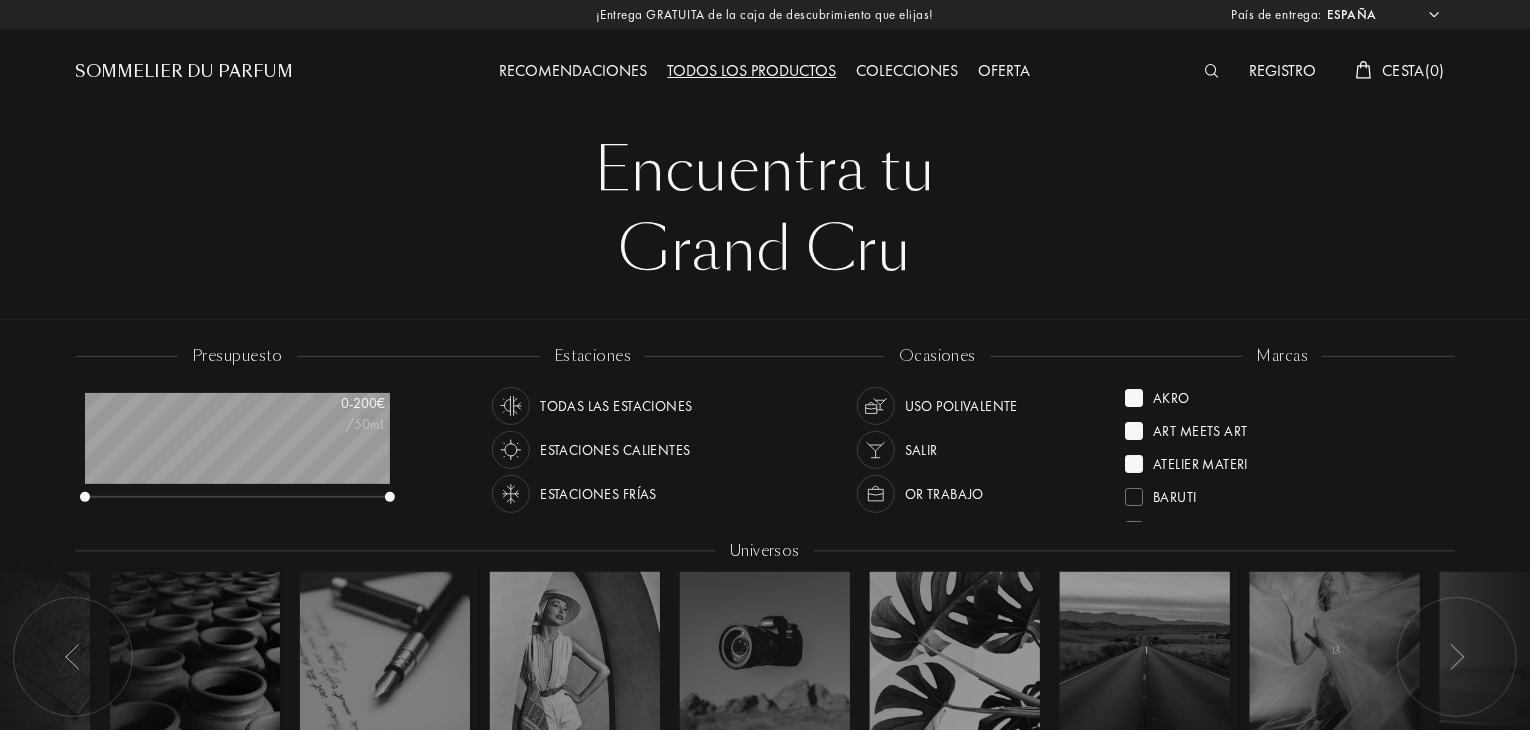 click on "Atelier Materi" at bounding box center [1282, 457] 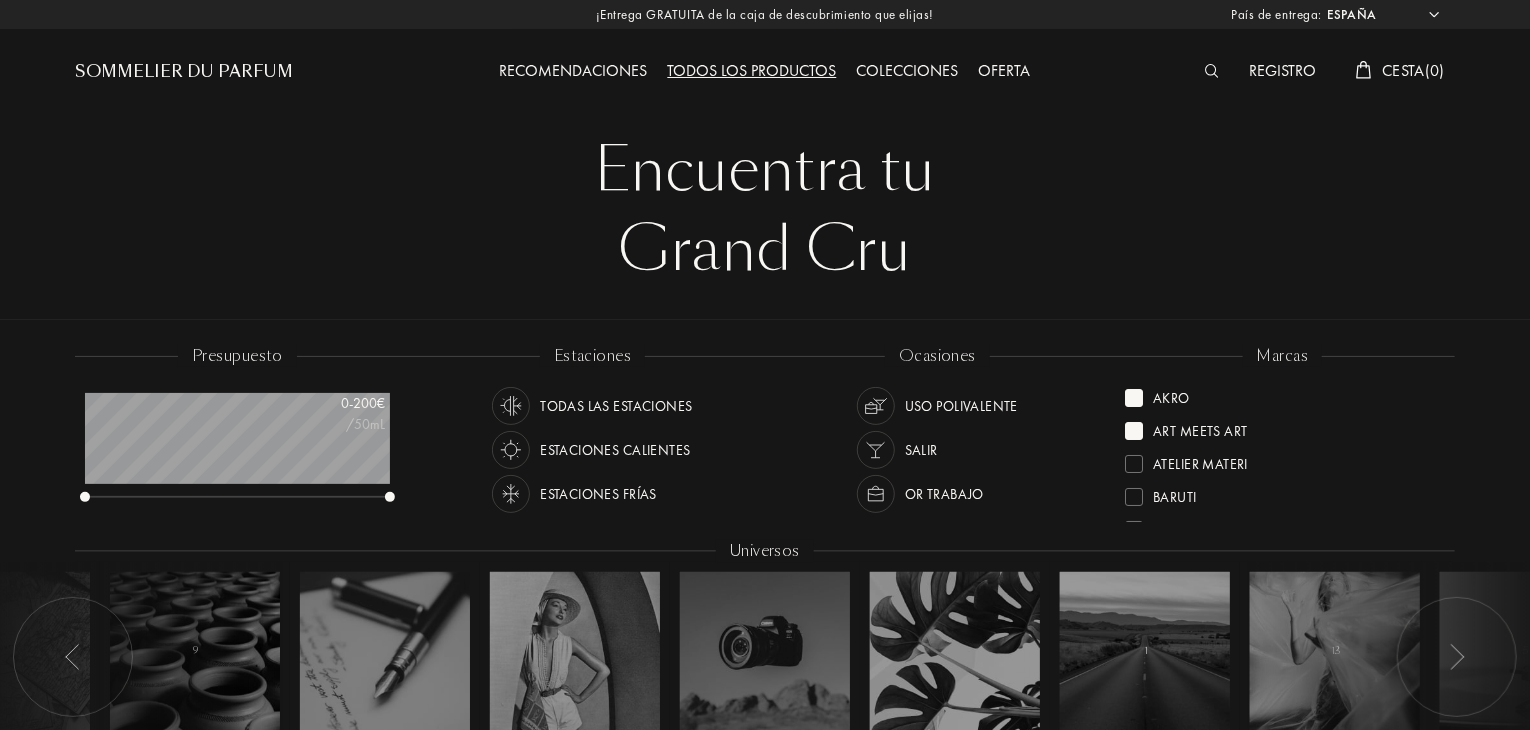 click on "Atelier Materi" at bounding box center (1282, 457) 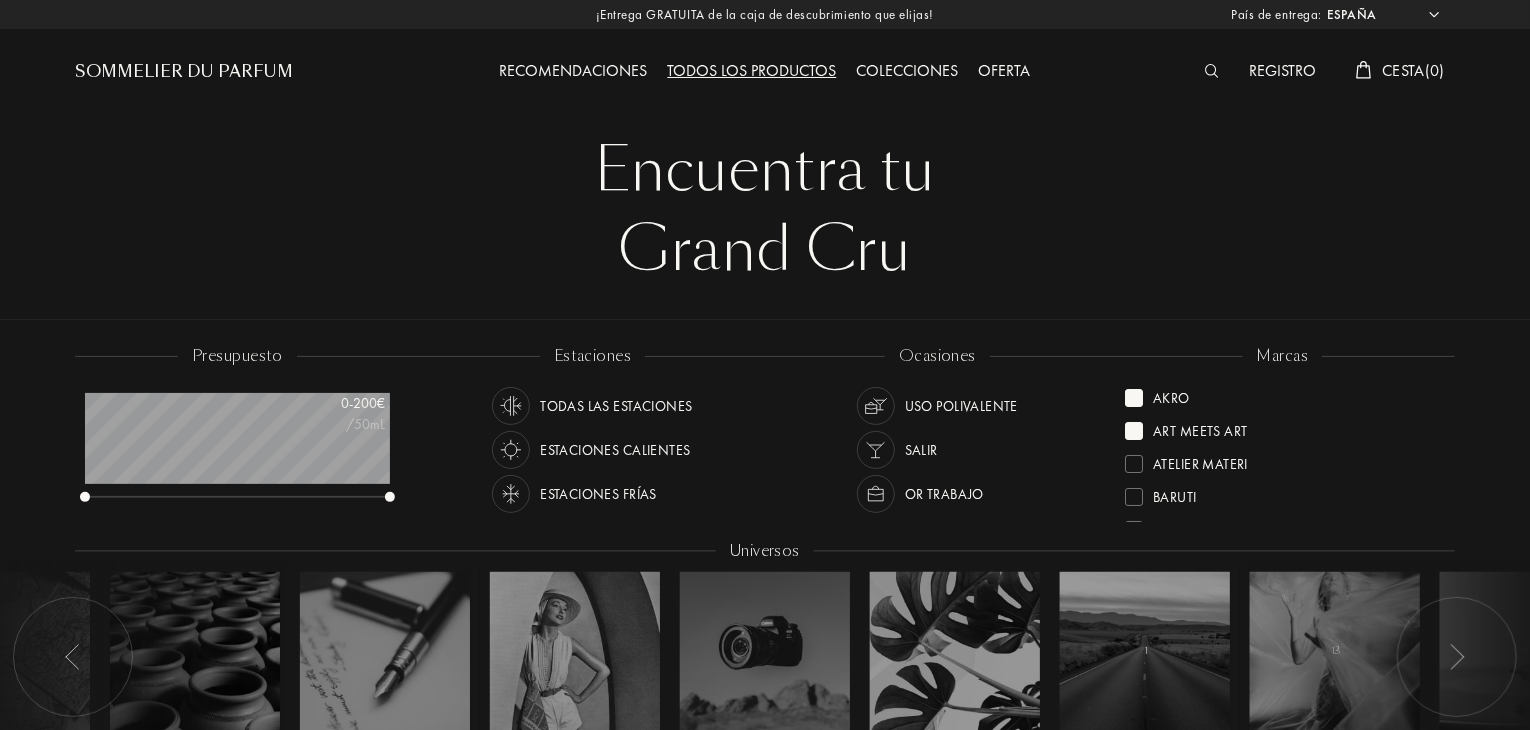 click on "Atelier Materi" at bounding box center [1282, 457] 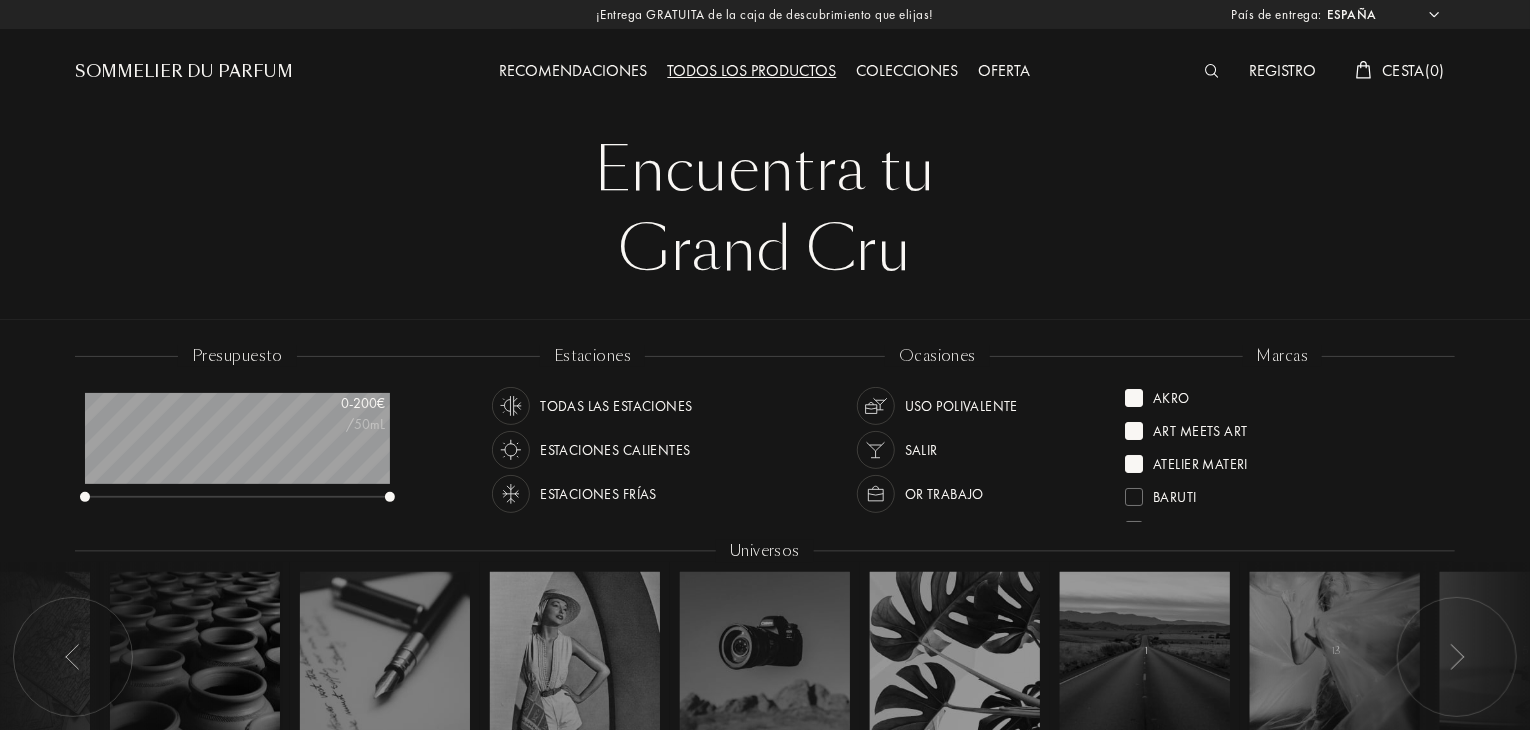click on "Atelier Materi" at bounding box center [1282, 457] 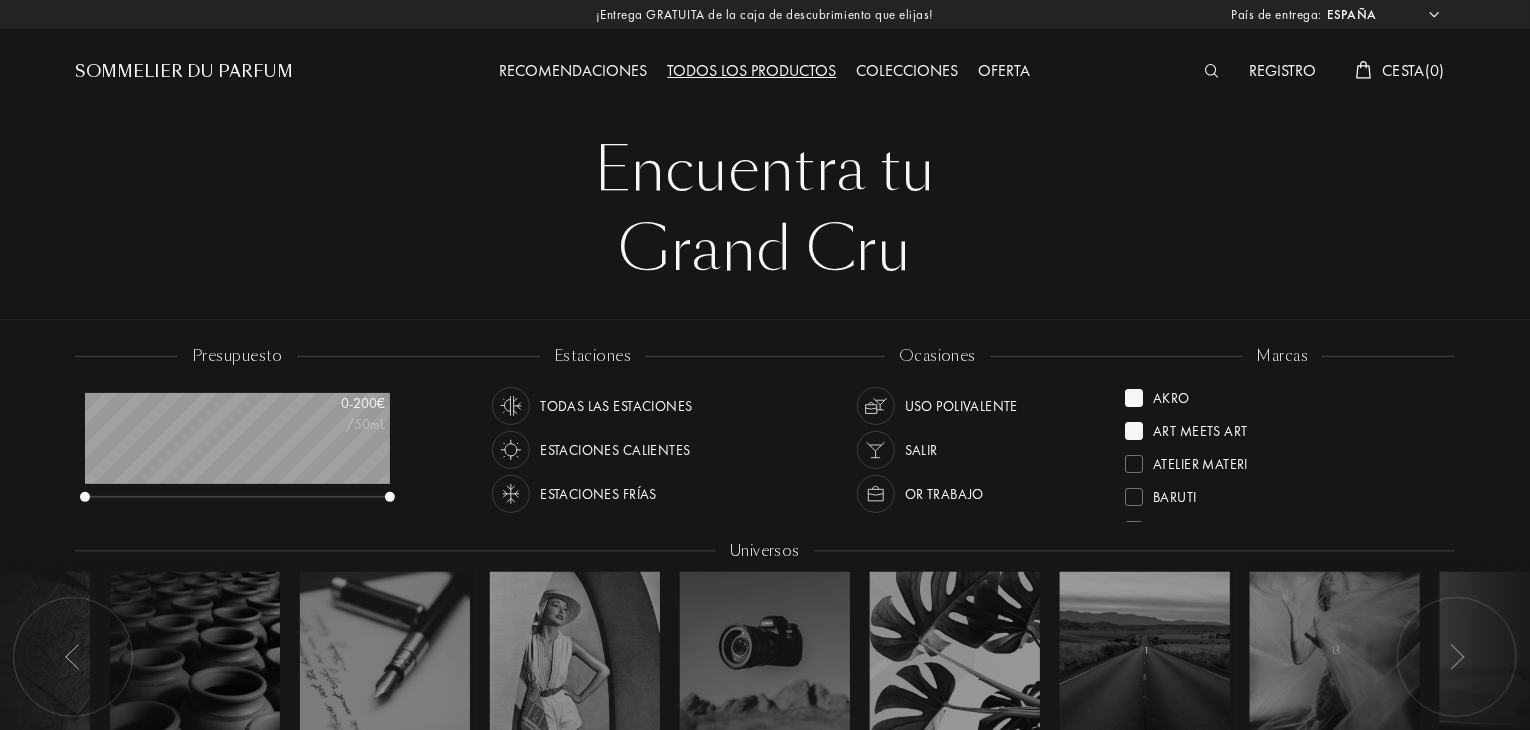 click at bounding box center (1134, 431) 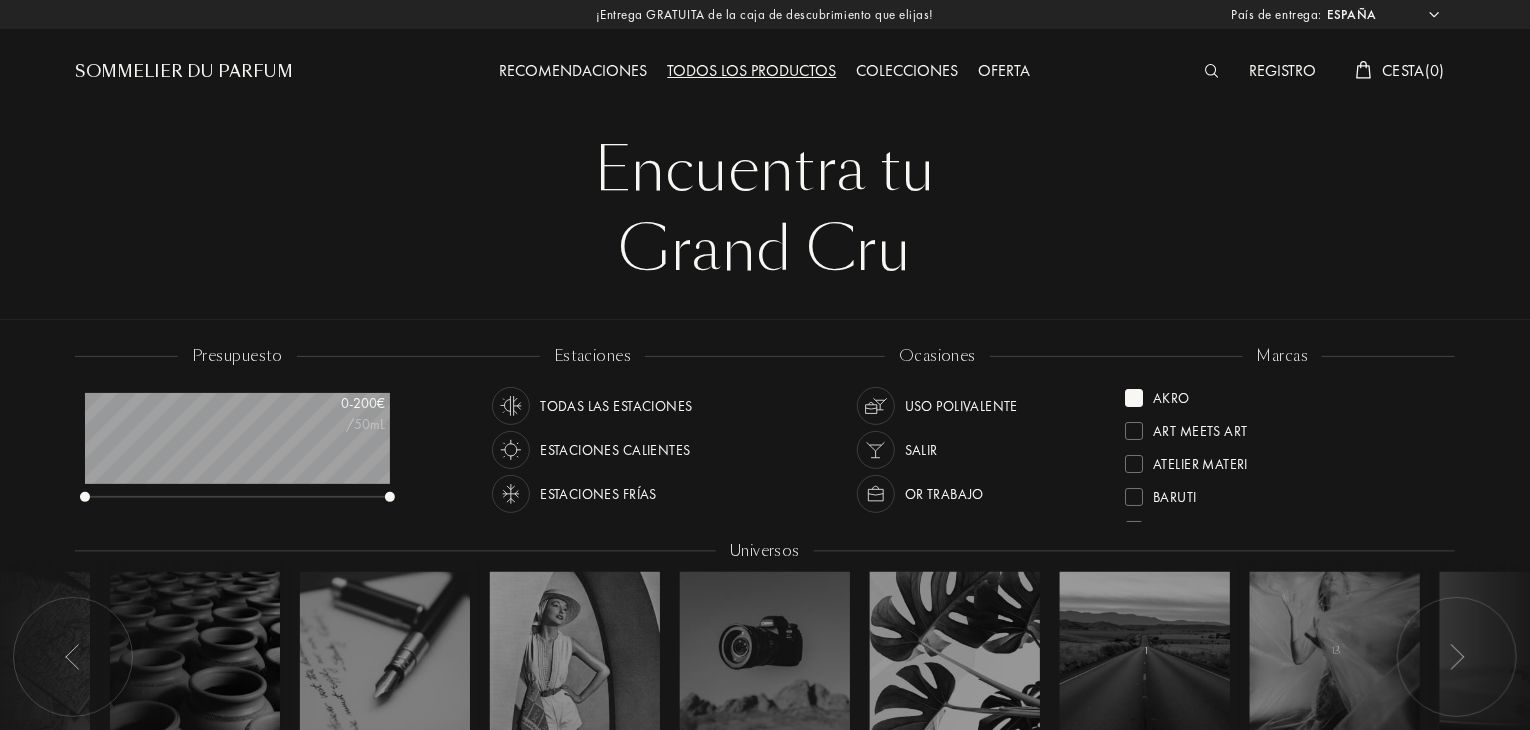 click at bounding box center [1134, 398] 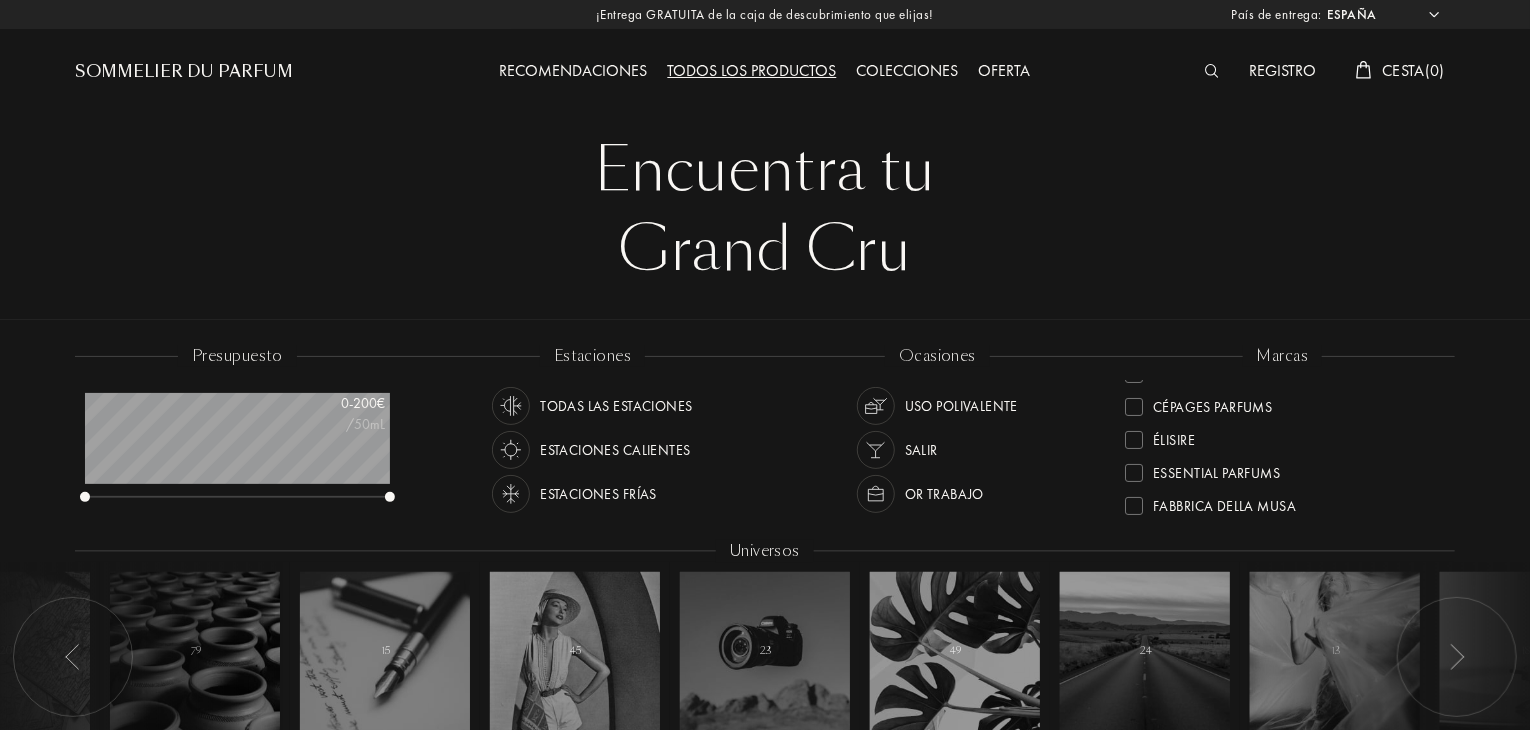 scroll, scrollTop: 160, scrollLeft: 0, axis: vertical 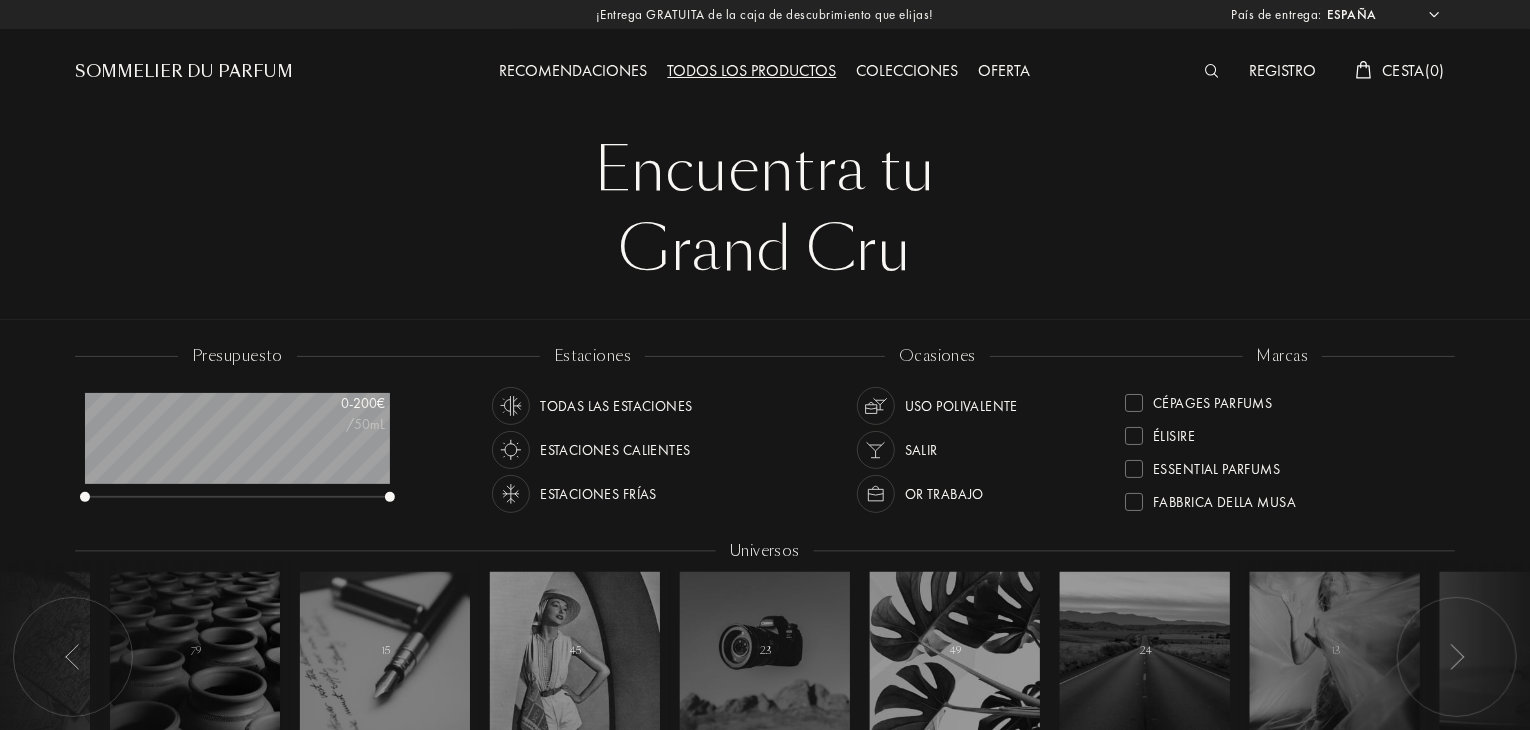 click on "Essential Parfums" at bounding box center (1202, 465) 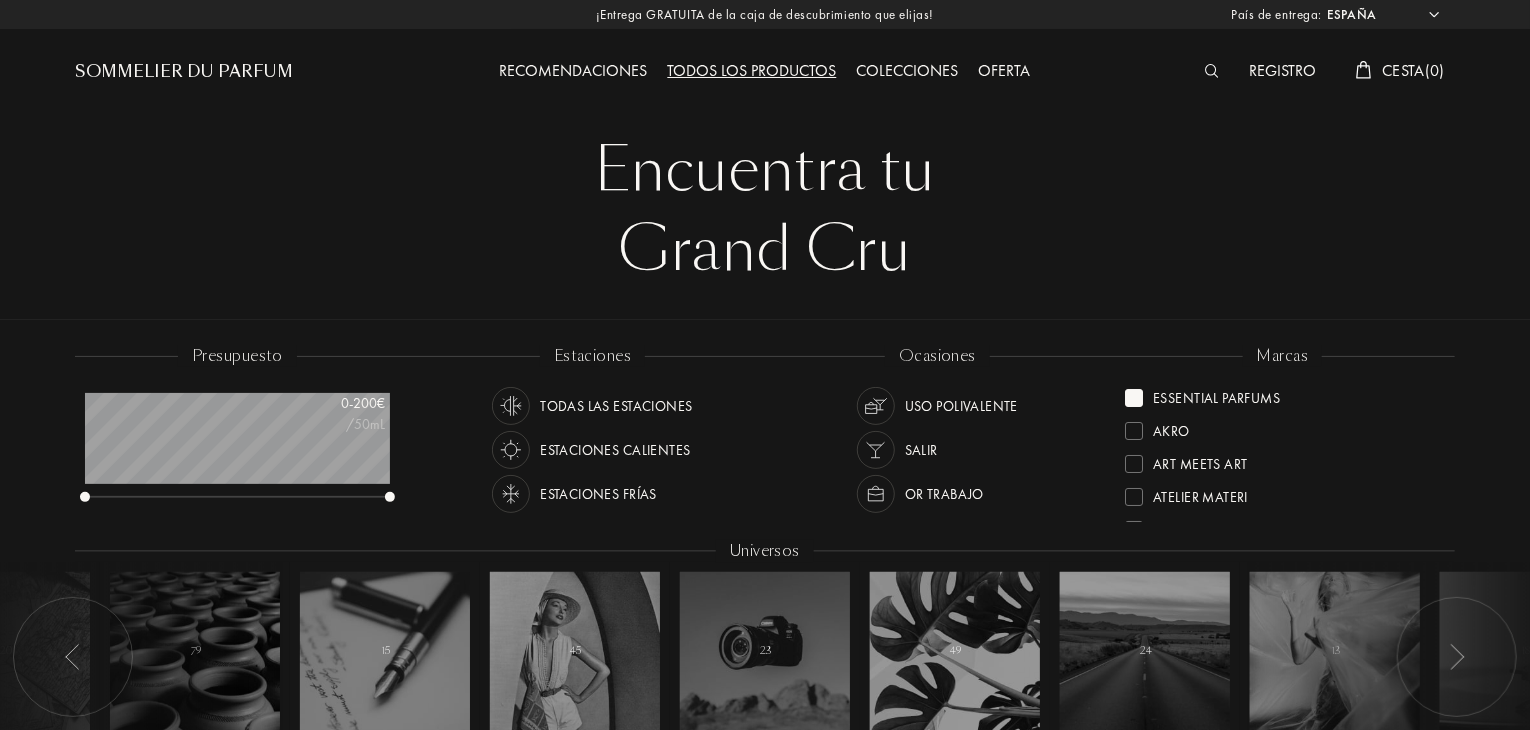 click on "Essential Parfums Akro Art Meets Art Atelier Materi Baruti Binet-Papillon Cépages Parfums Élisire Fabbrica Della Musa Frassai Goldfield & Banks Hellenist ICONOFLY Jacques Fath L'Orchestre Parfum Les Bains Guerbois MarieJeanne Olfactive Studio Olibanum Parfum d'Empire Parfums de Nietzsche Parfums Dusita Sora Dora Sous le Manteau Sylvaine Delacourte Ulrich Lang" at bounding box center [1282, 451] 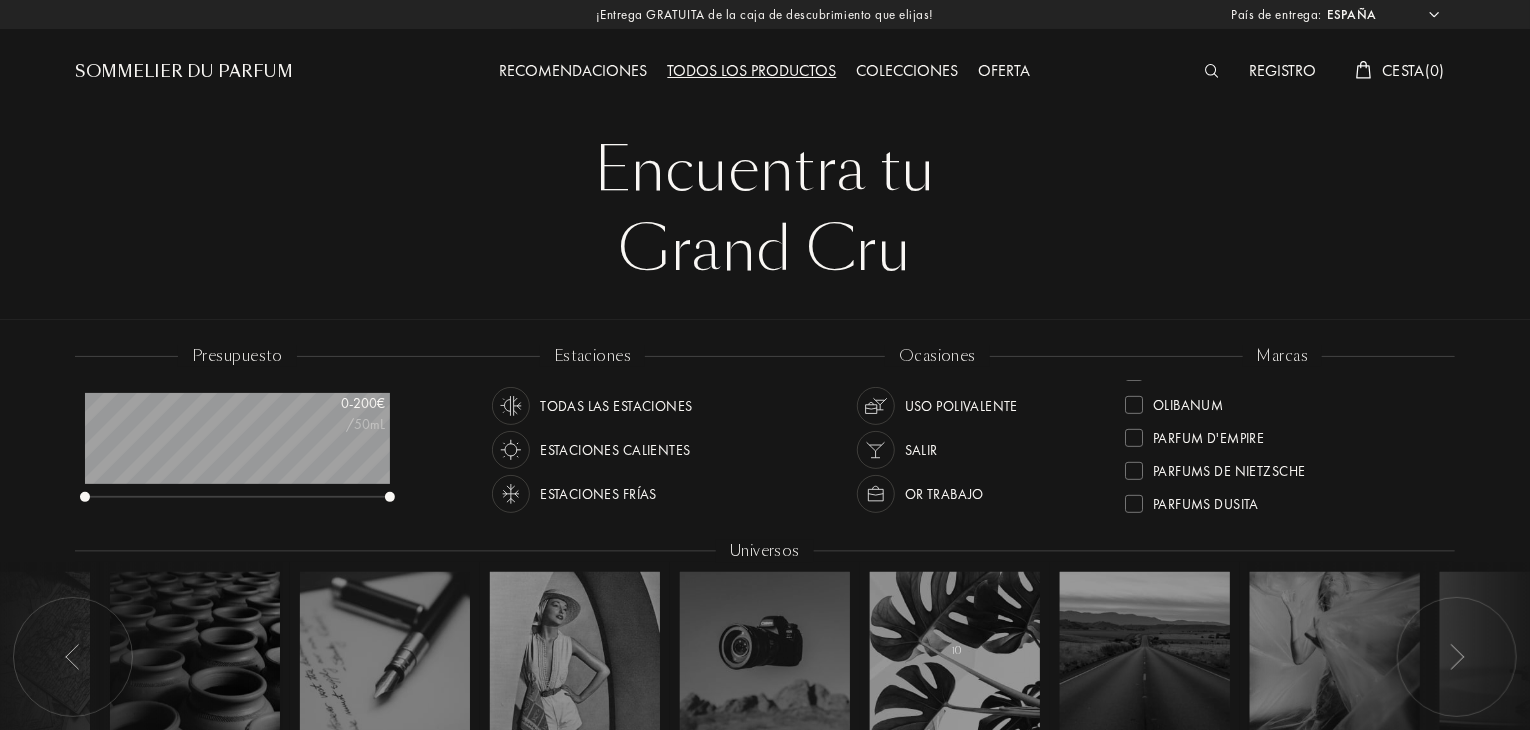 scroll, scrollTop: 725, scrollLeft: 0, axis: vertical 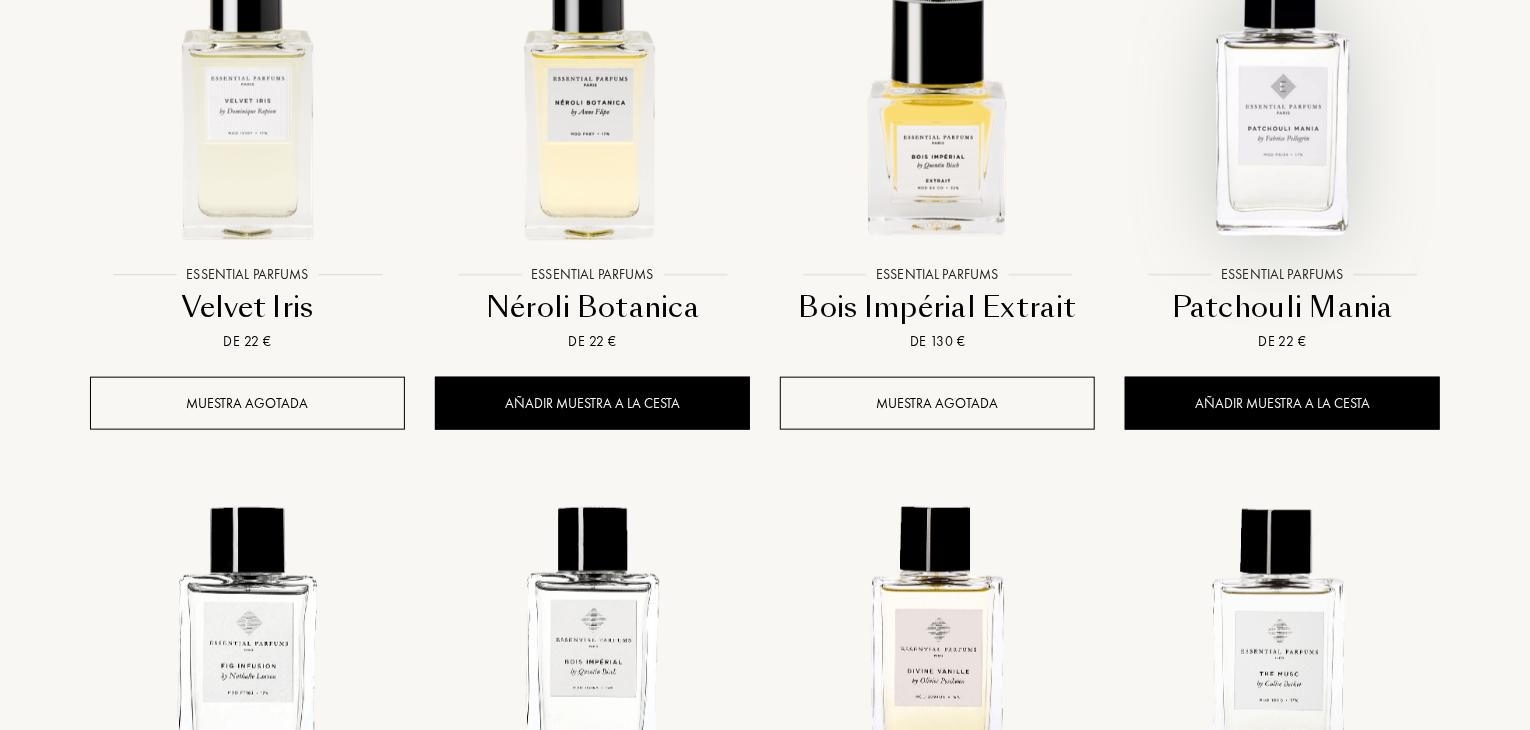 click at bounding box center (1282, 98) 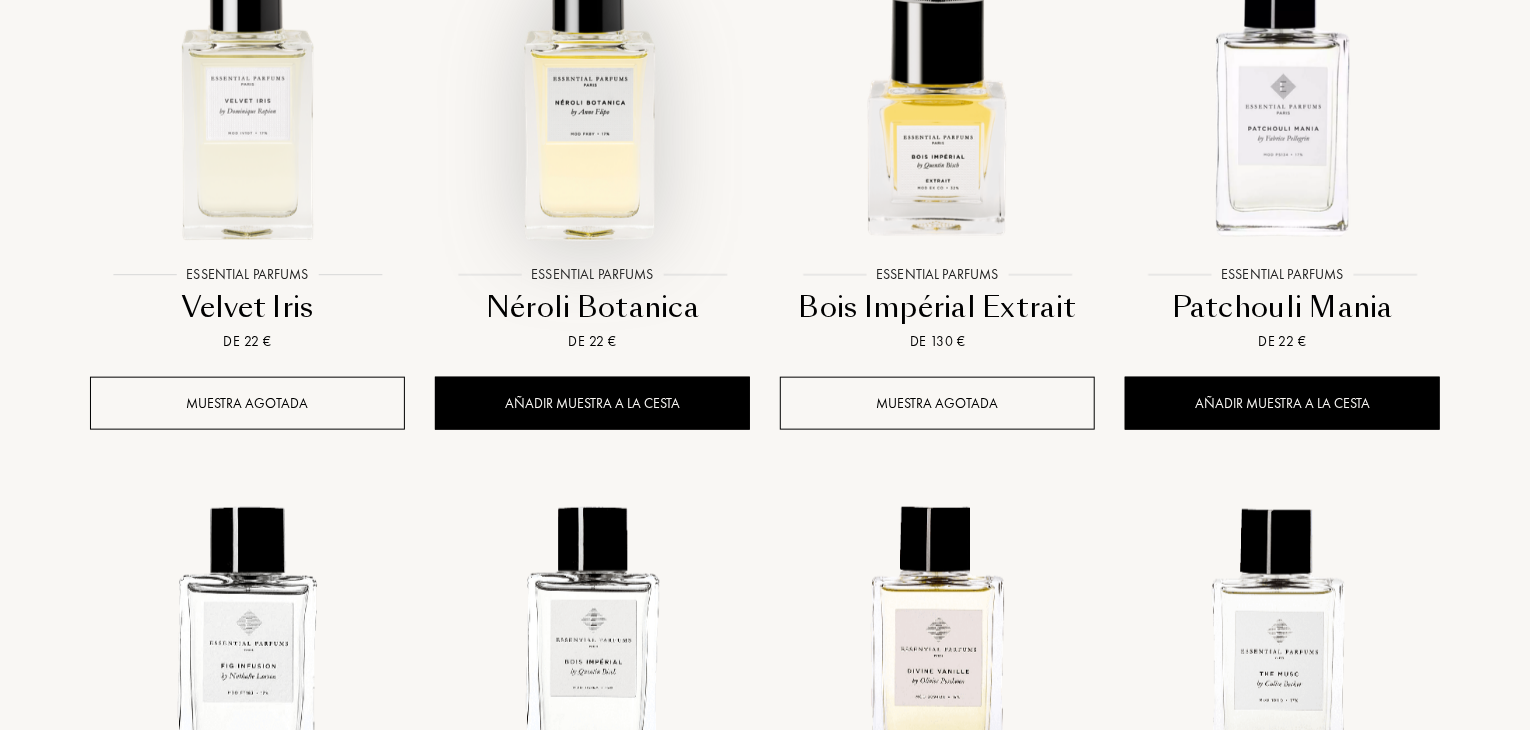 click at bounding box center [592, 115] 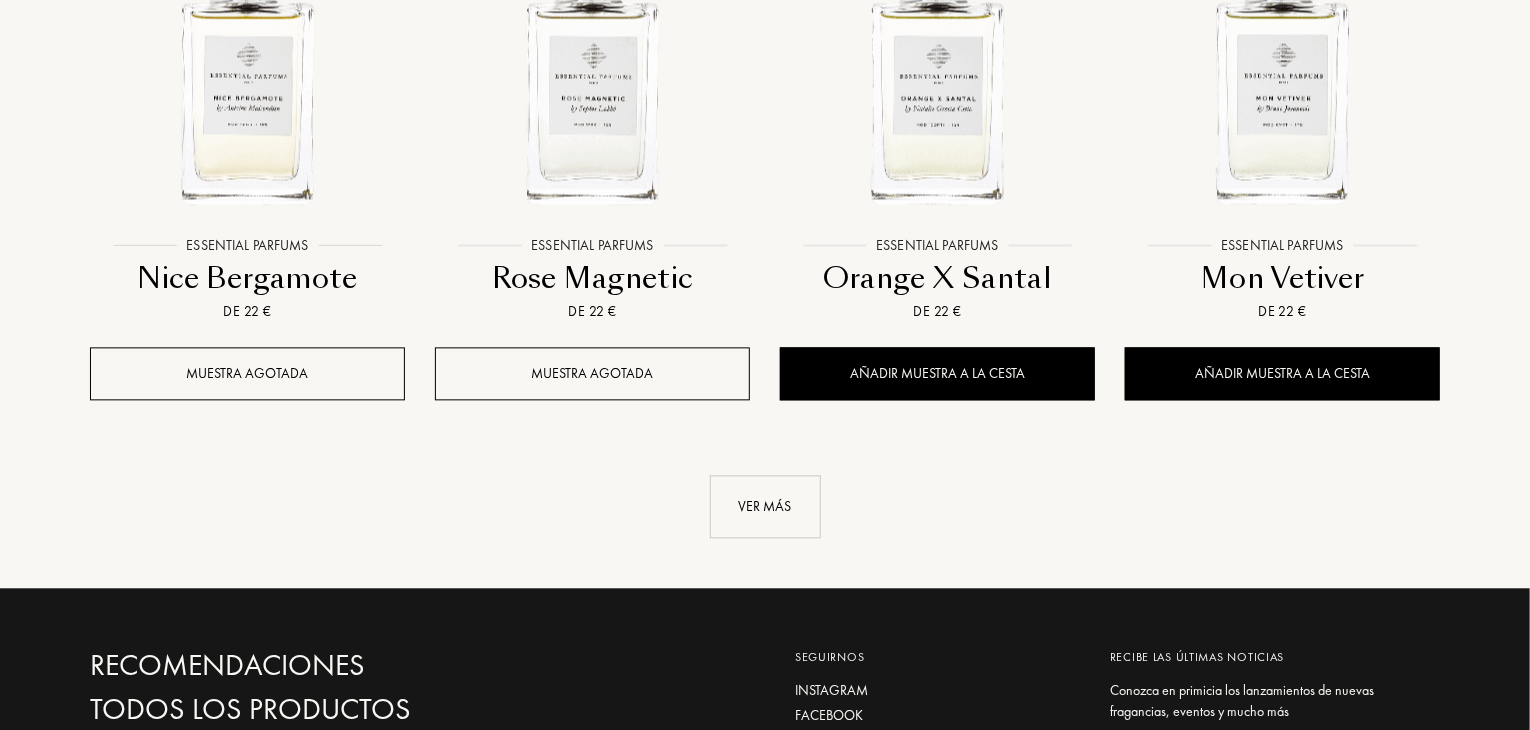 scroll, scrollTop: 2120, scrollLeft: 0, axis: vertical 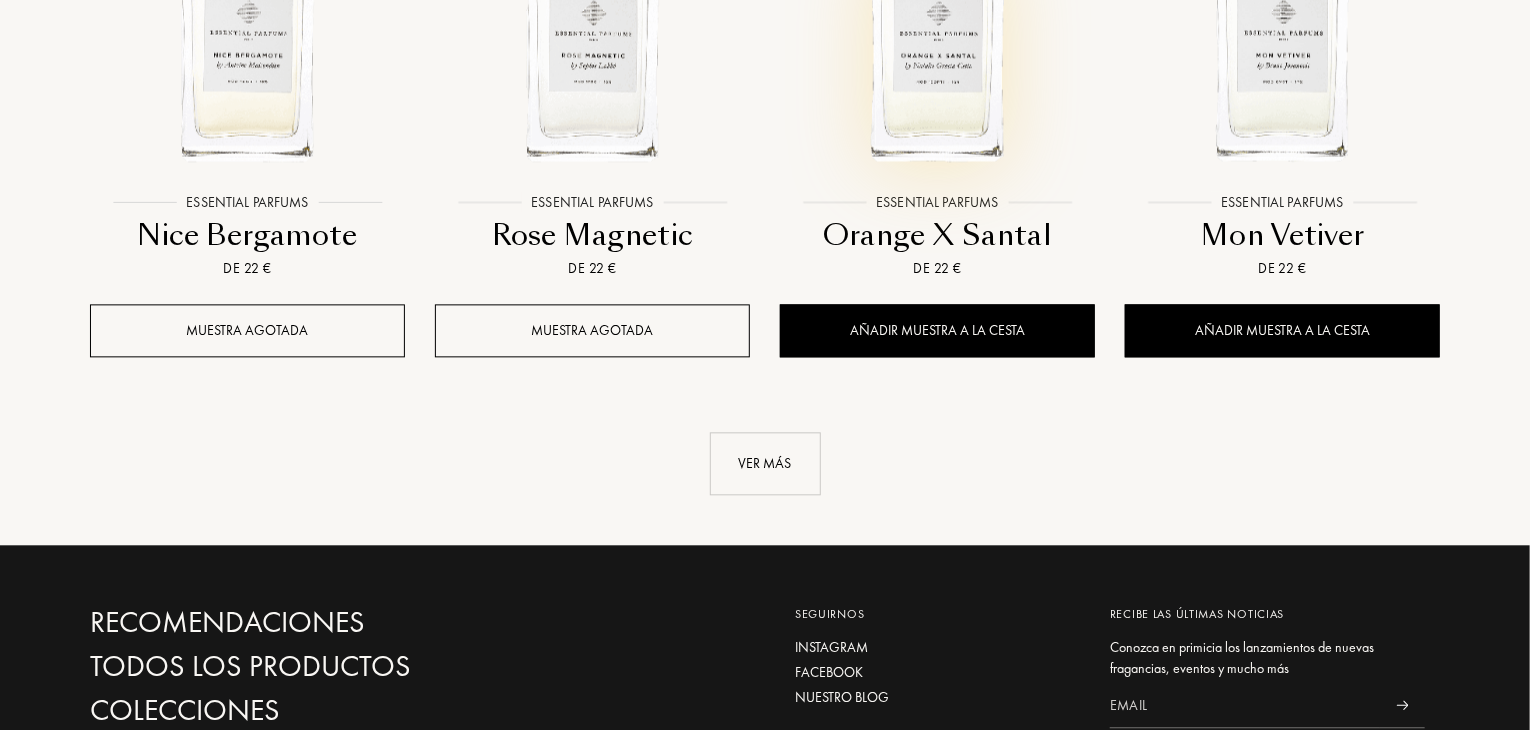 click at bounding box center [937, 25] 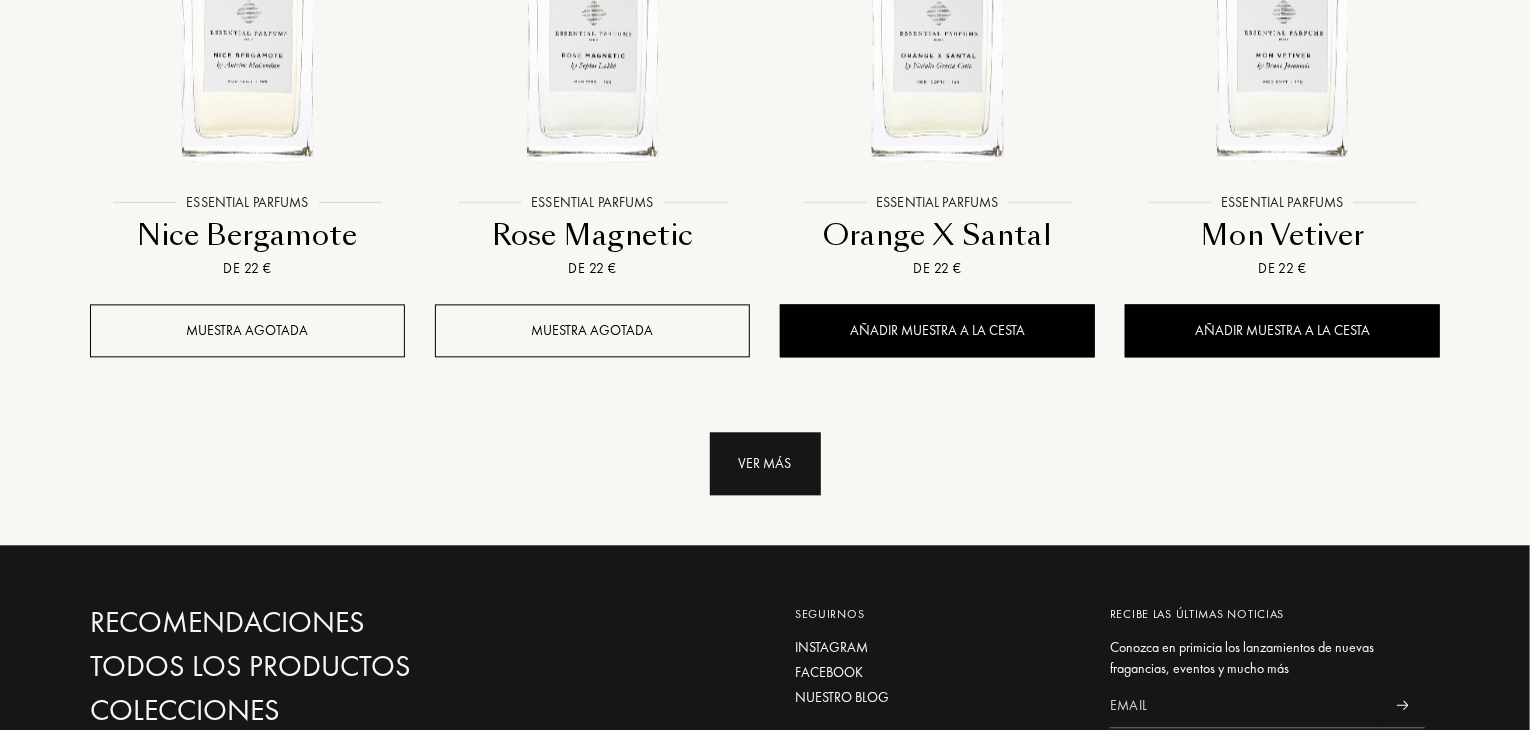click on "Ver más" at bounding box center (765, 463) 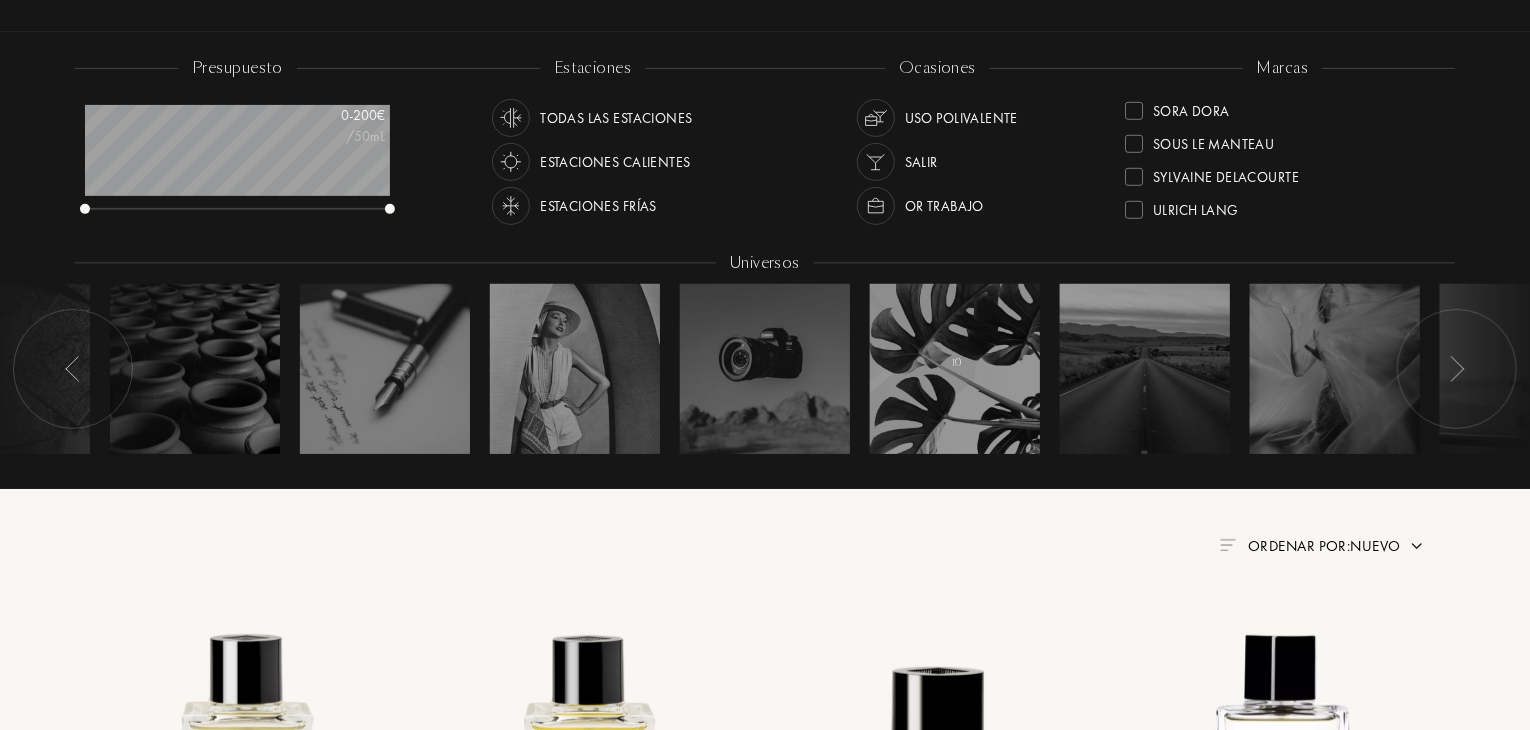 scroll, scrollTop: 0, scrollLeft: 0, axis: both 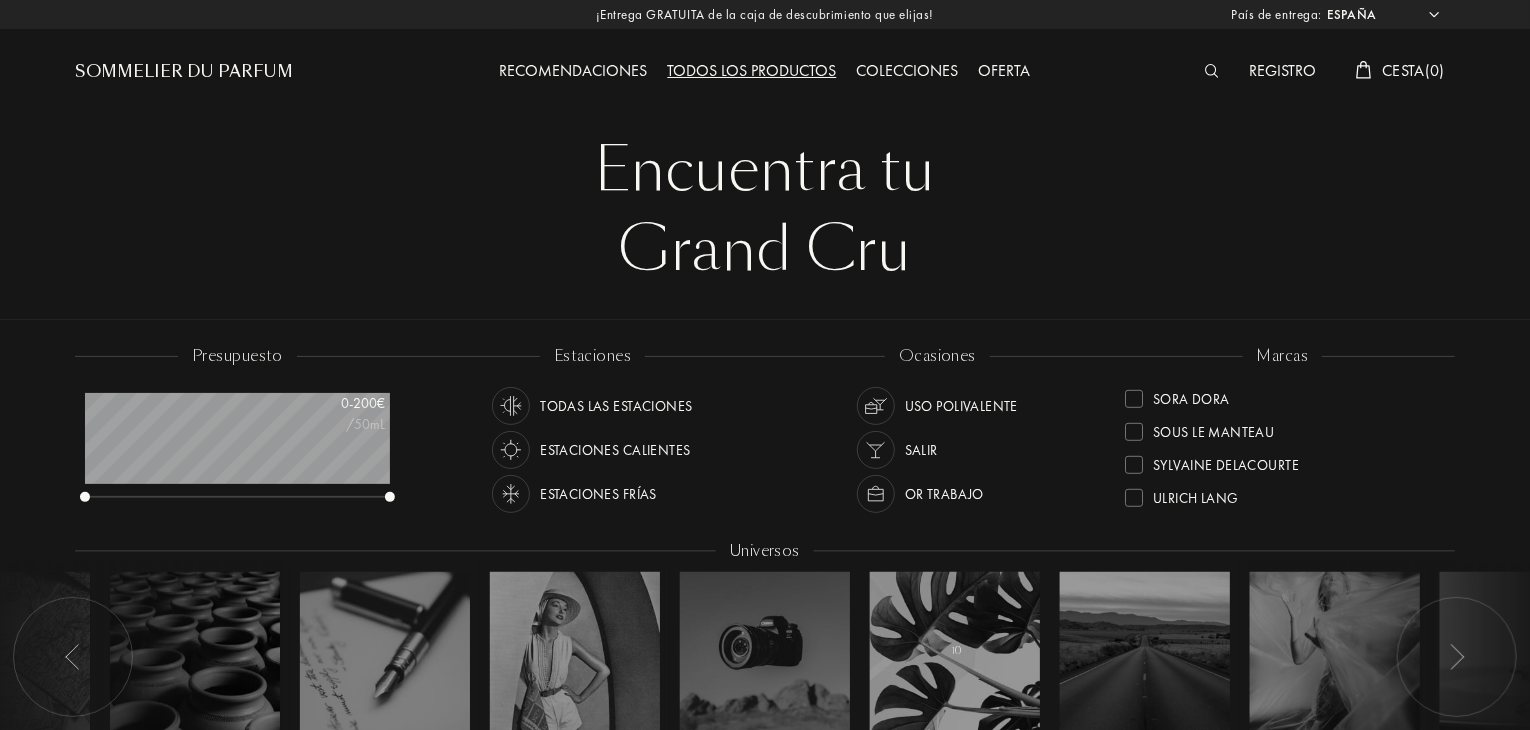 click at bounding box center [1134, 465] 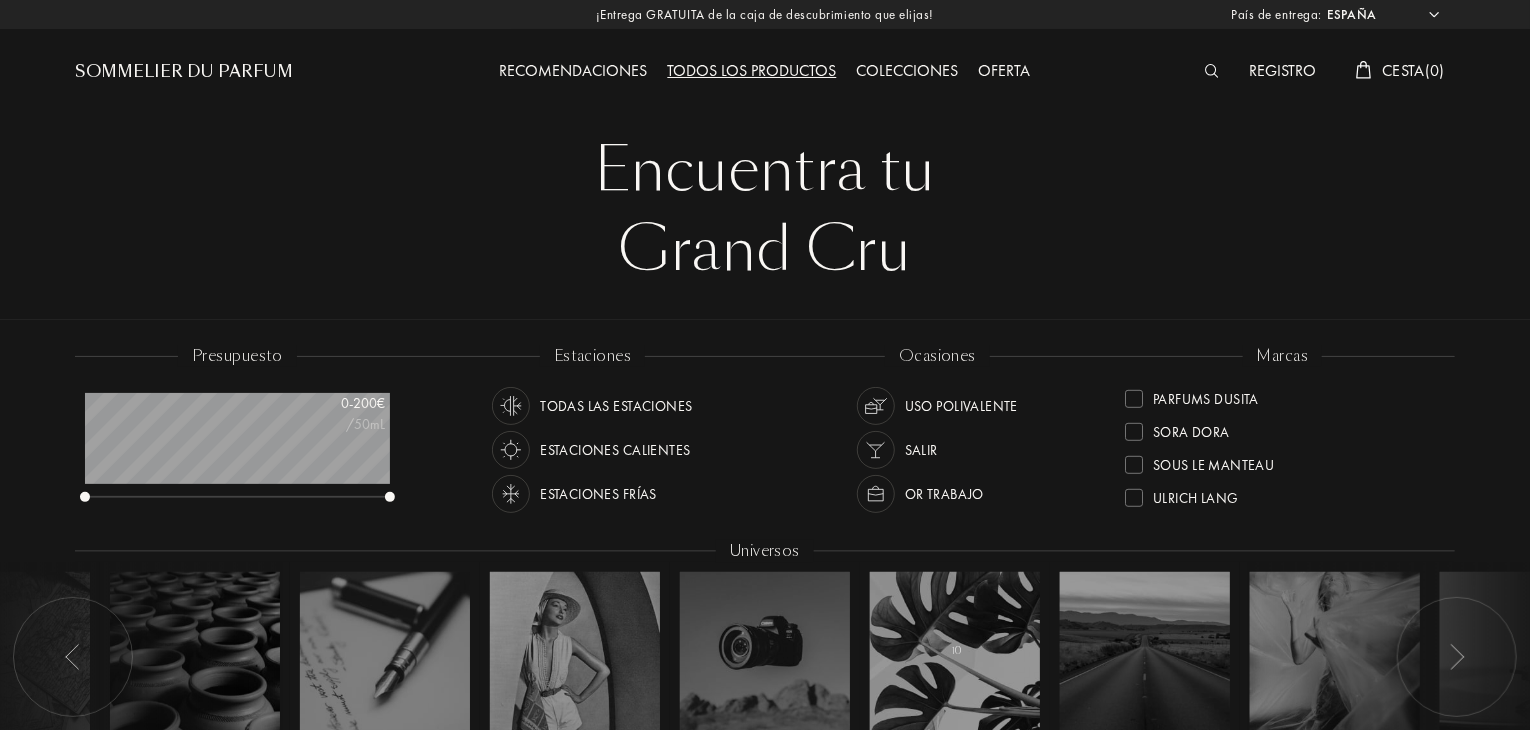 scroll, scrollTop: 0, scrollLeft: 0, axis: both 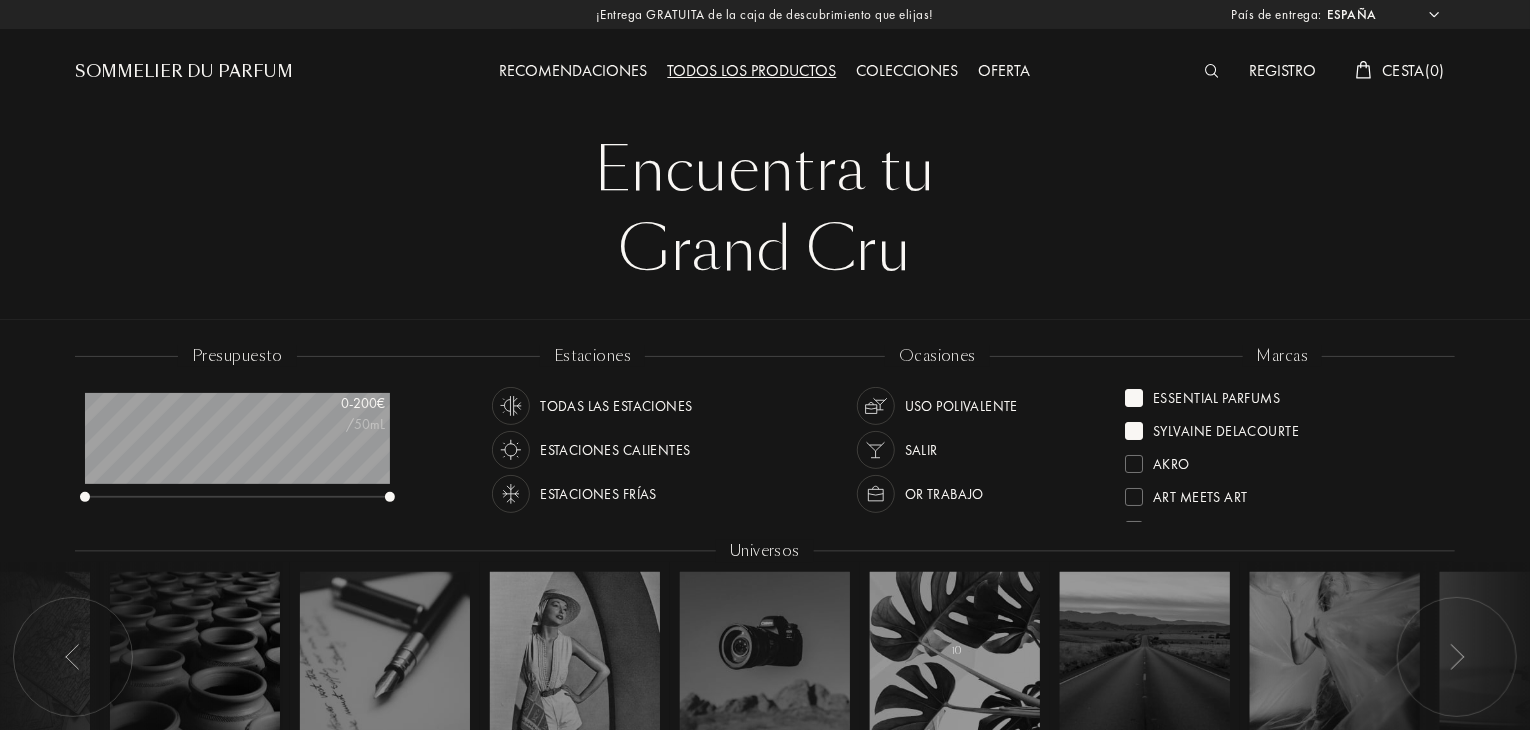 click at bounding box center [1134, 398] 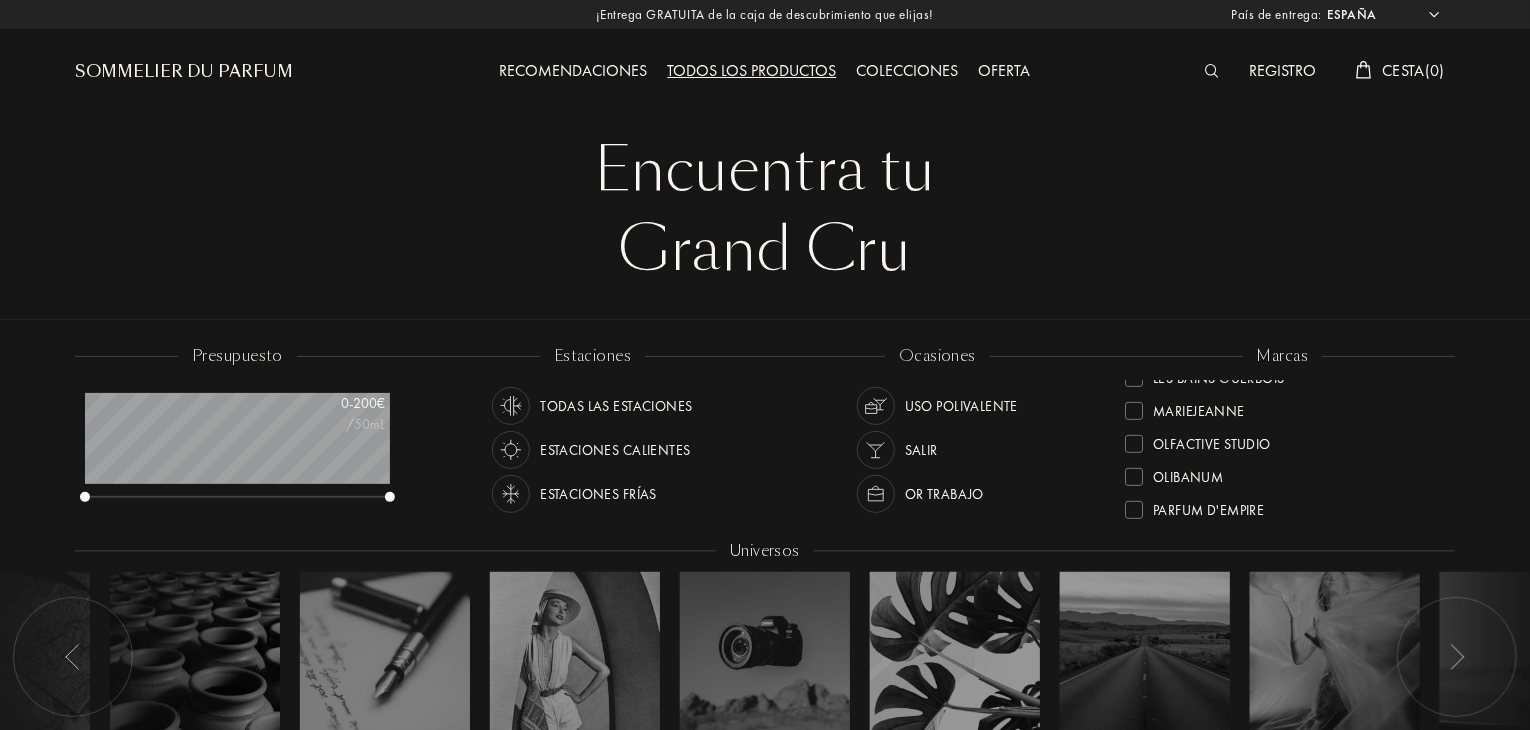 scroll, scrollTop: 725, scrollLeft: 0, axis: vertical 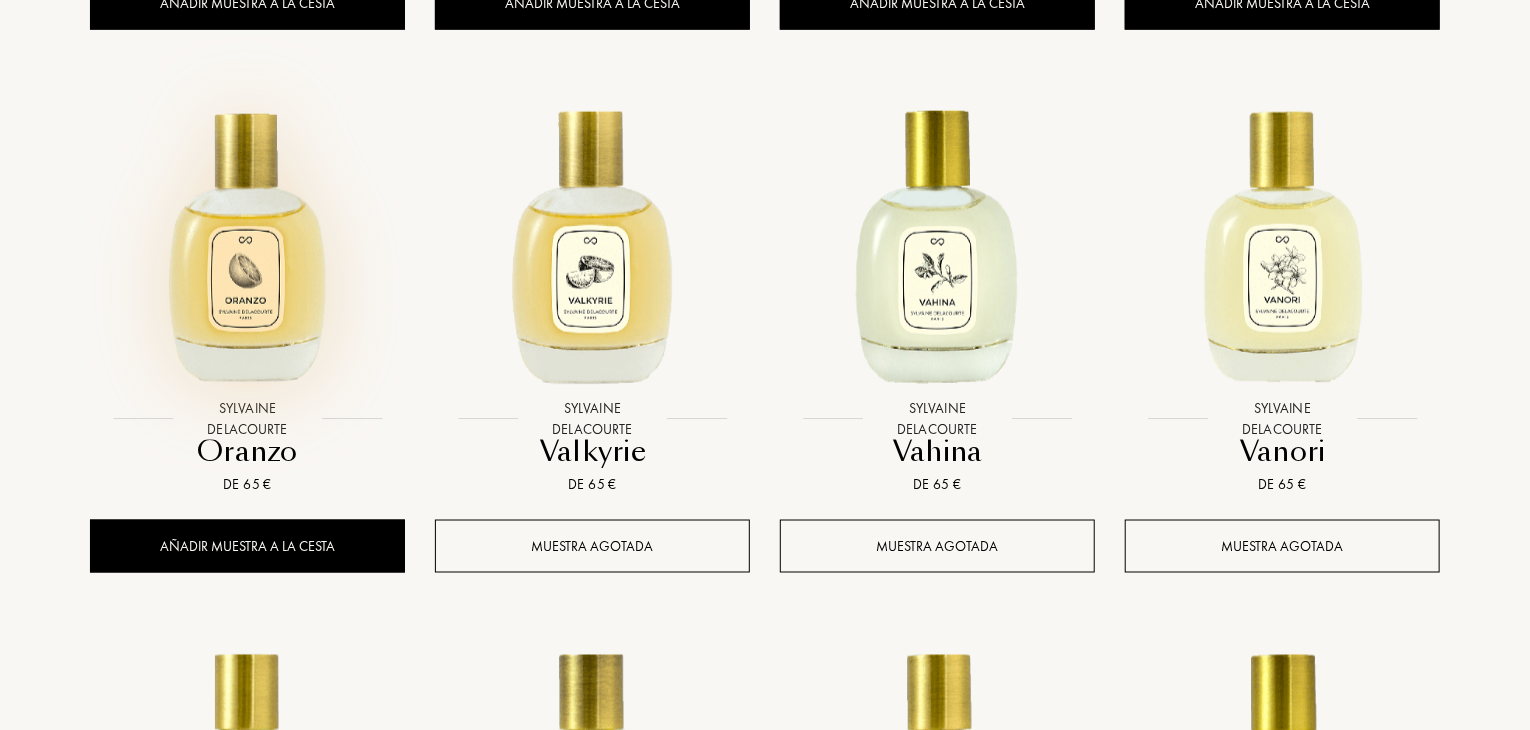 click at bounding box center [247, 242] 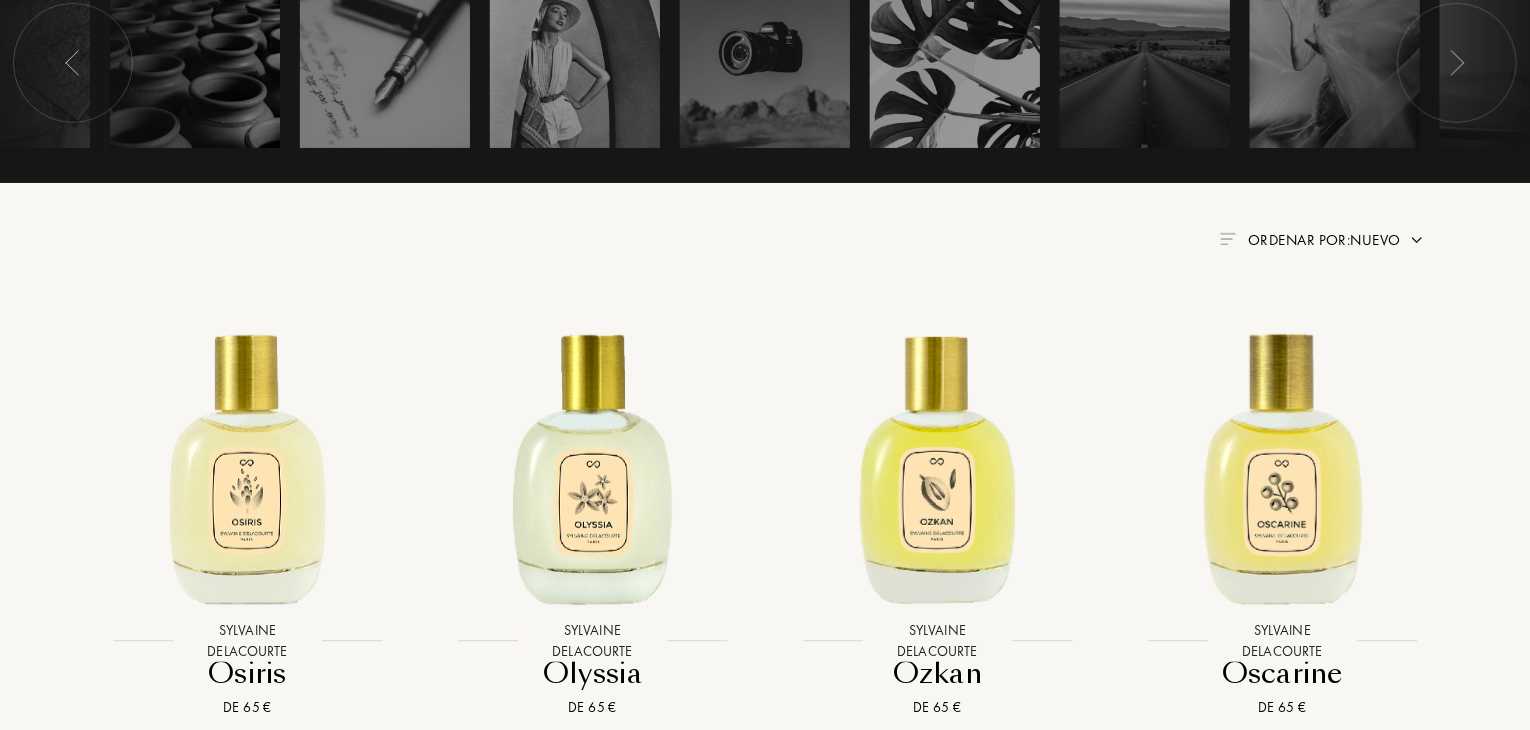 scroll, scrollTop: 360, scrollLeft: 0, axis: vertical 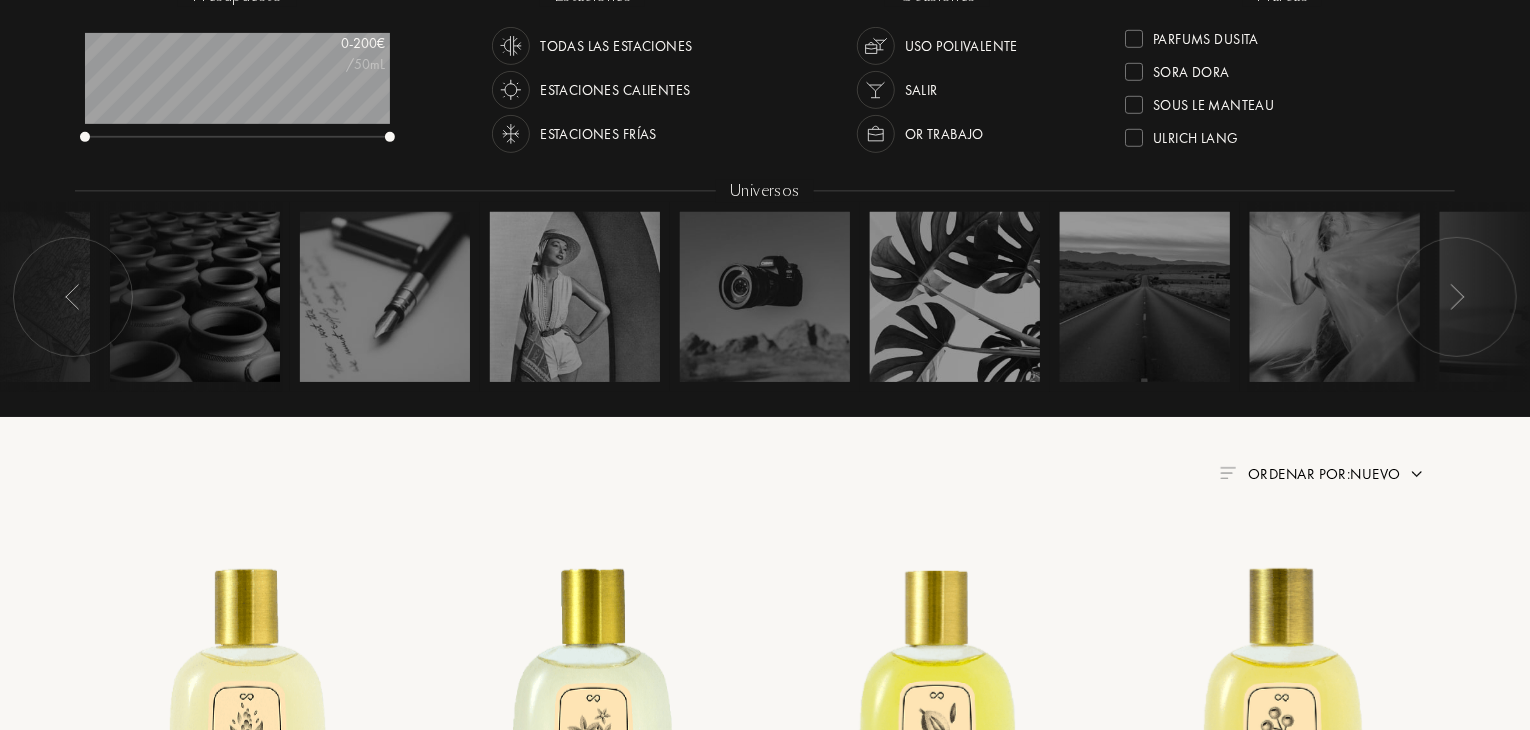 click at bounding box center [1134, 105] 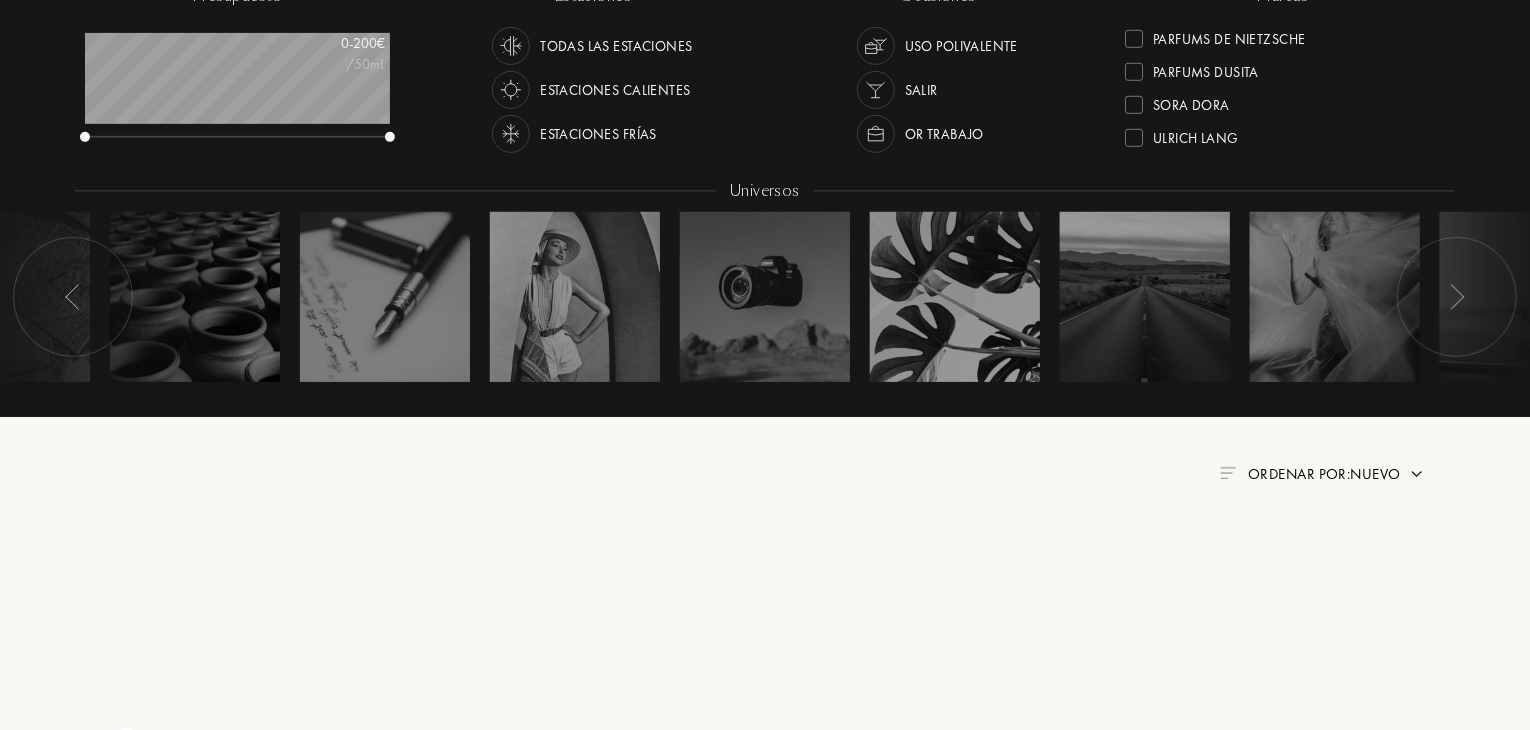 scroll, scrollTop: 0, scrollLeft: 0, axis: both 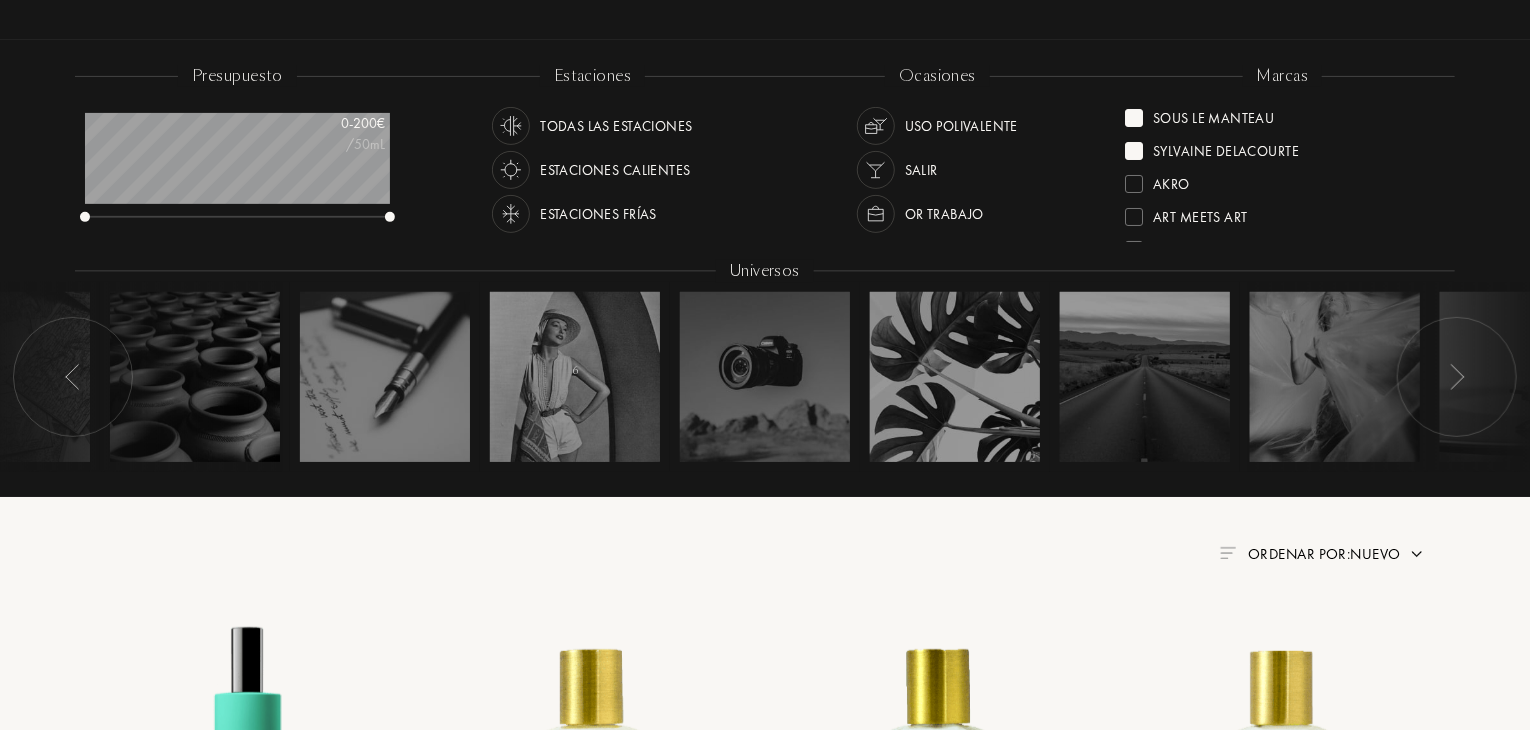 click at bounding box center [1134, 118] 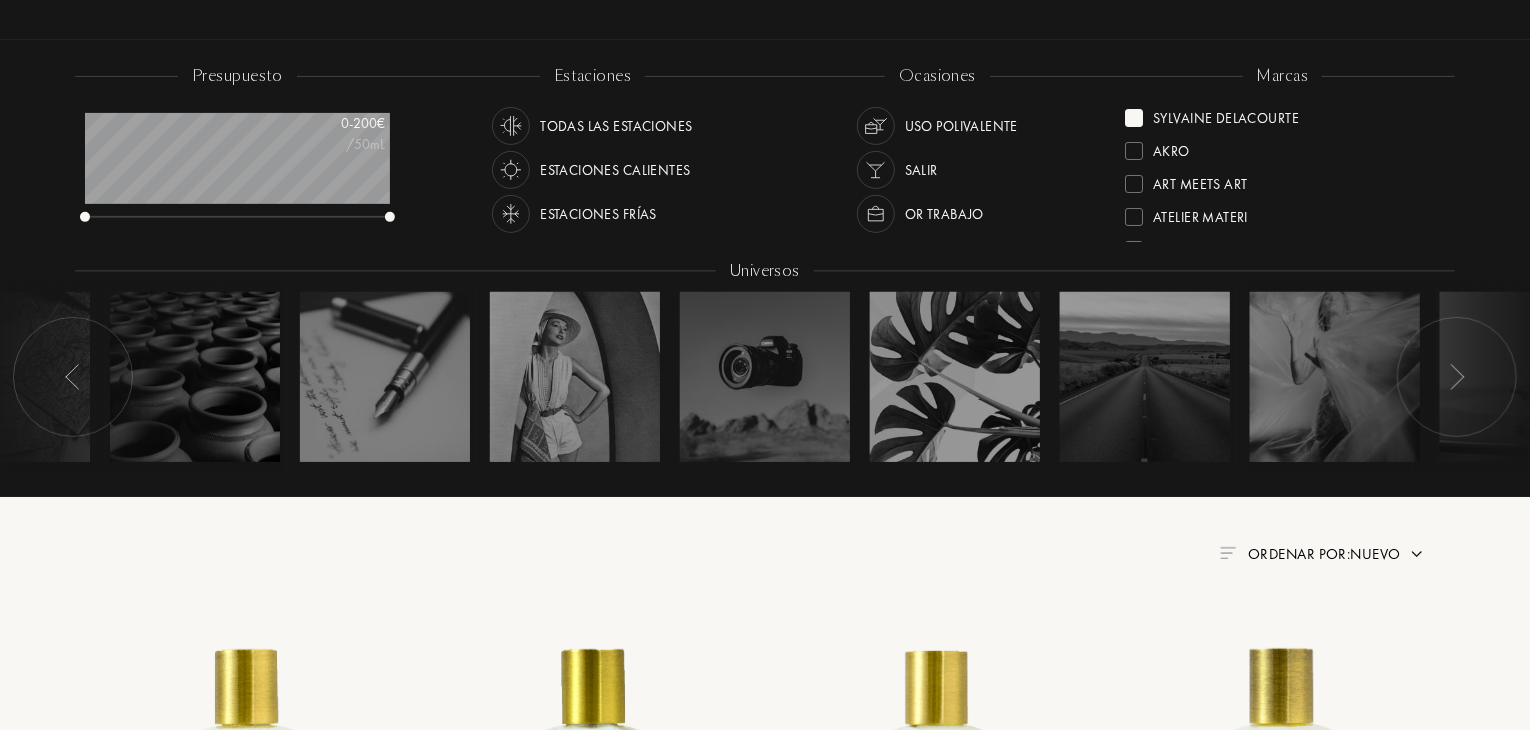click at bounding box center [1134, 118] 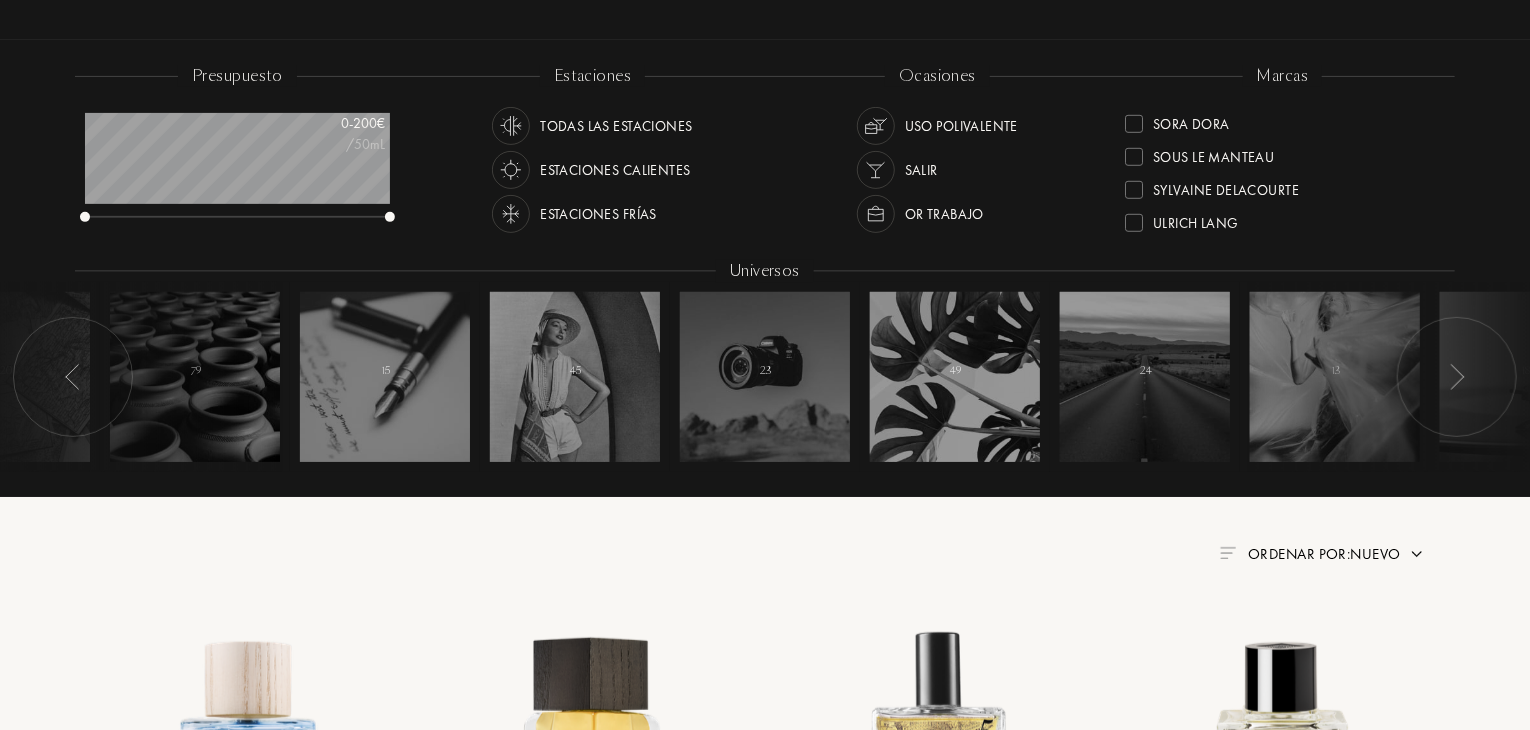 scroll, scrollTop: 725, scrollLeft: 0, axis: vertical 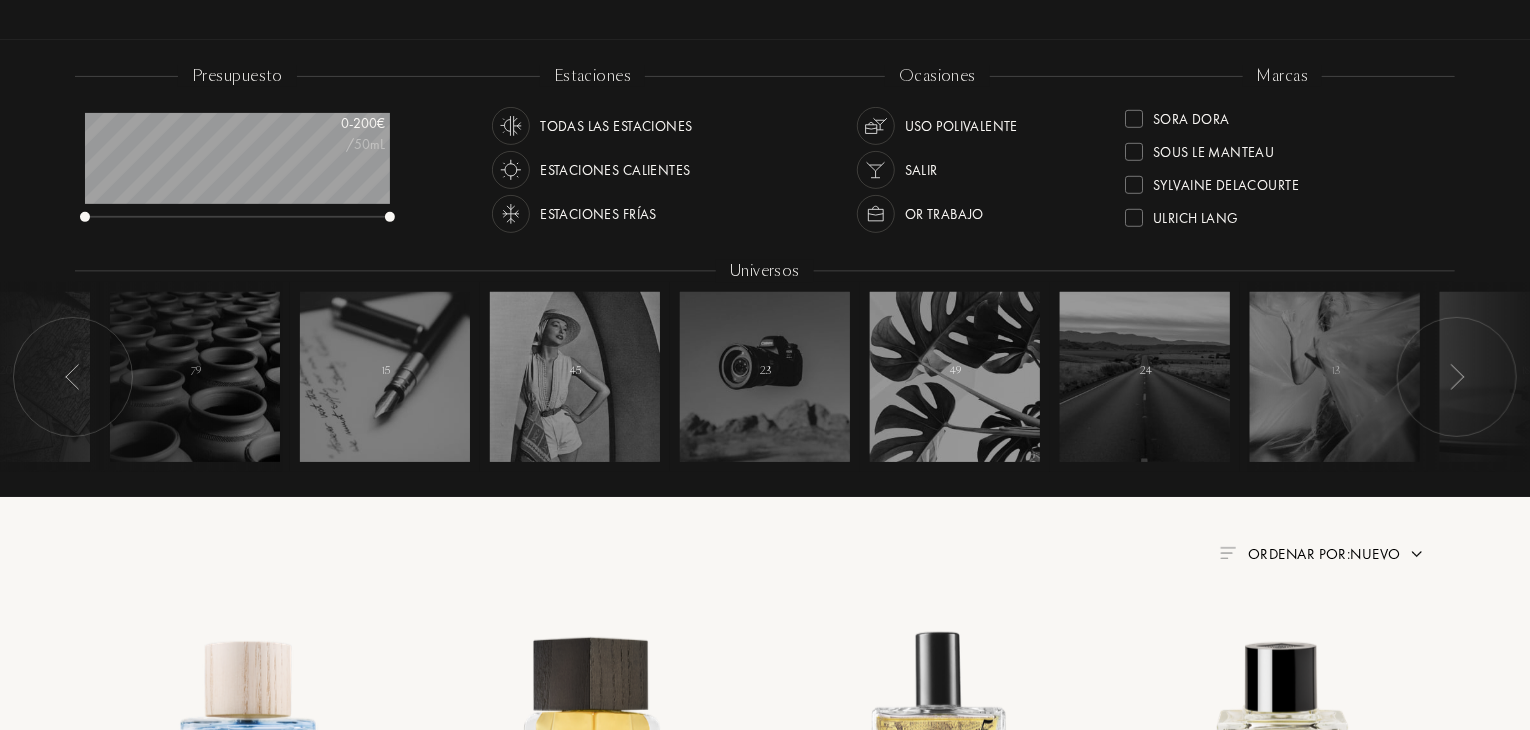 click on "Sora Dora" at bounding box center (1177, 115) 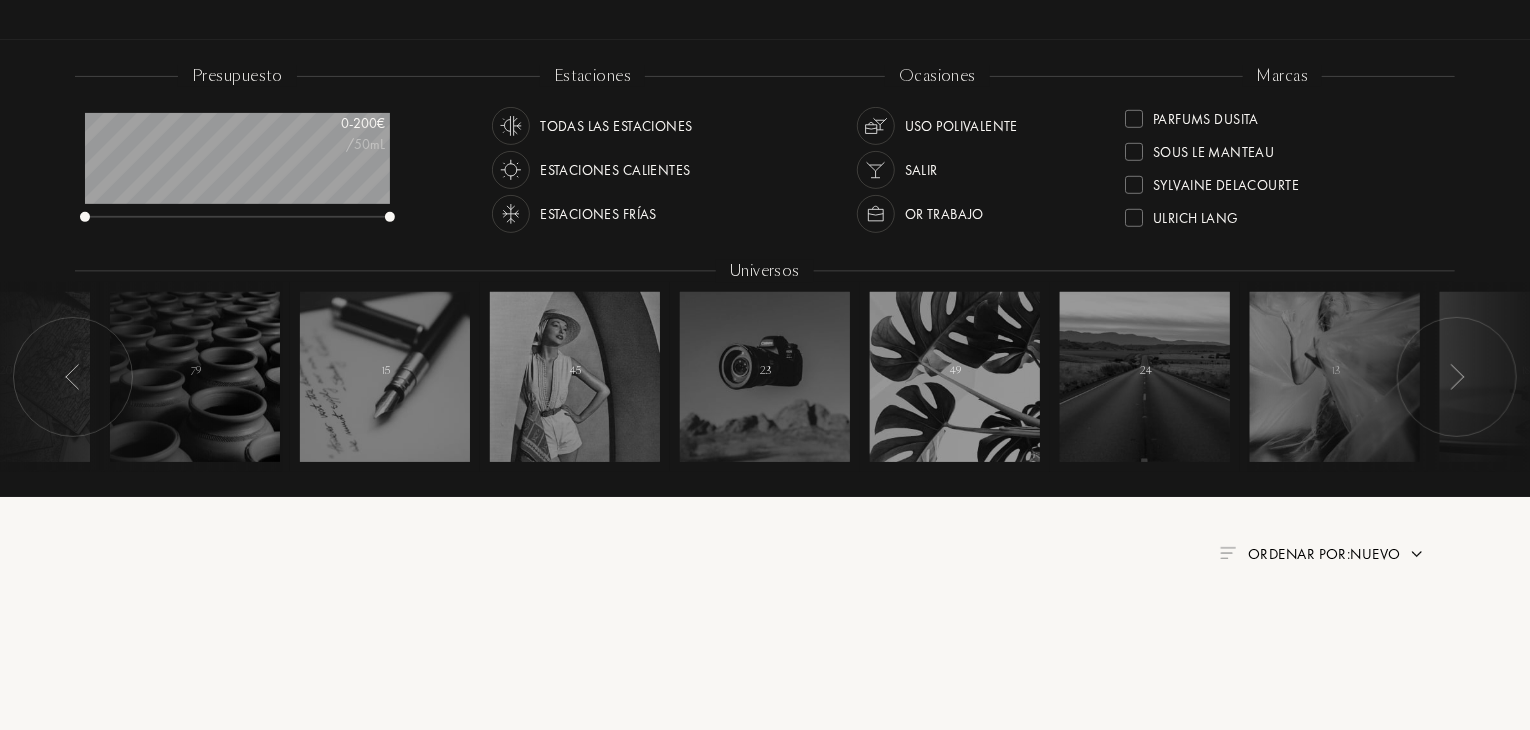 scroll, scrollTop: 0, scrollLeft: 0, axis: both 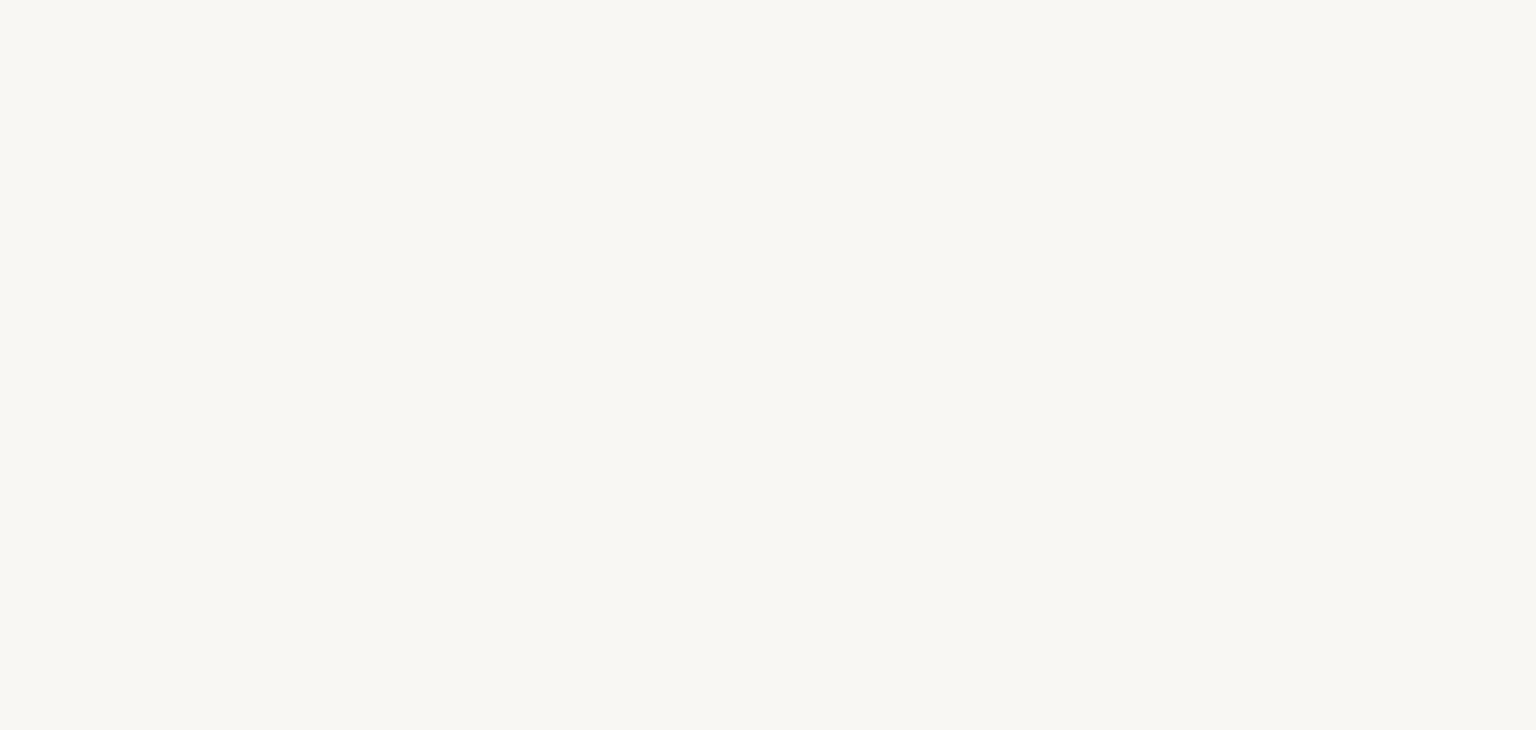 select on "ES" 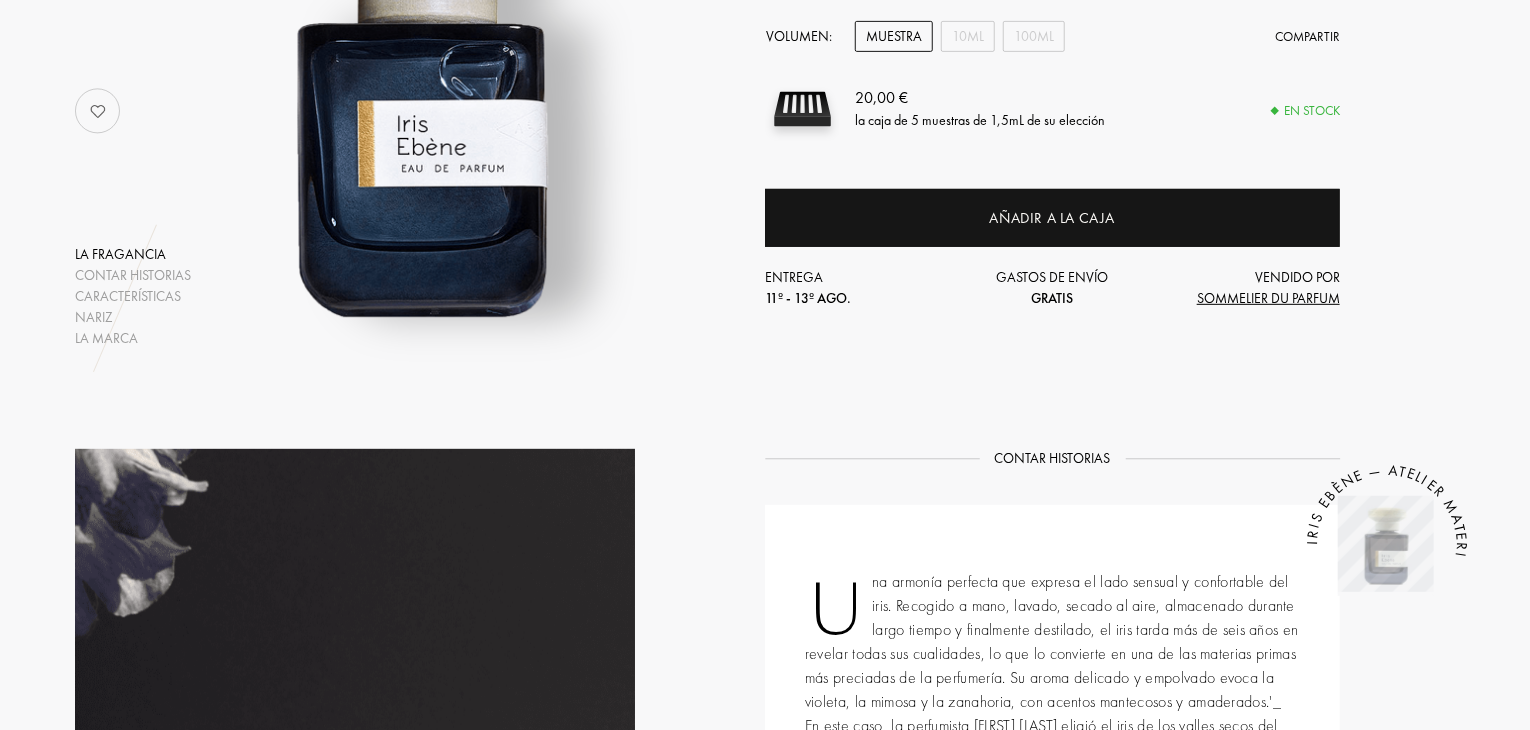 scroll, scrollTop: 360, scrollLeft: 0, axis: vertical 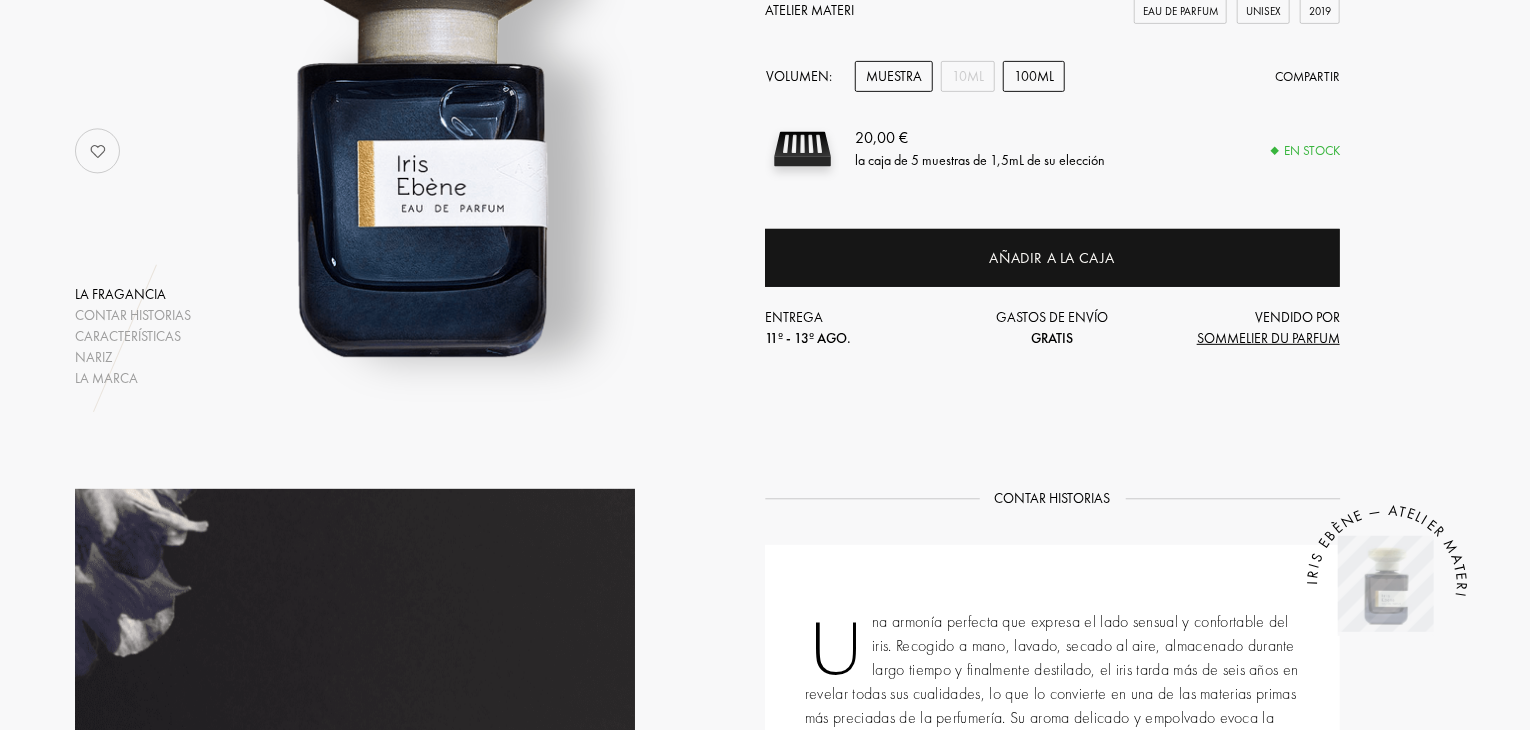 click on "100mL" at bounding box center (1034, 76) 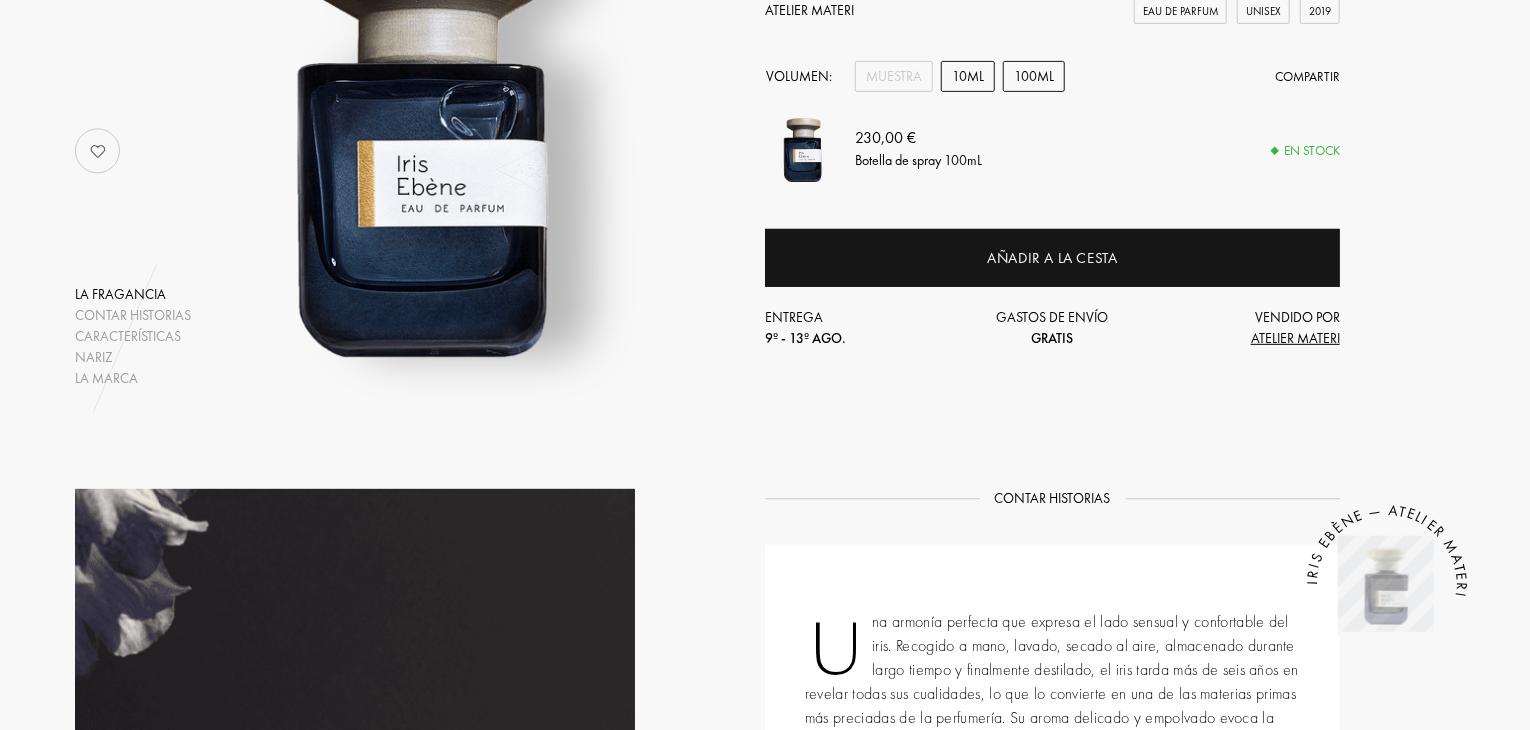 click on "10mL" at bounding box center (968, 76) 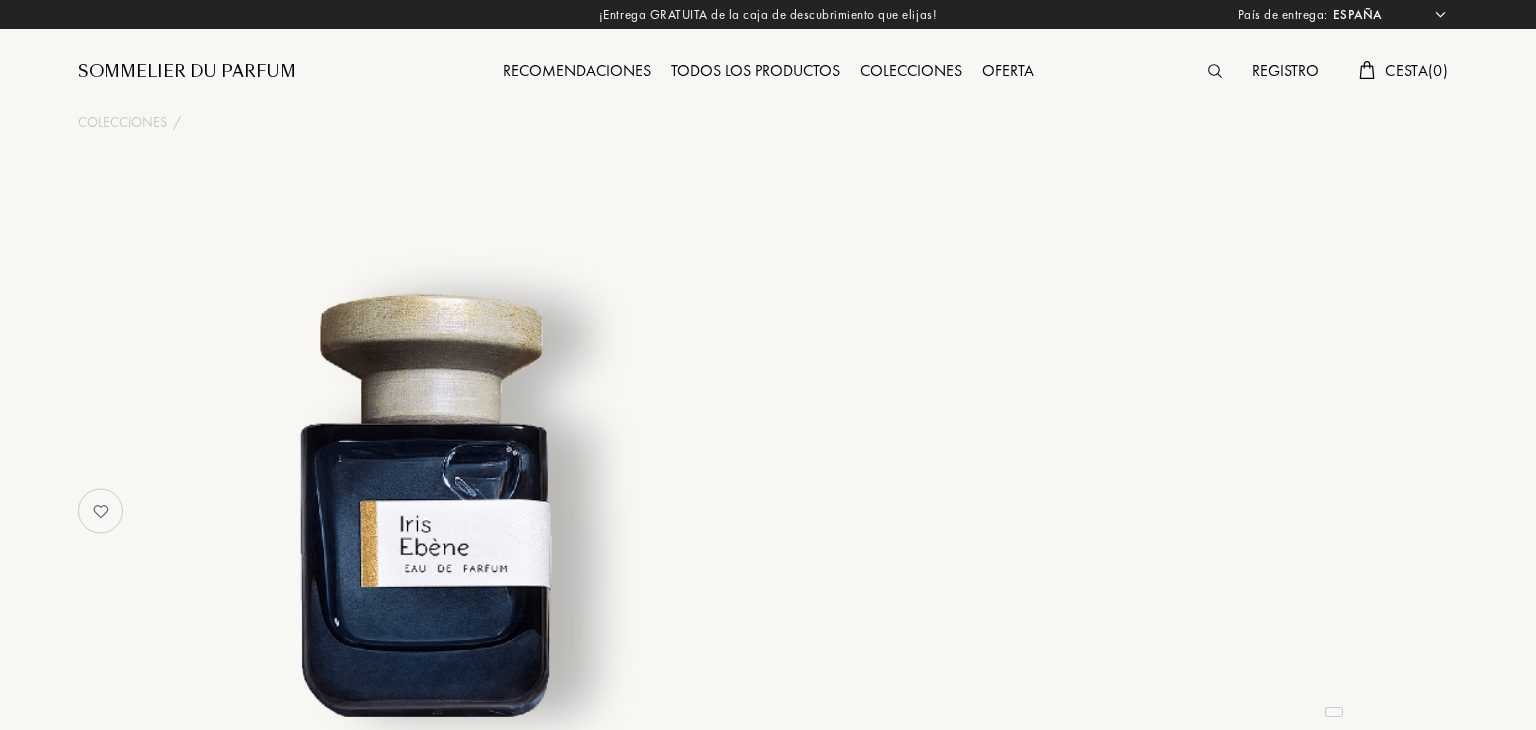 select on "ES" 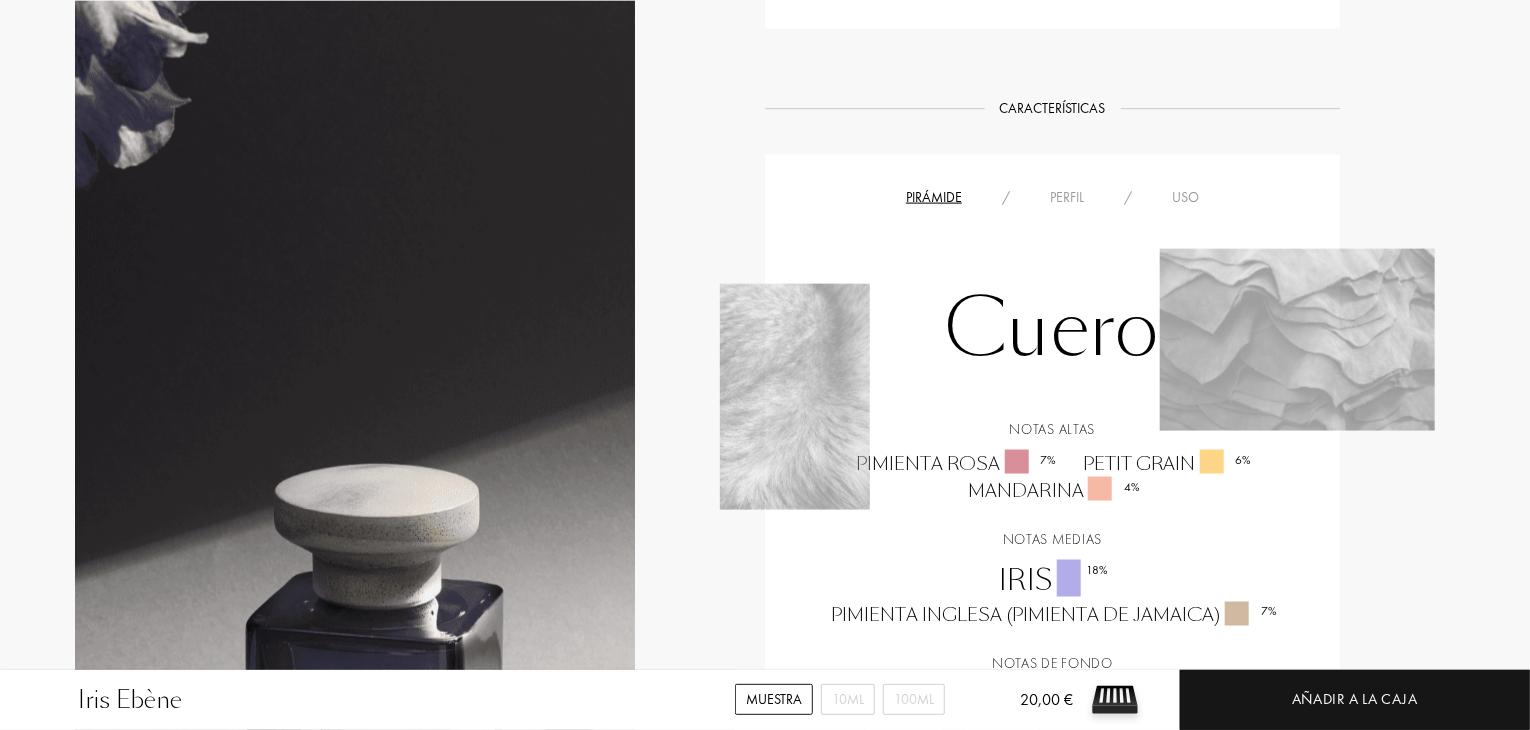 scroll, scrollTop: 1320, scrollLeft: 0, axis: vertical 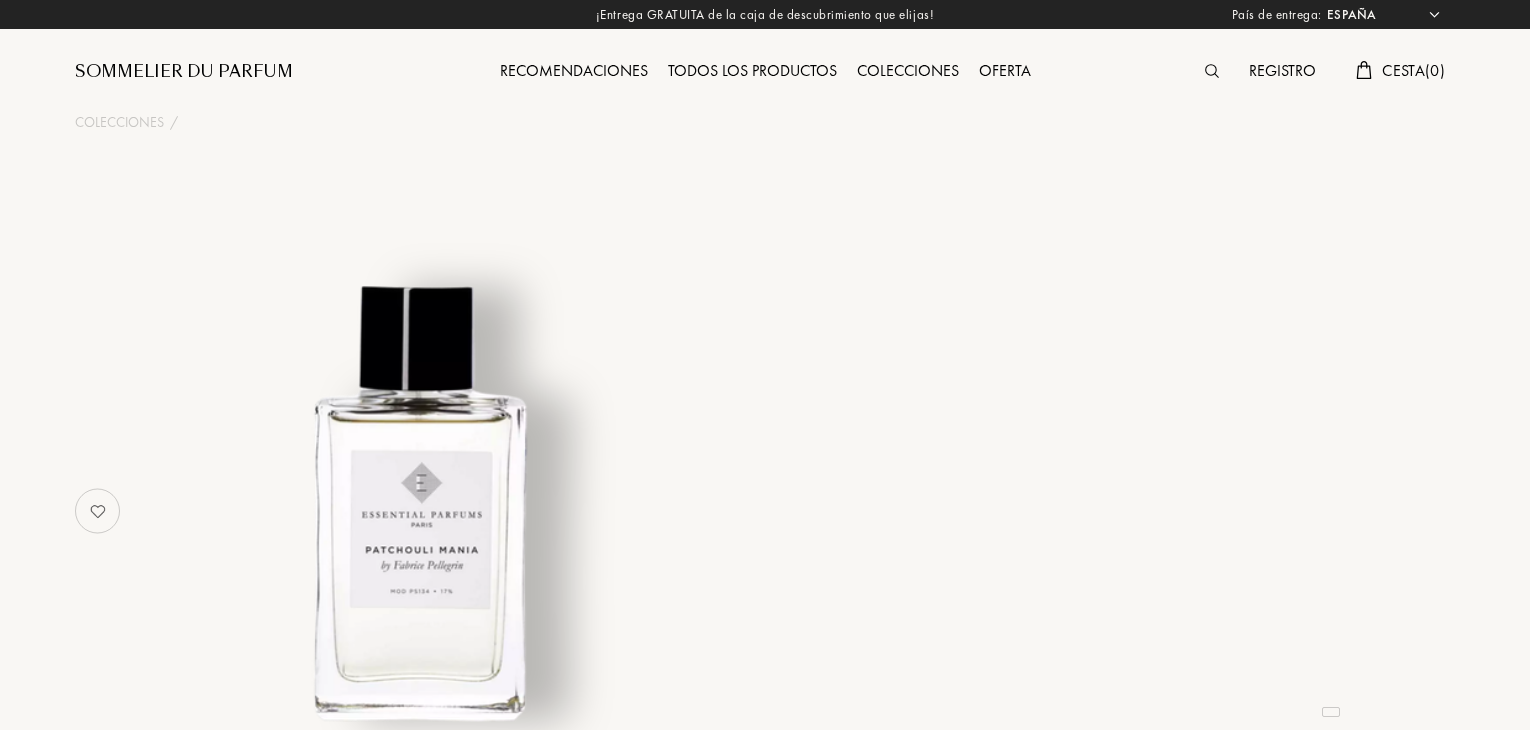 select on "ES" 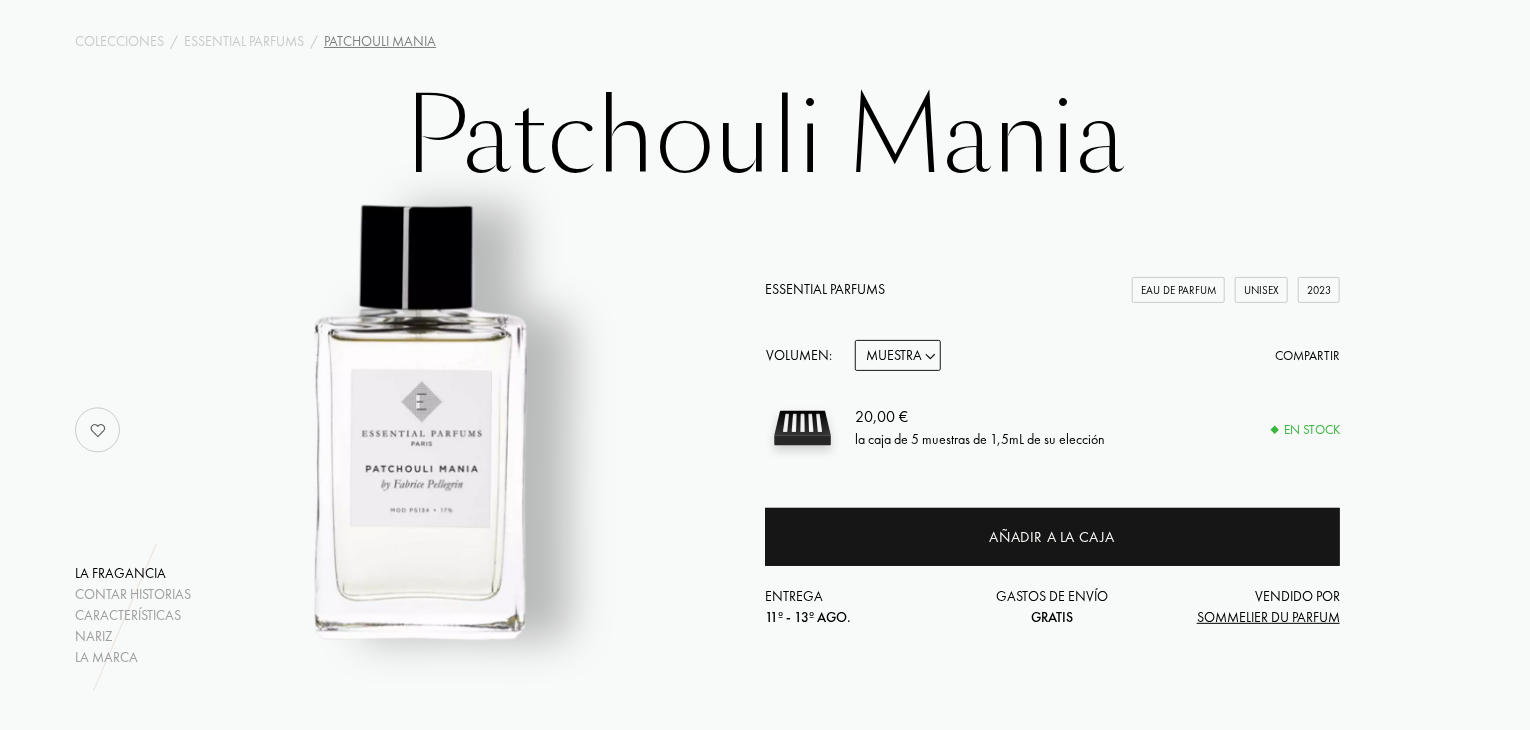 scroll, scrollTop: 40, scrollLeft: 0, axis: vertical 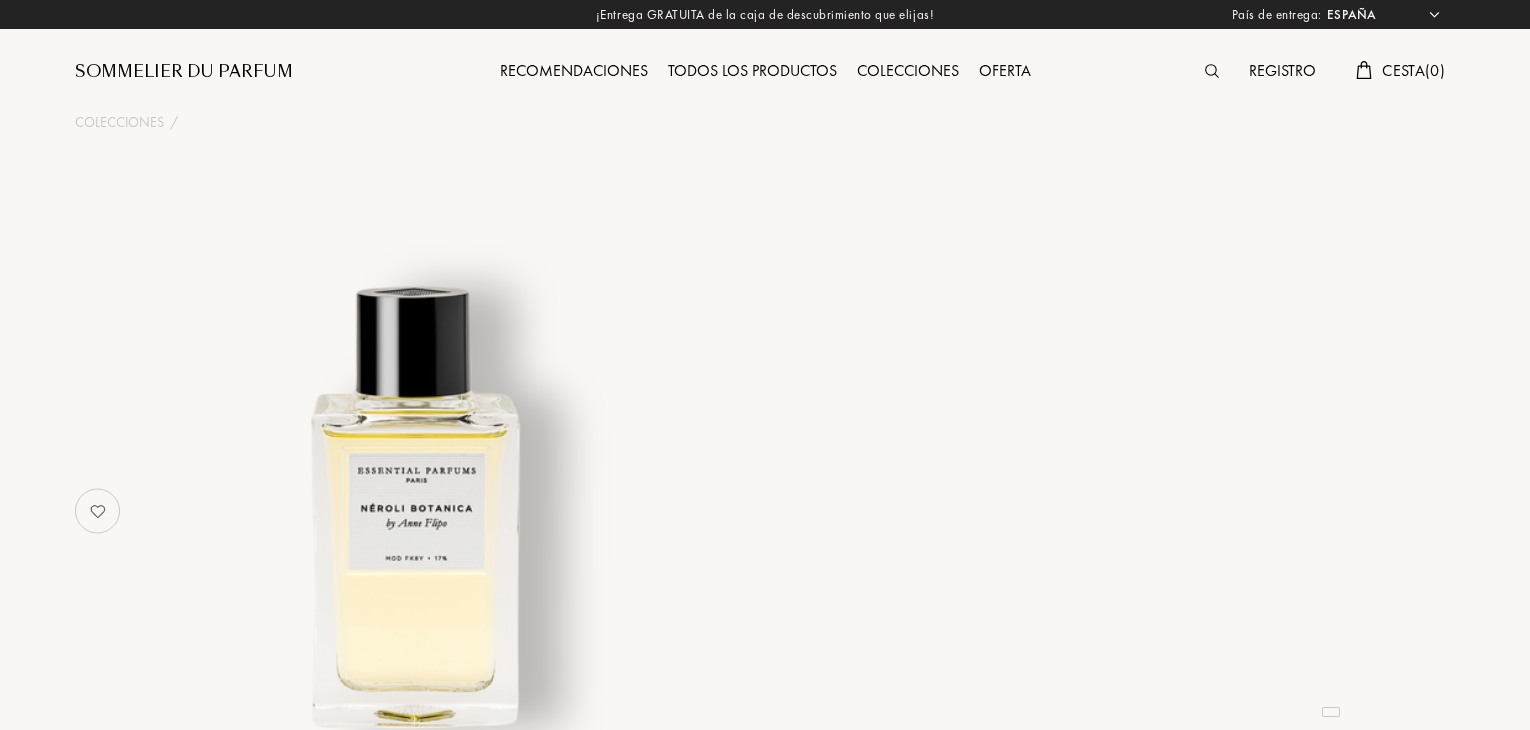select on "ES" 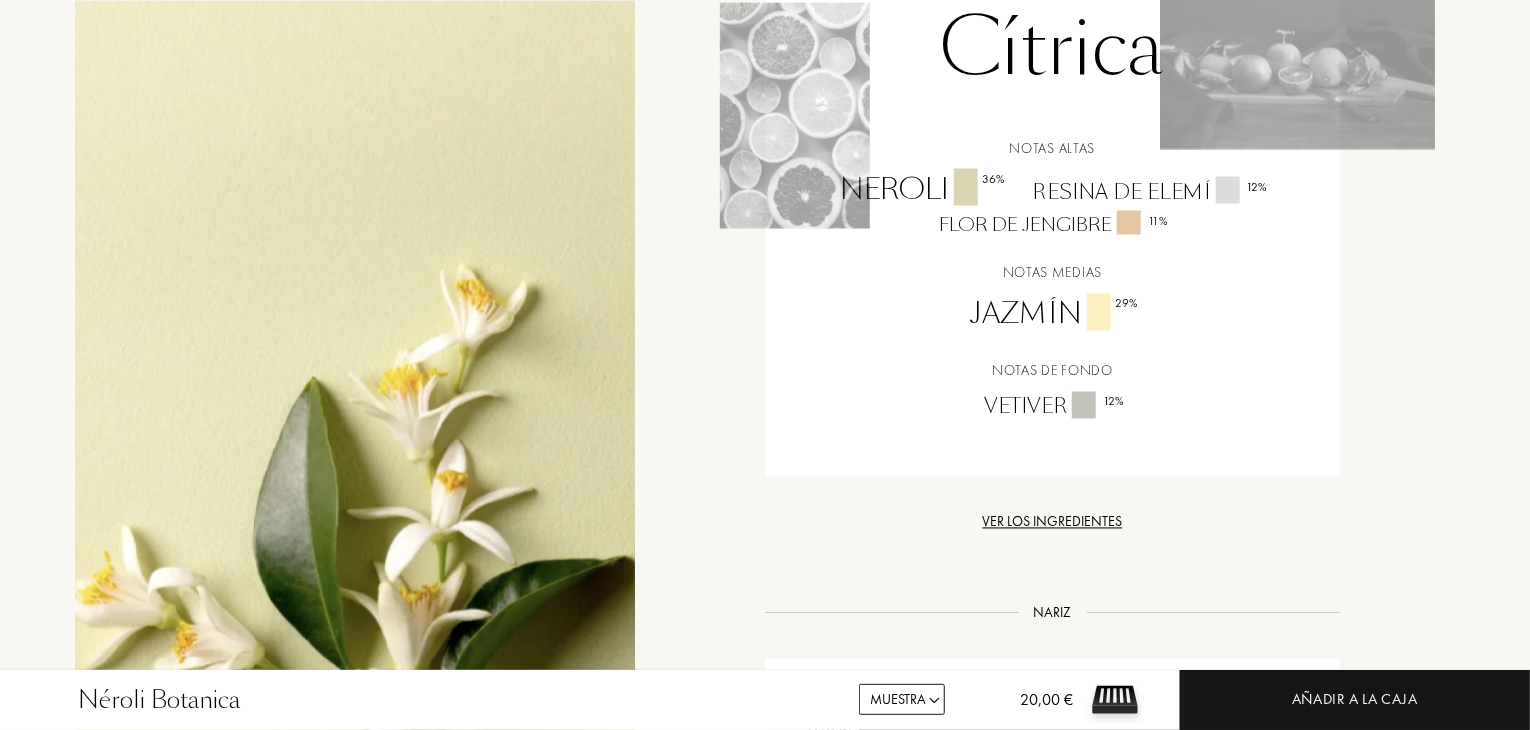 scroll, scrollTop: 1680, scrollLeft: 0, axis: vertical 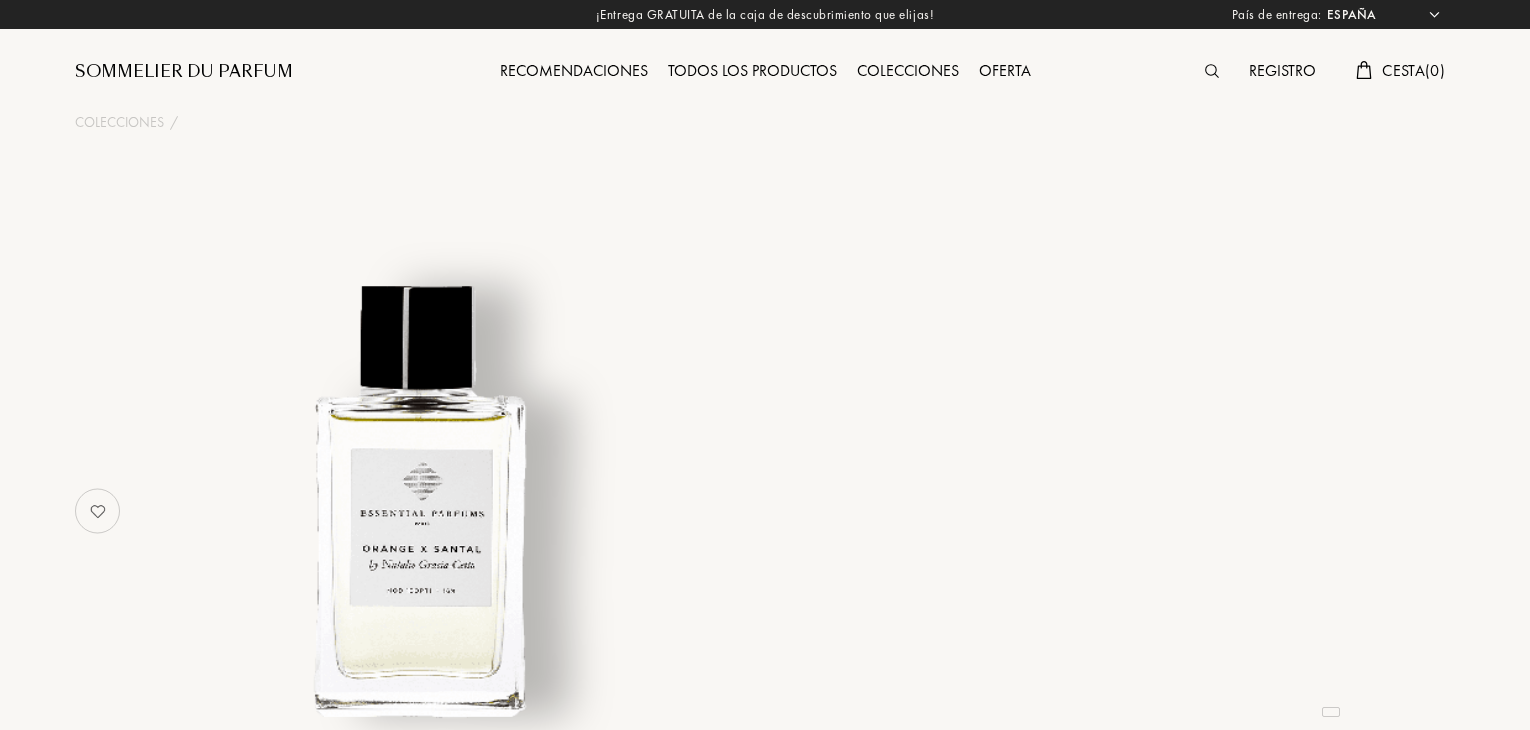 select on "ES" 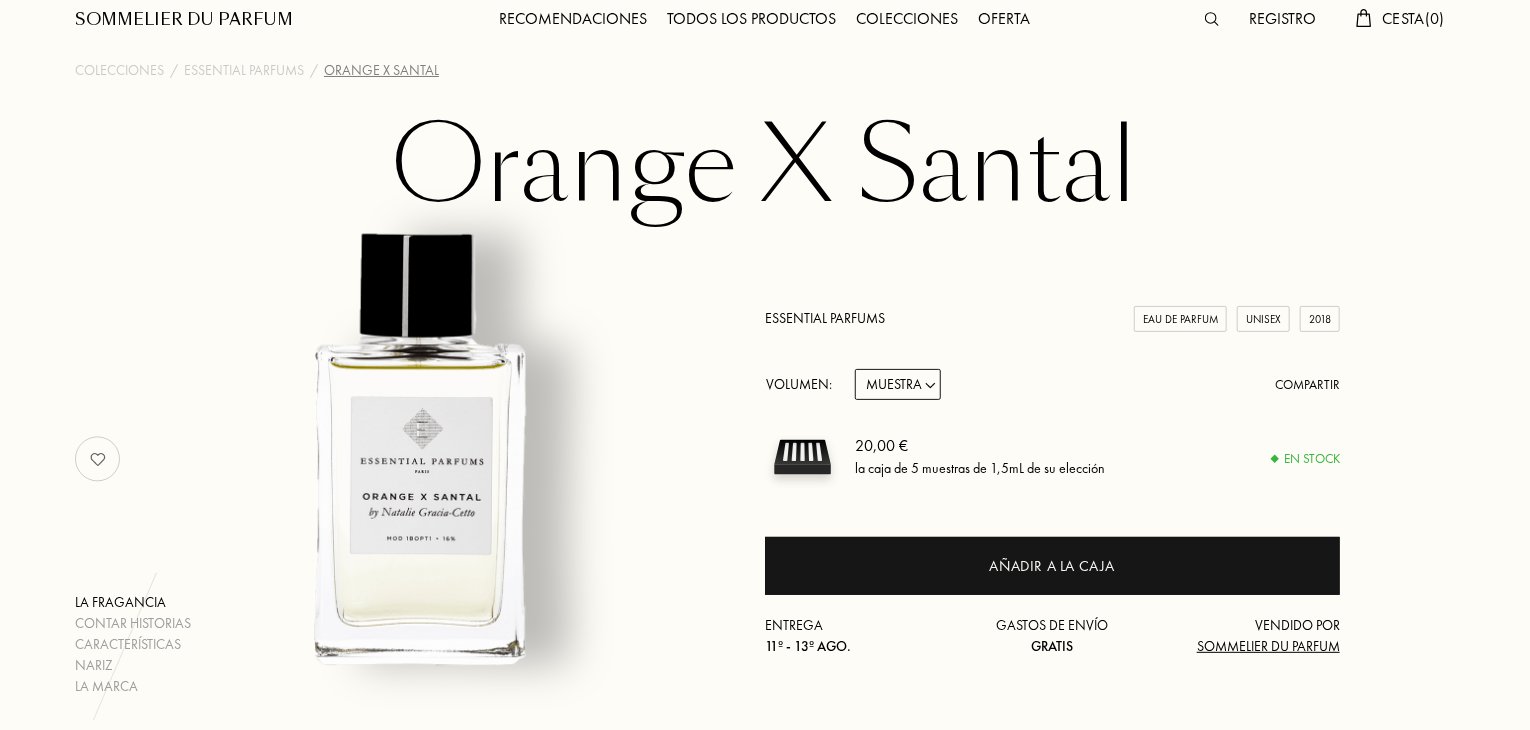 scroll, scrollTop: 40, scrollLeft: 0, axis: vertical 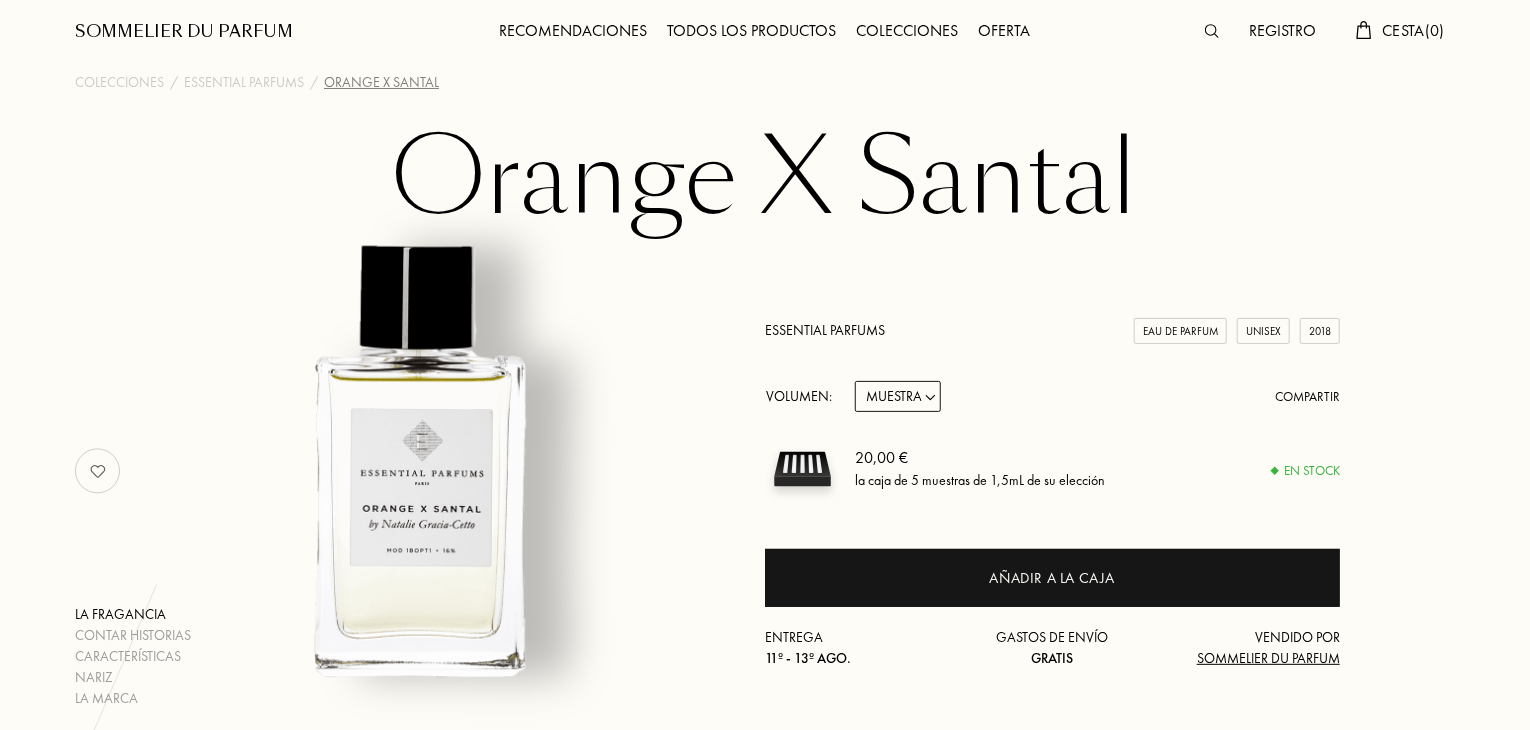 click on "Muestra 10mL 100mL 150mL" at bounding box center (898, 396) 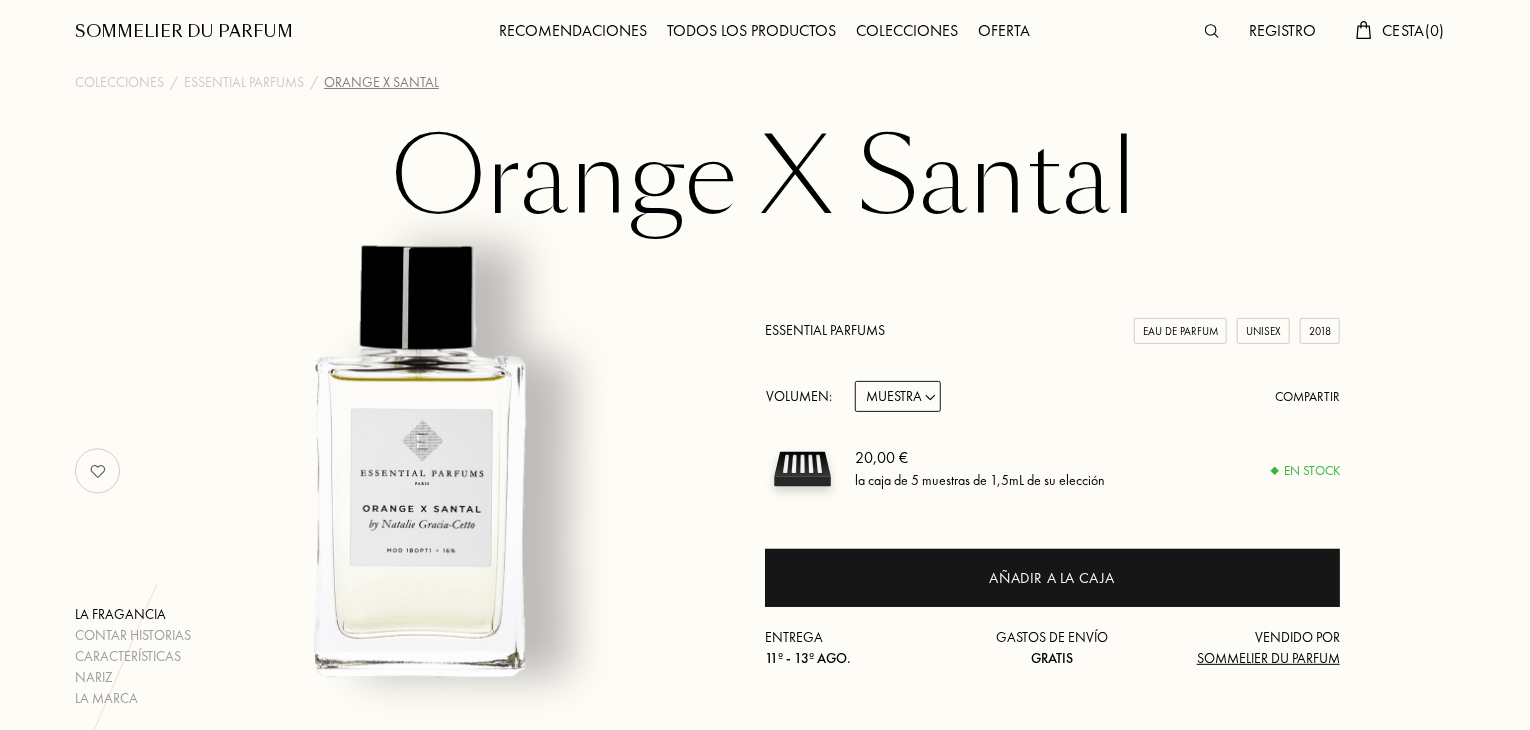 select on "2" 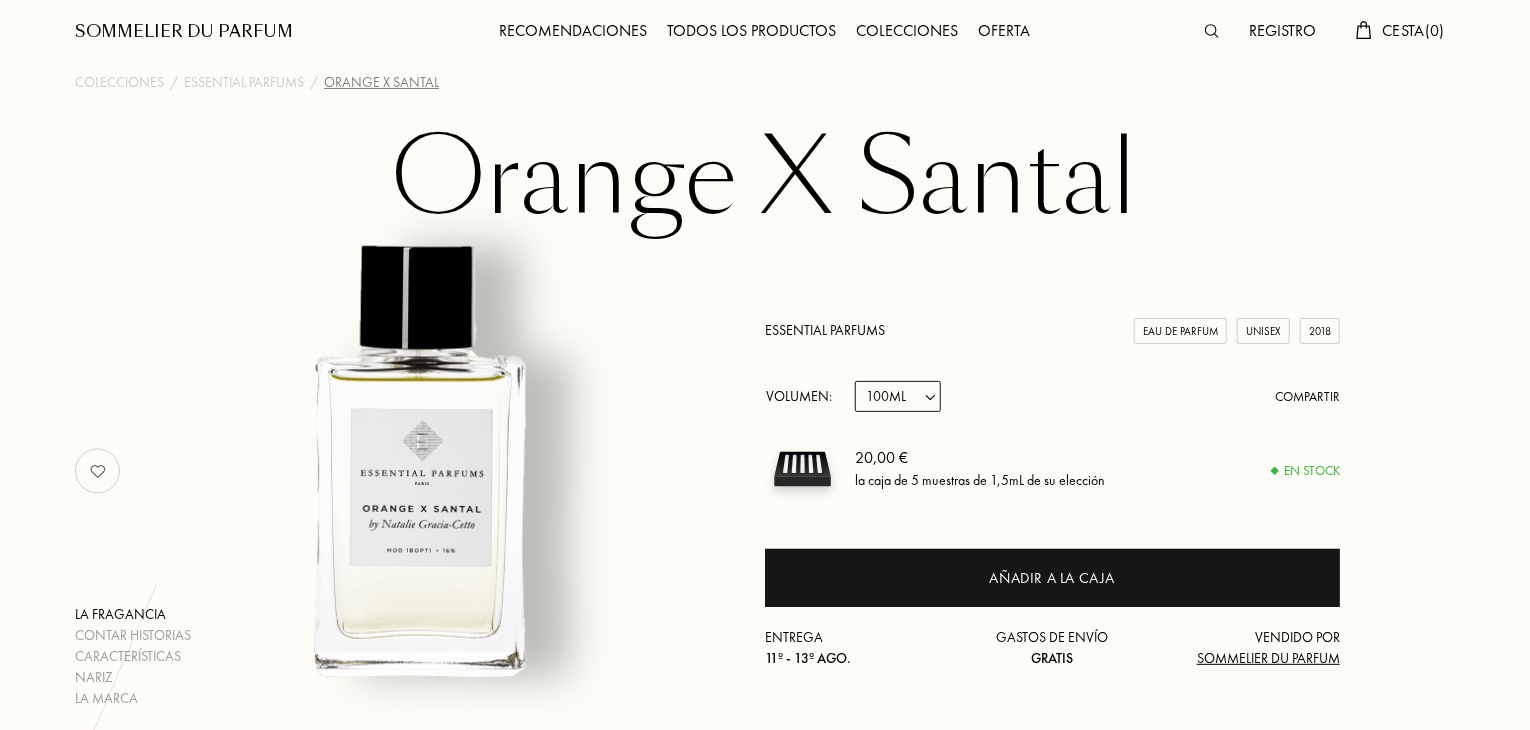 click on "Muestra 10mL 100mL 150mL" at bounding box center (898, 396) 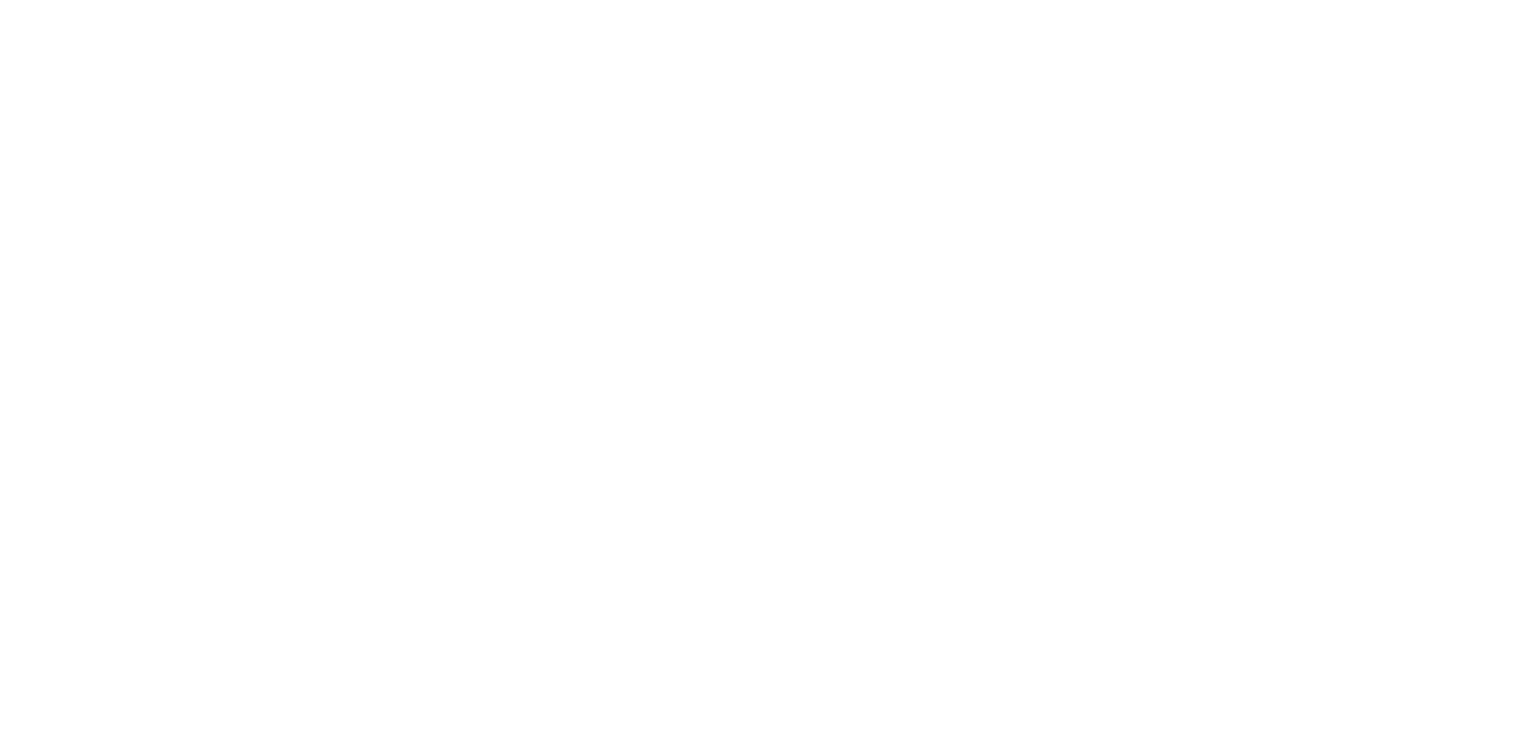 scroll, scrollTop: 0, scrollLeft: 0, axis: both 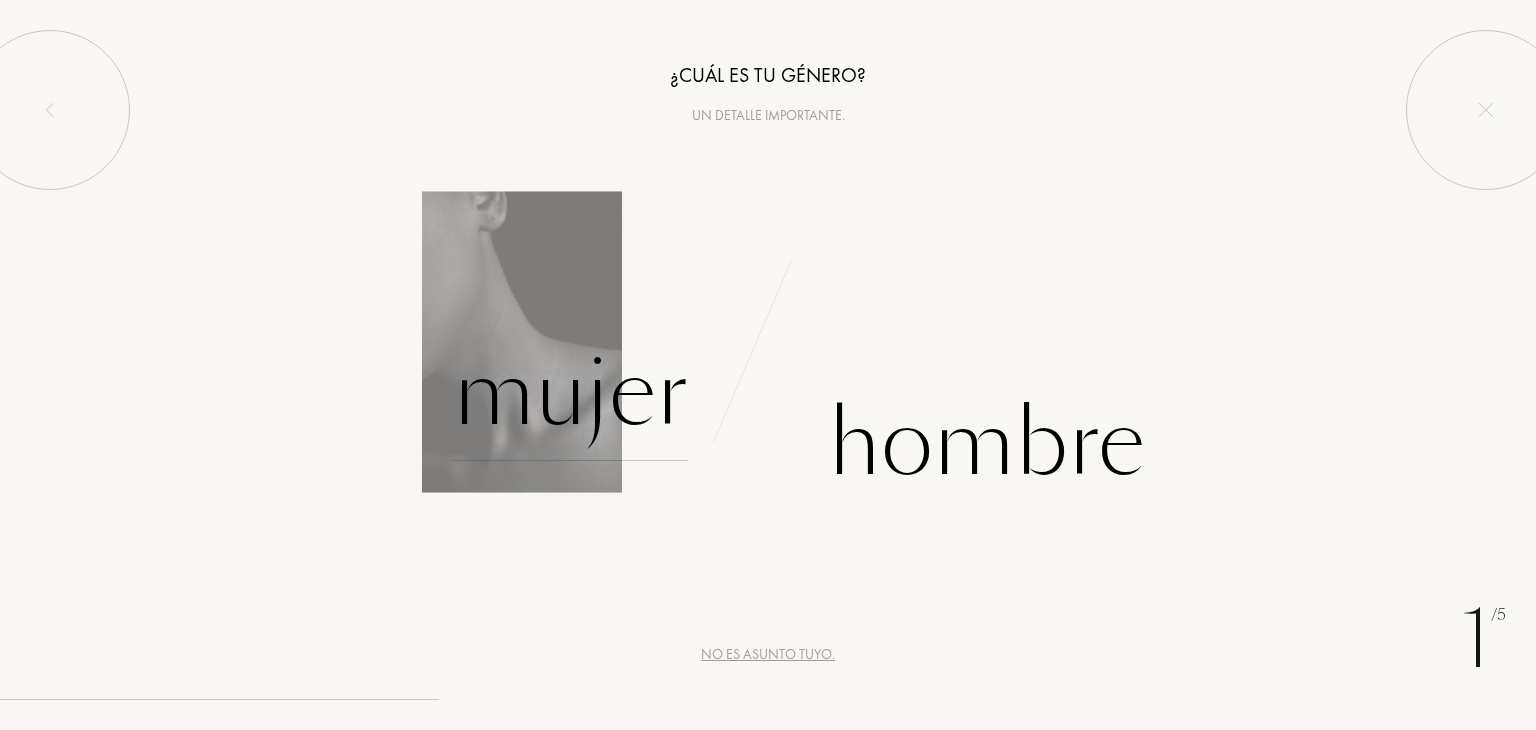 click on "Mujer" at bounding box center [570, 393] 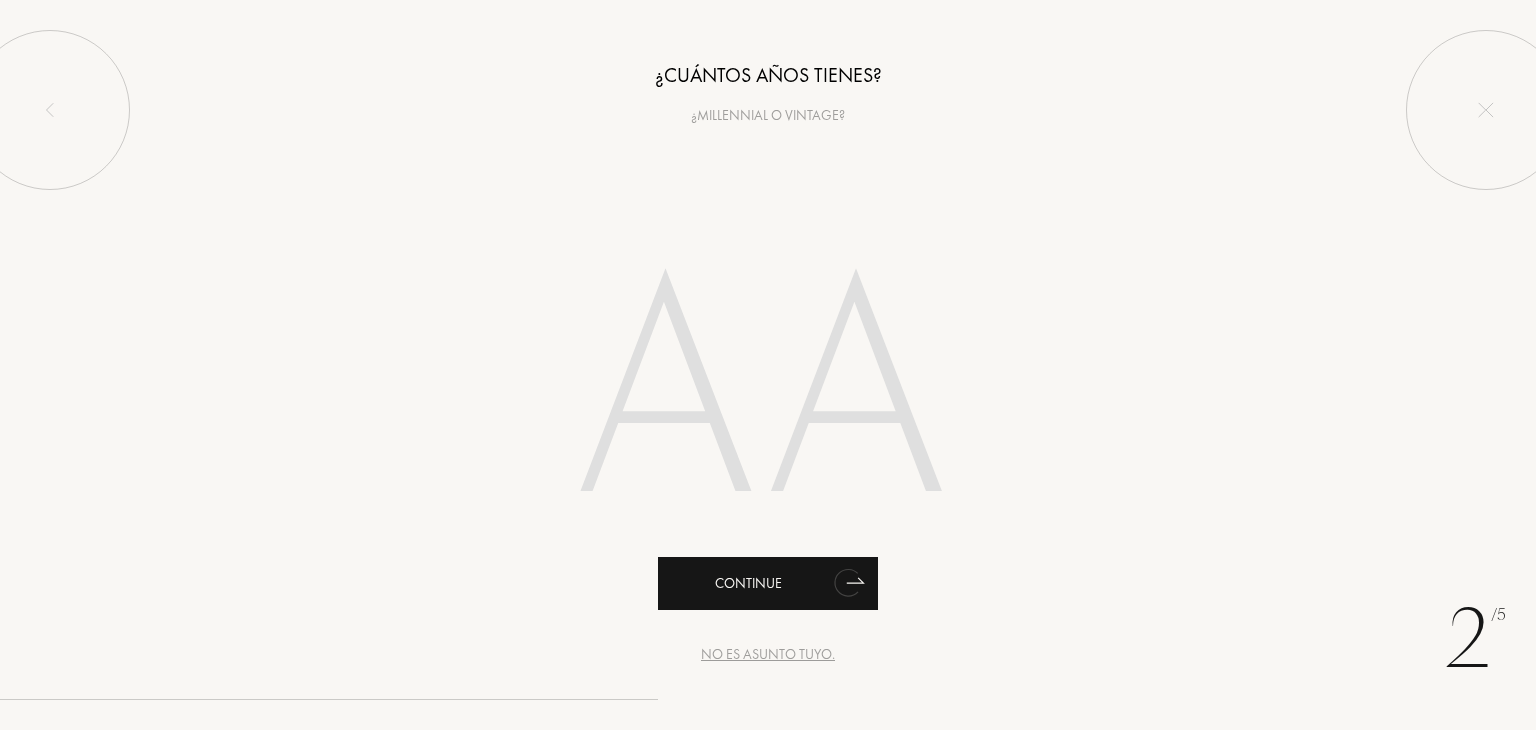 click on "Continue" at bounding box center (768, 583) 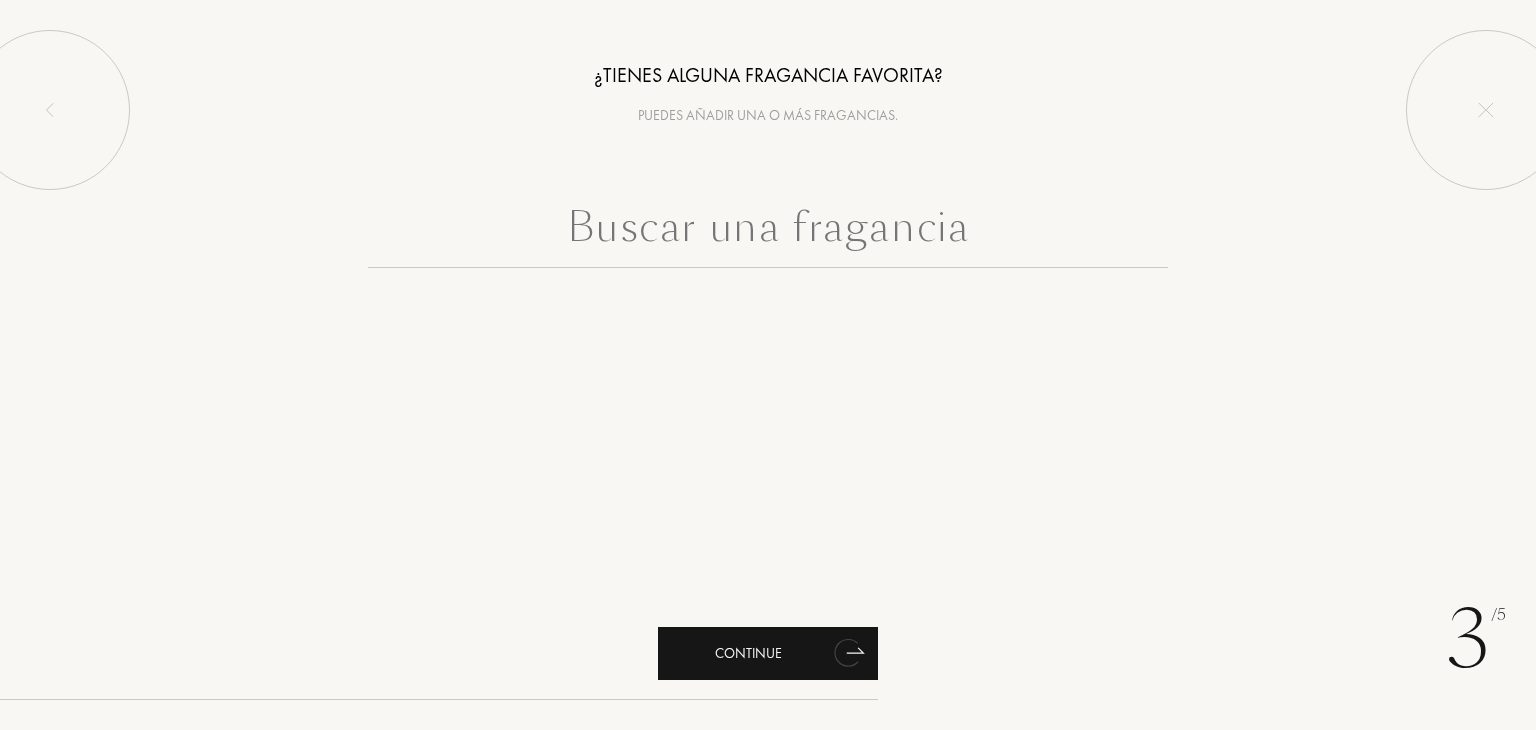 click on "Continue" at bounding box center [768, 653] 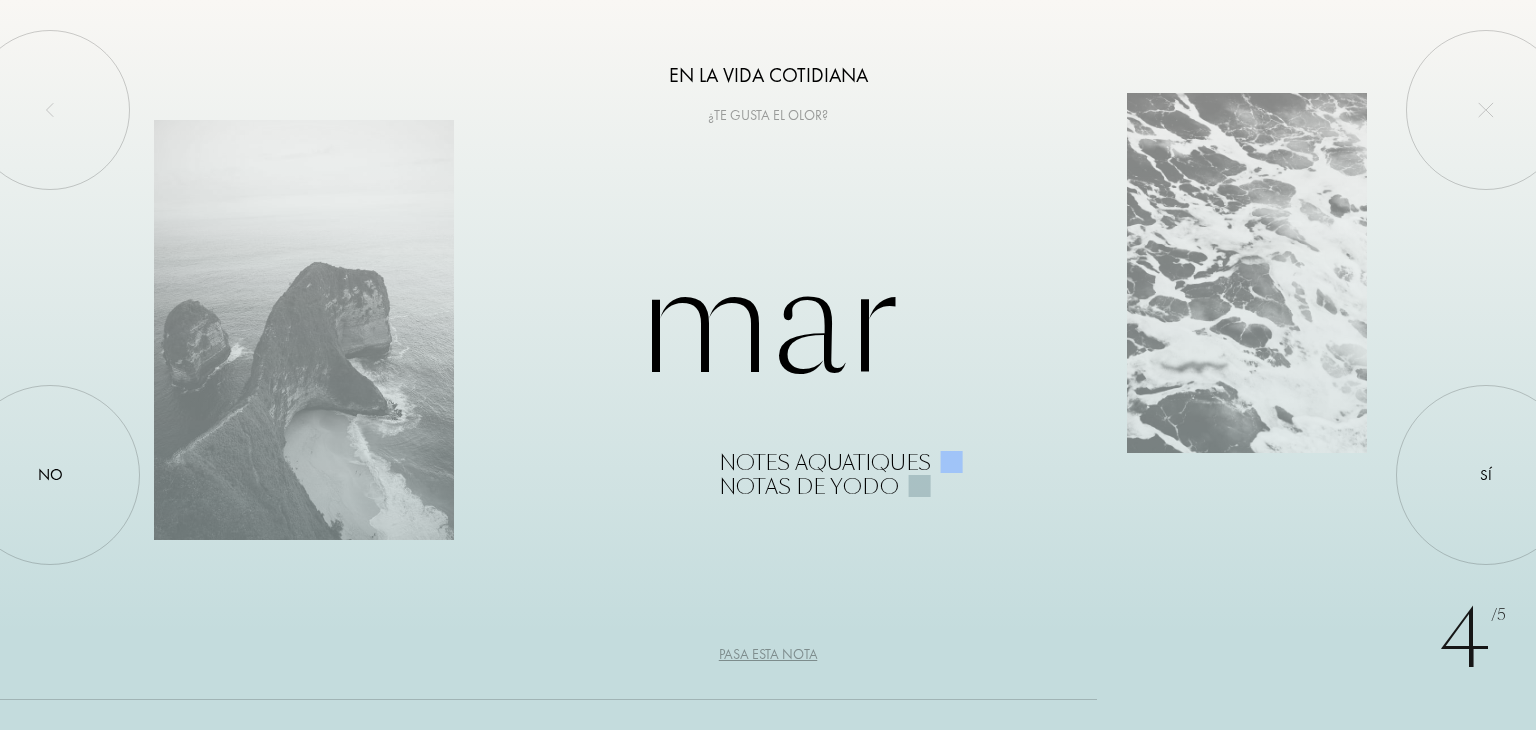 click on "Pasa esta nota" at bounding box center (768, 654) 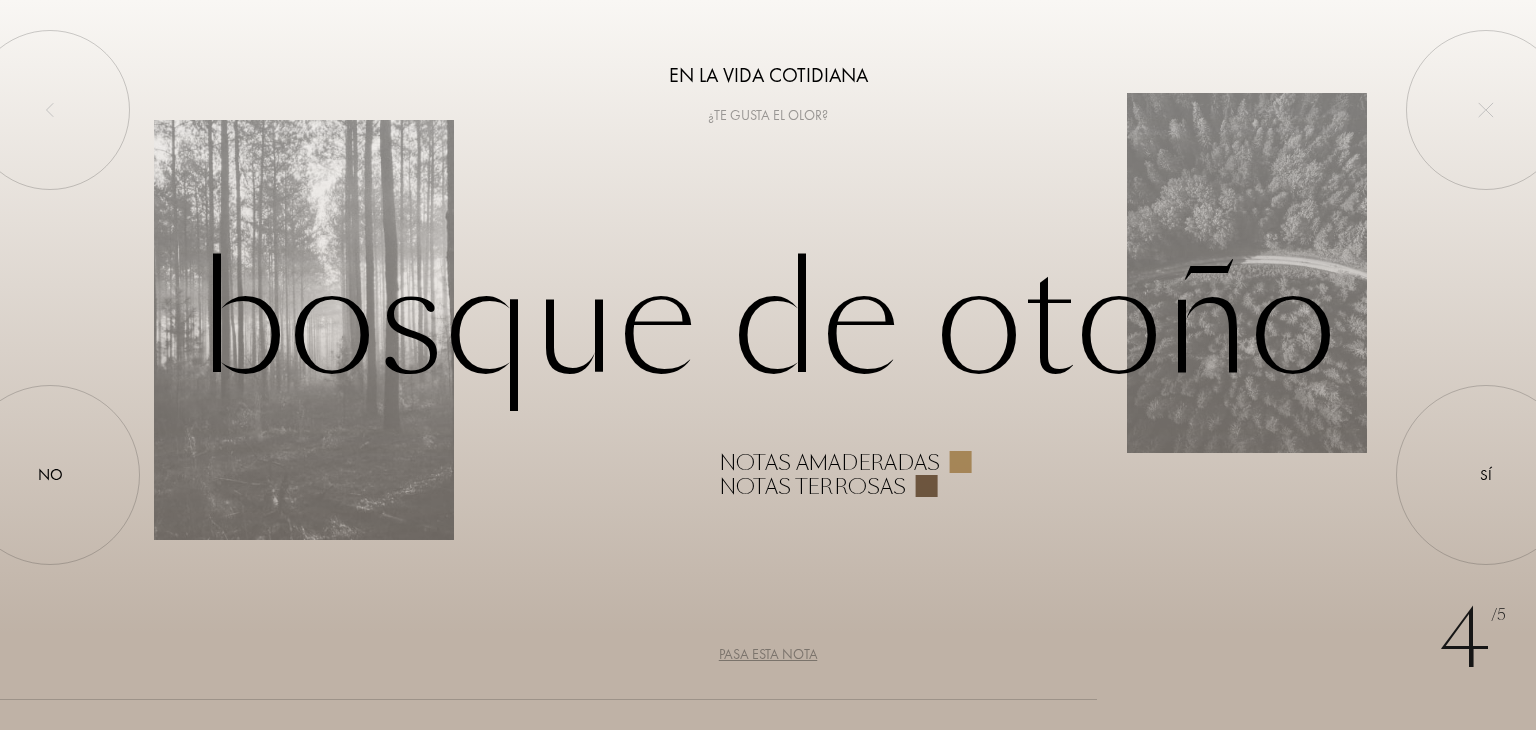 click on "Pasa esta nota" at bounding box center (768, 654) 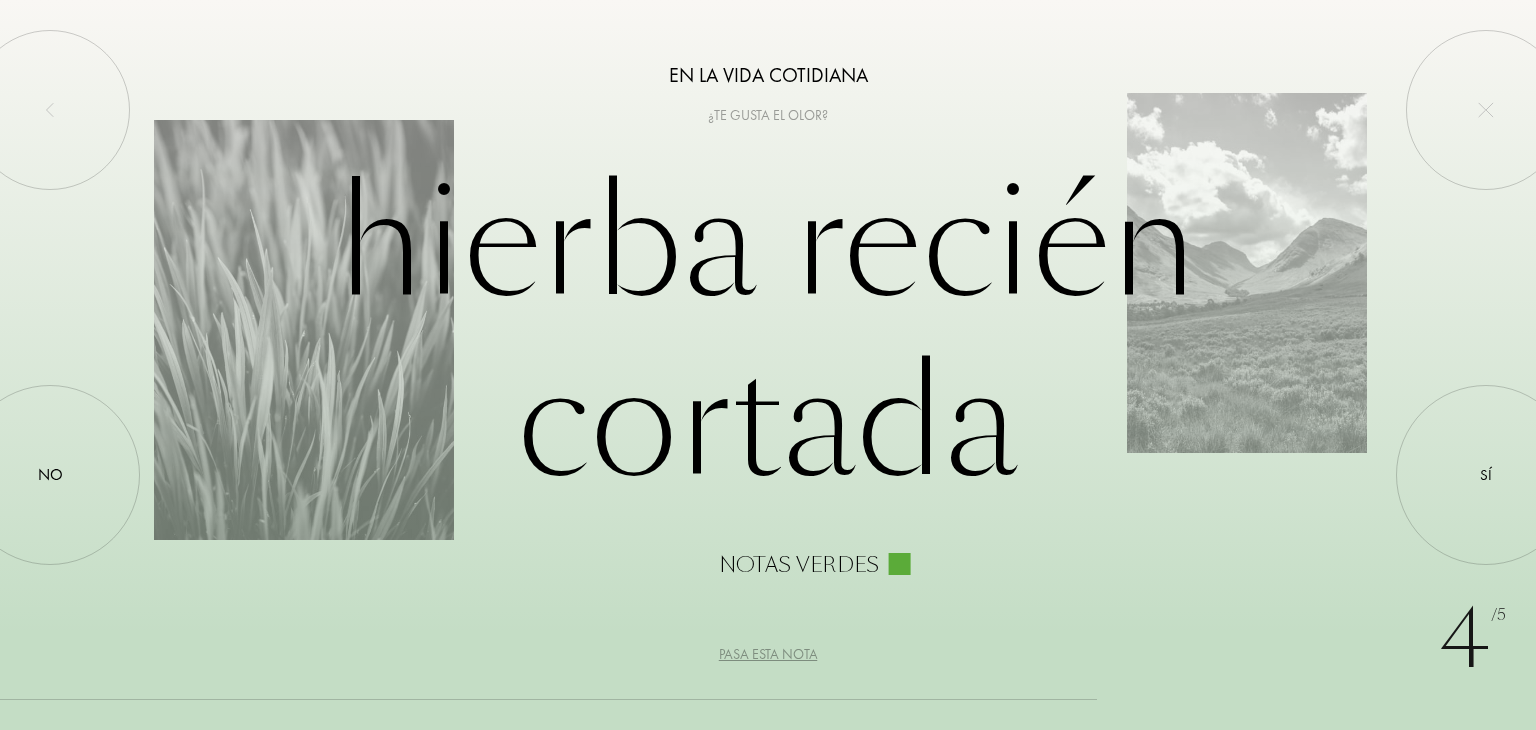 click on "Pasa esta nota" at bounding box center (768, 654) 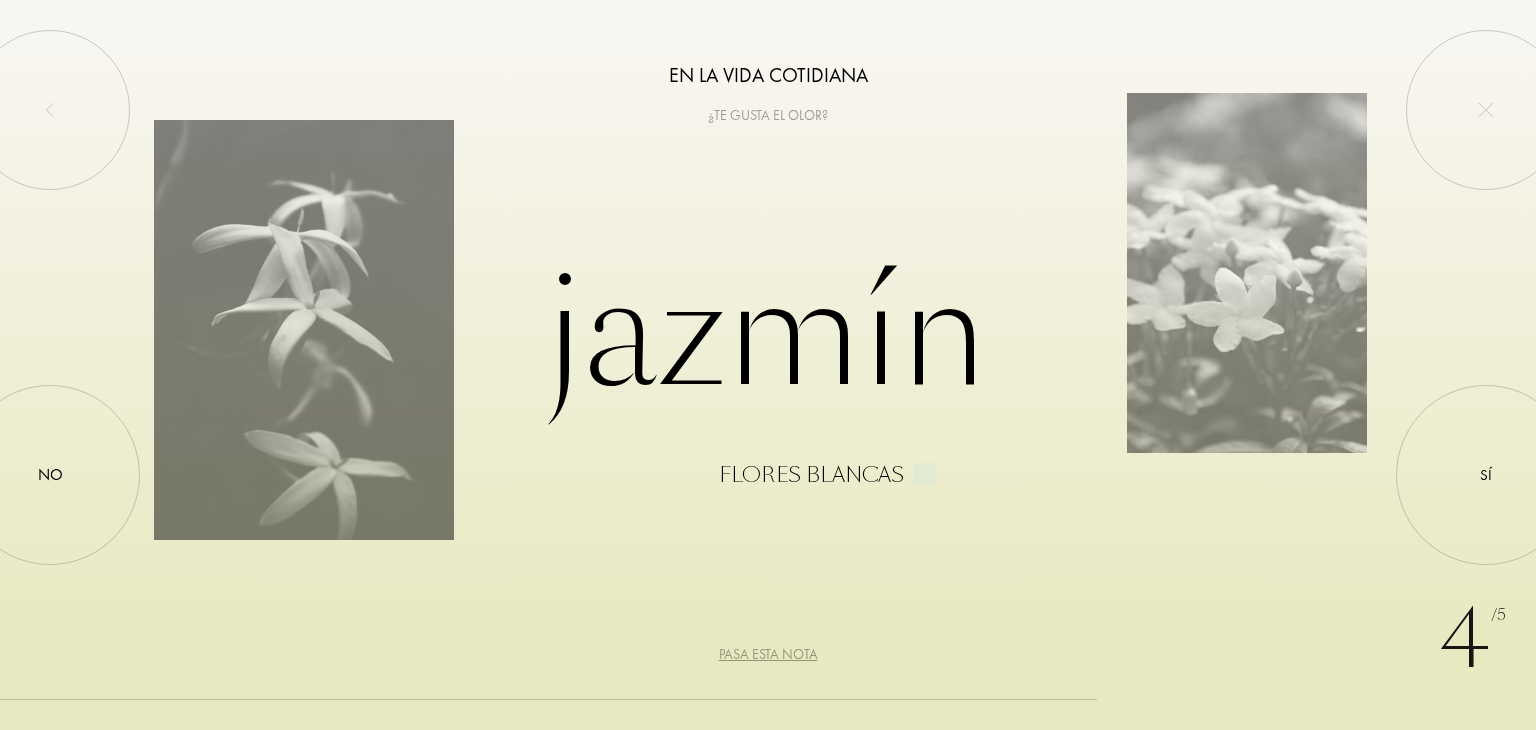click on "Pasa esta nota" at bounding box center (768, 654) 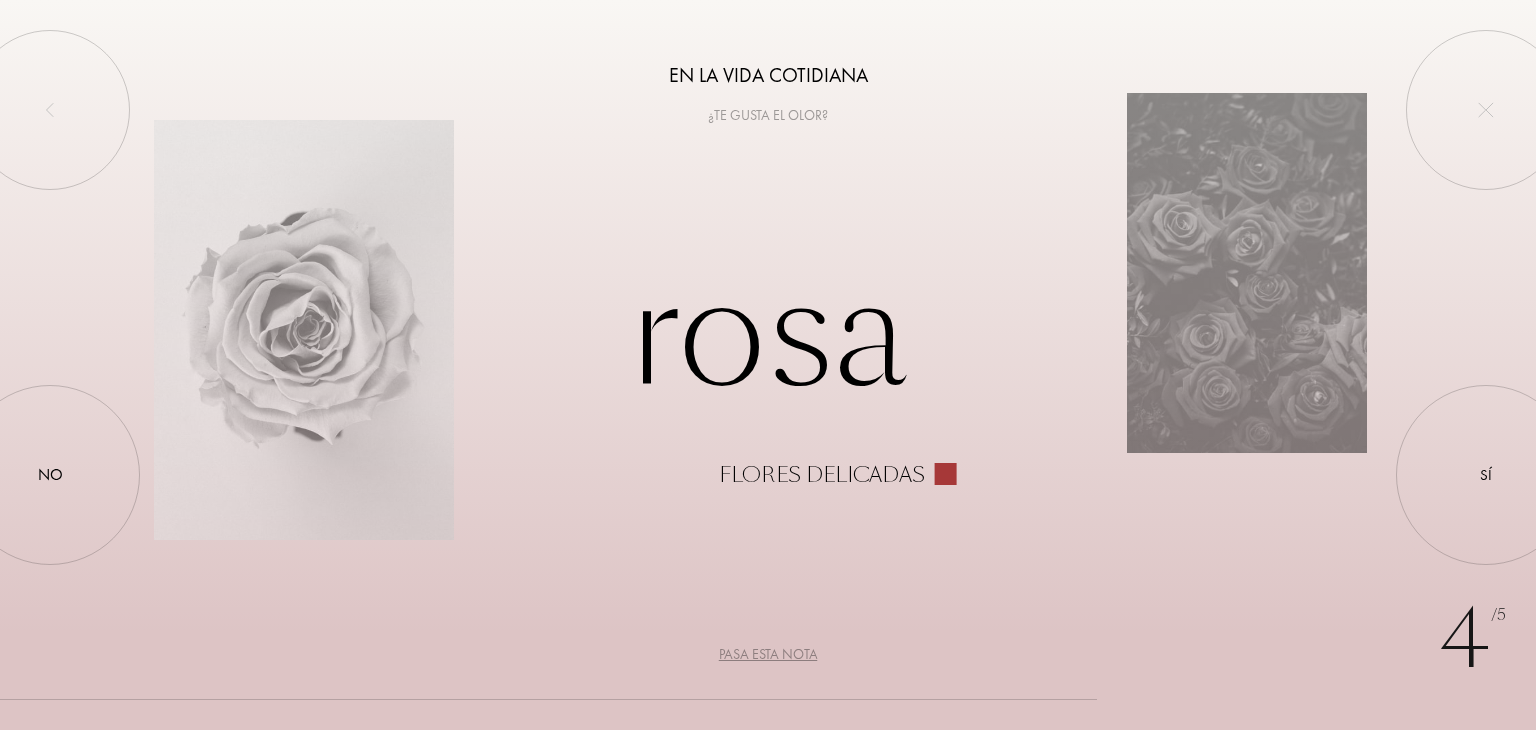 click on "Pasa esta nota" at bounding box center (768, 654) 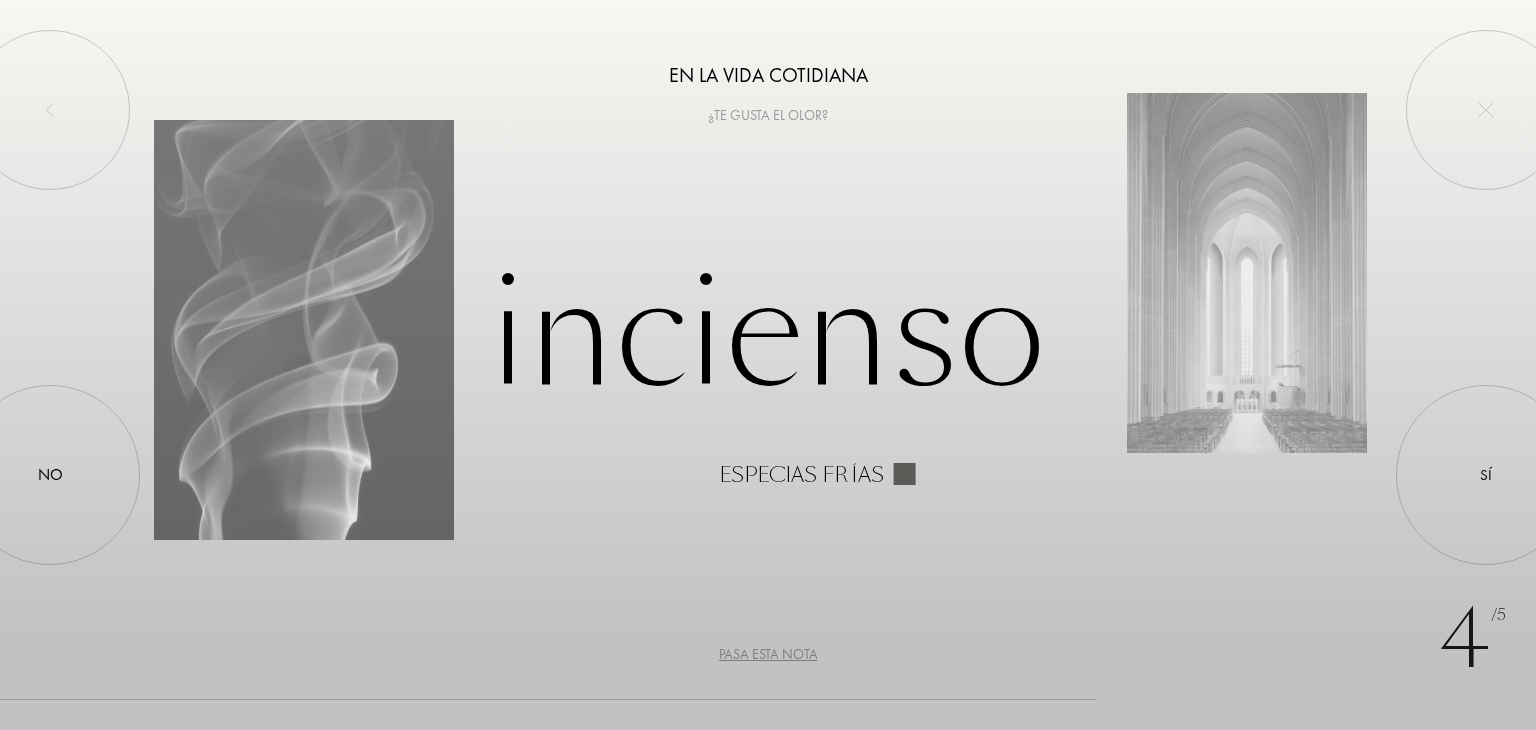 click on "Pasa esta nota" at bounding box center (768, 654) 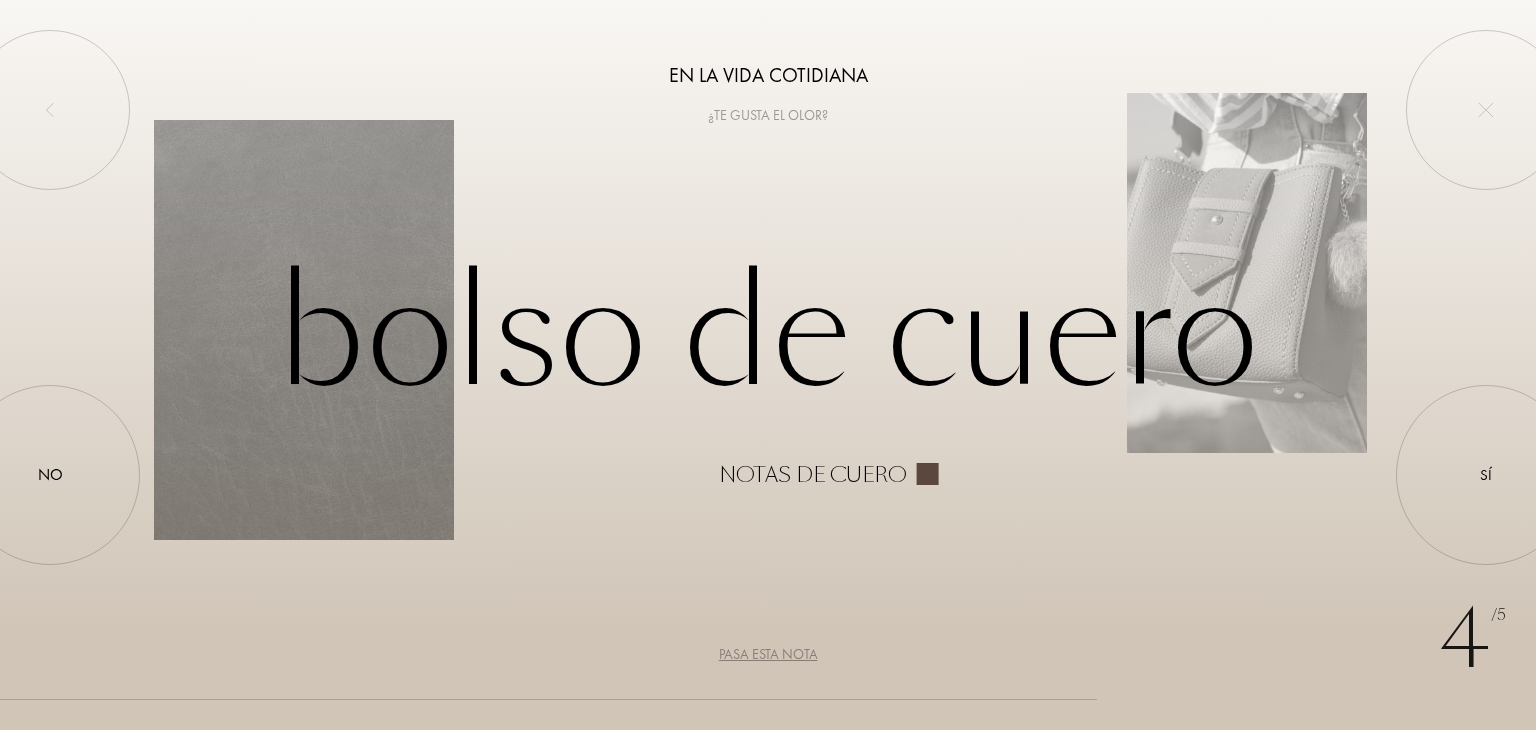 click on "Pasa esta nota" at bounding box center [768, 654] 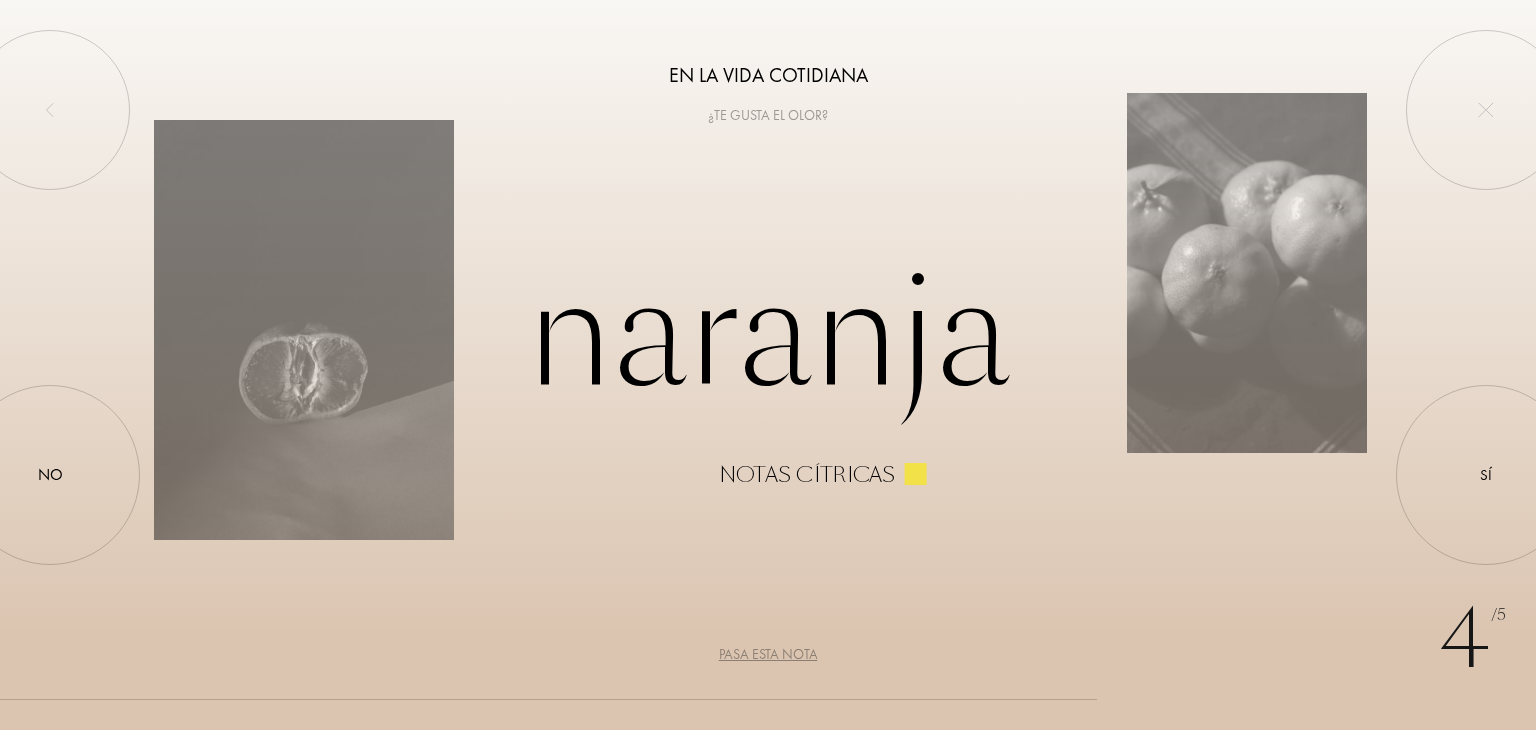 click on "Pasa esta nota" at bounding box center [768, 654] 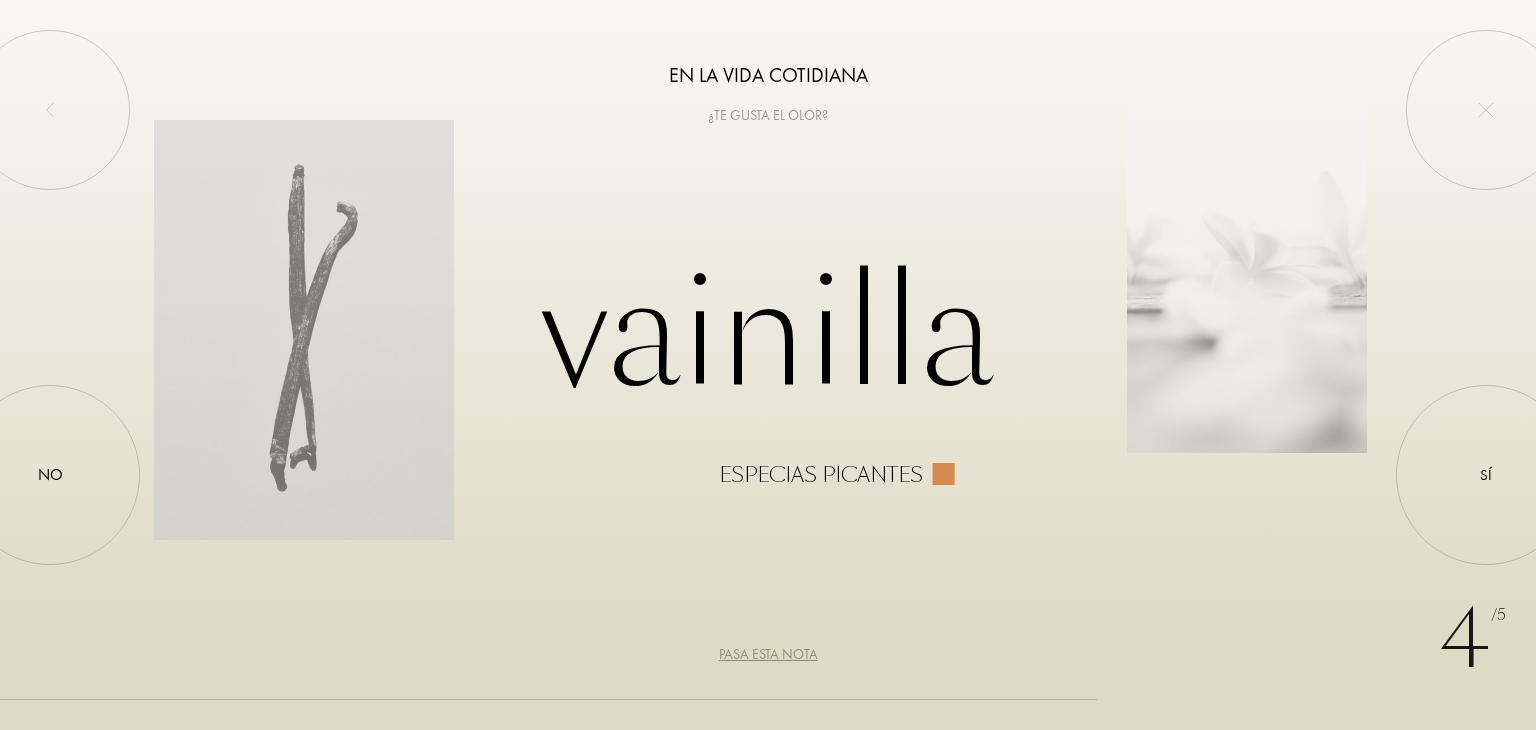 click on "Pasa esta nota" at bounding box center [768, 654] 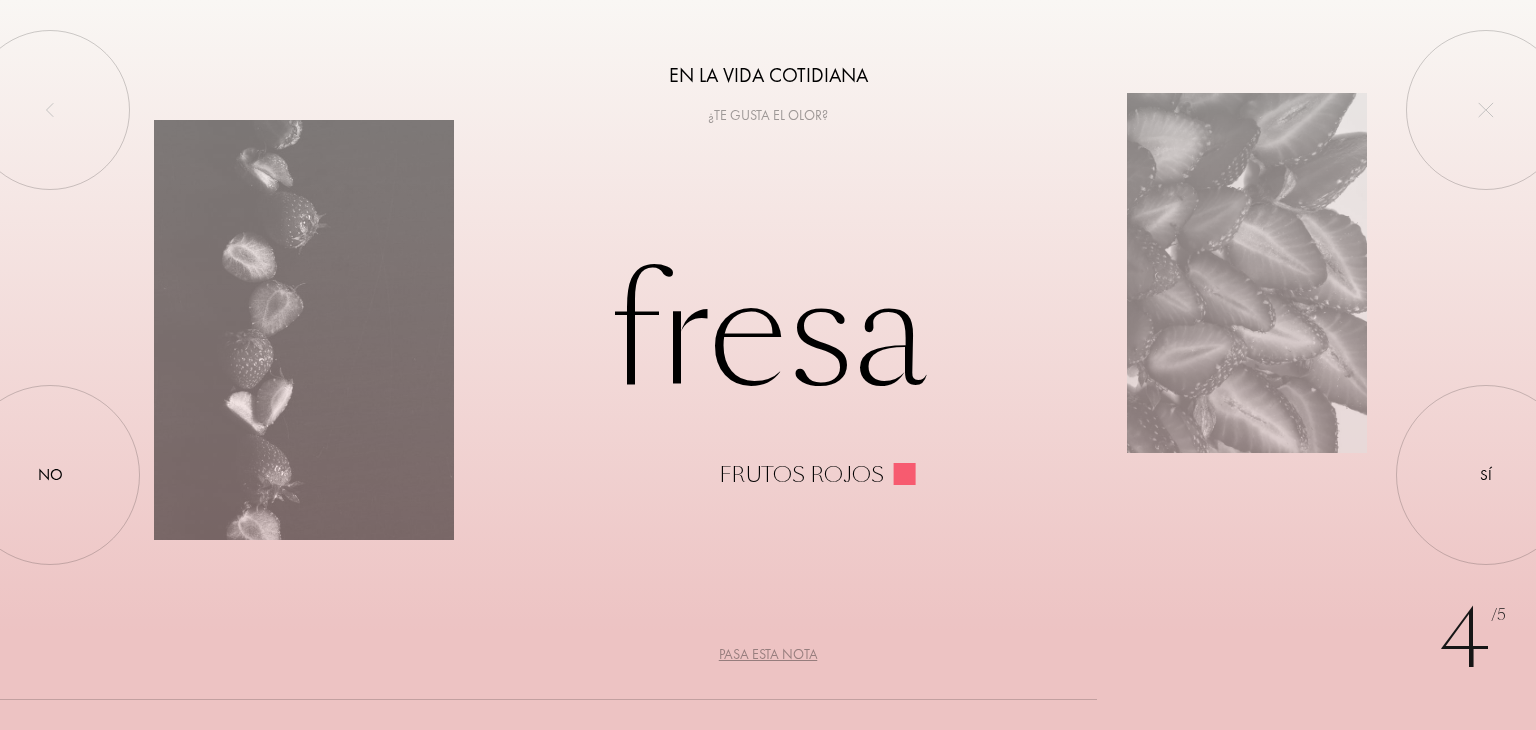 click on "Pasa esta nota" at bounding box center [768, 654] 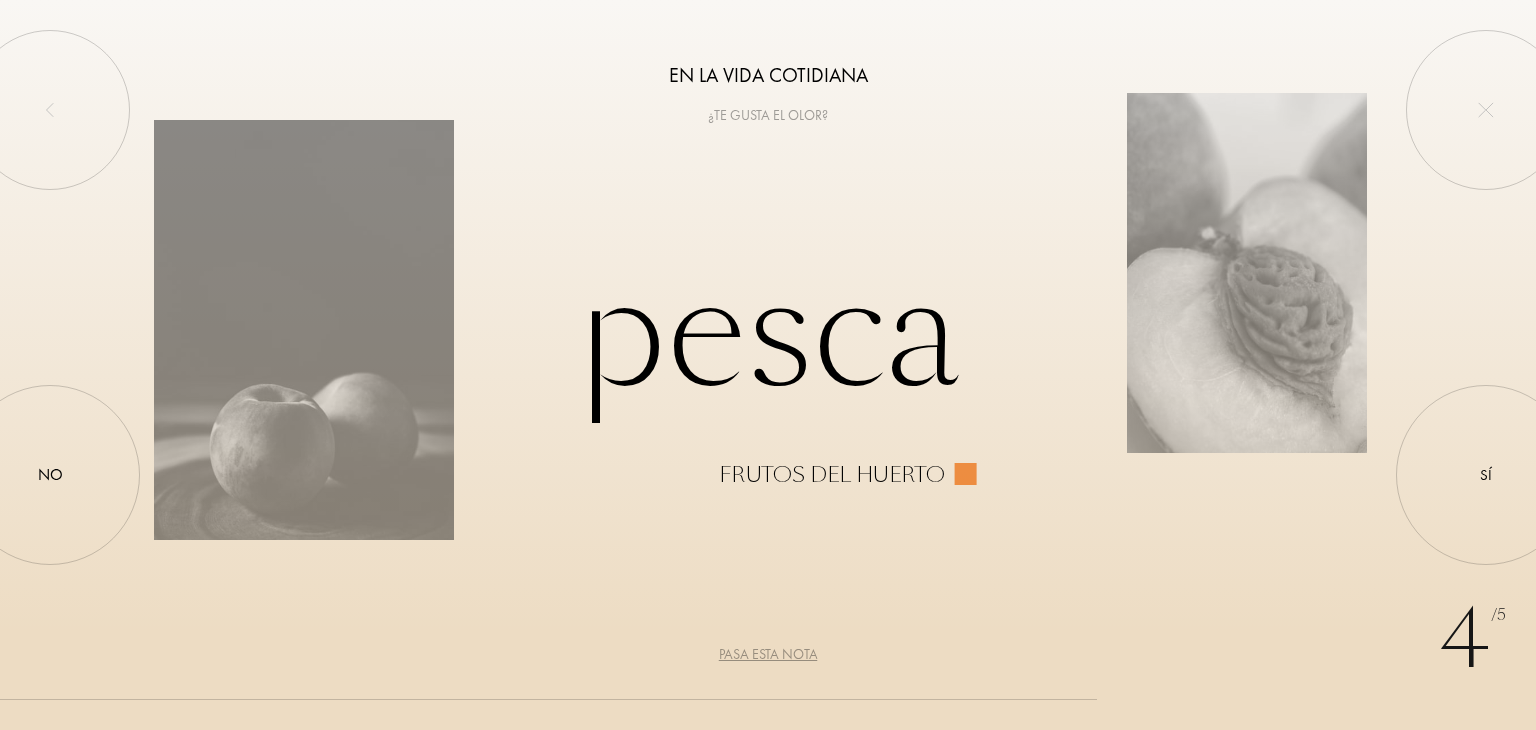click on "Pasa esta nota" at bounding box center [768, 654] 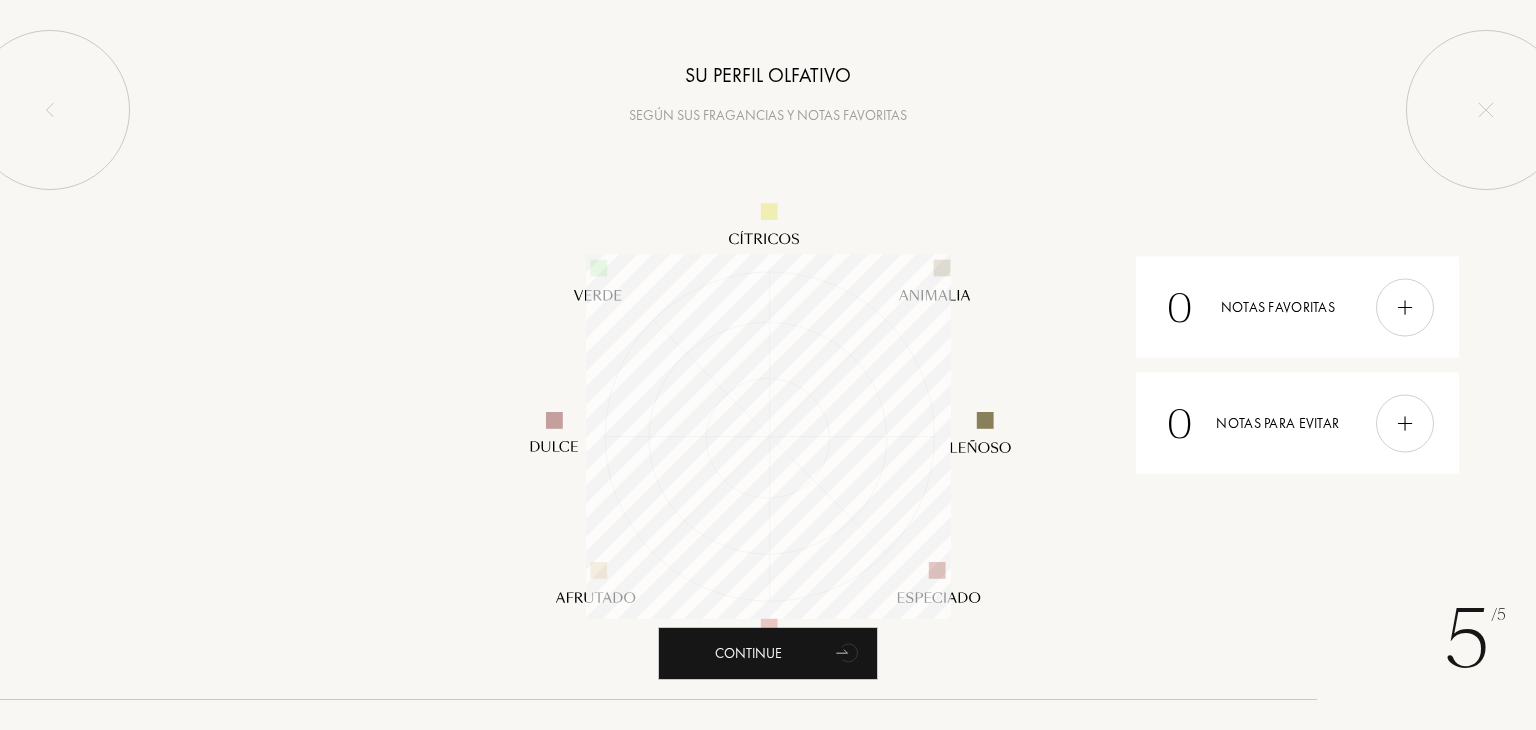 scroll, scrollTop: 999635, scrollLeft: 999635, axis: both 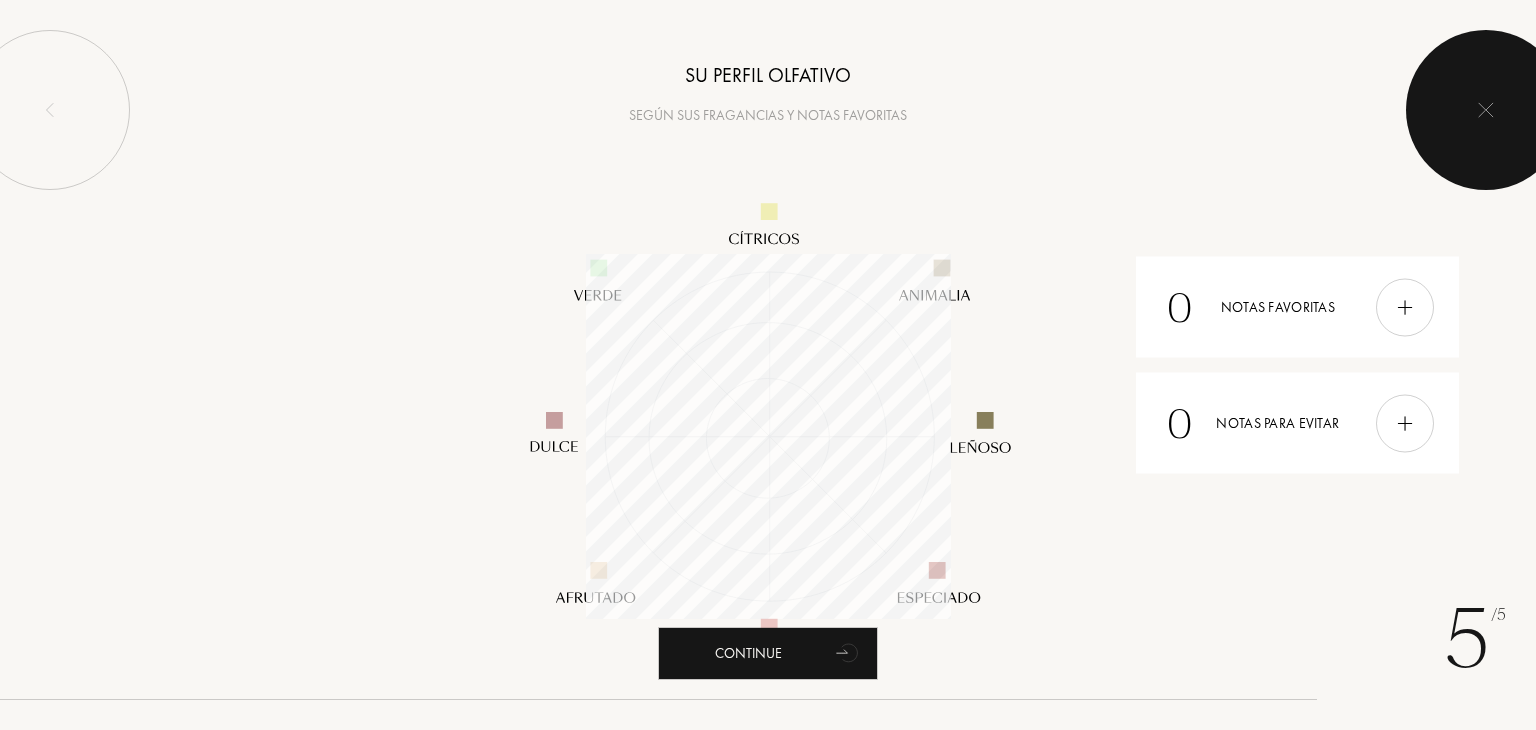 click at bounding box center [1486, 110] 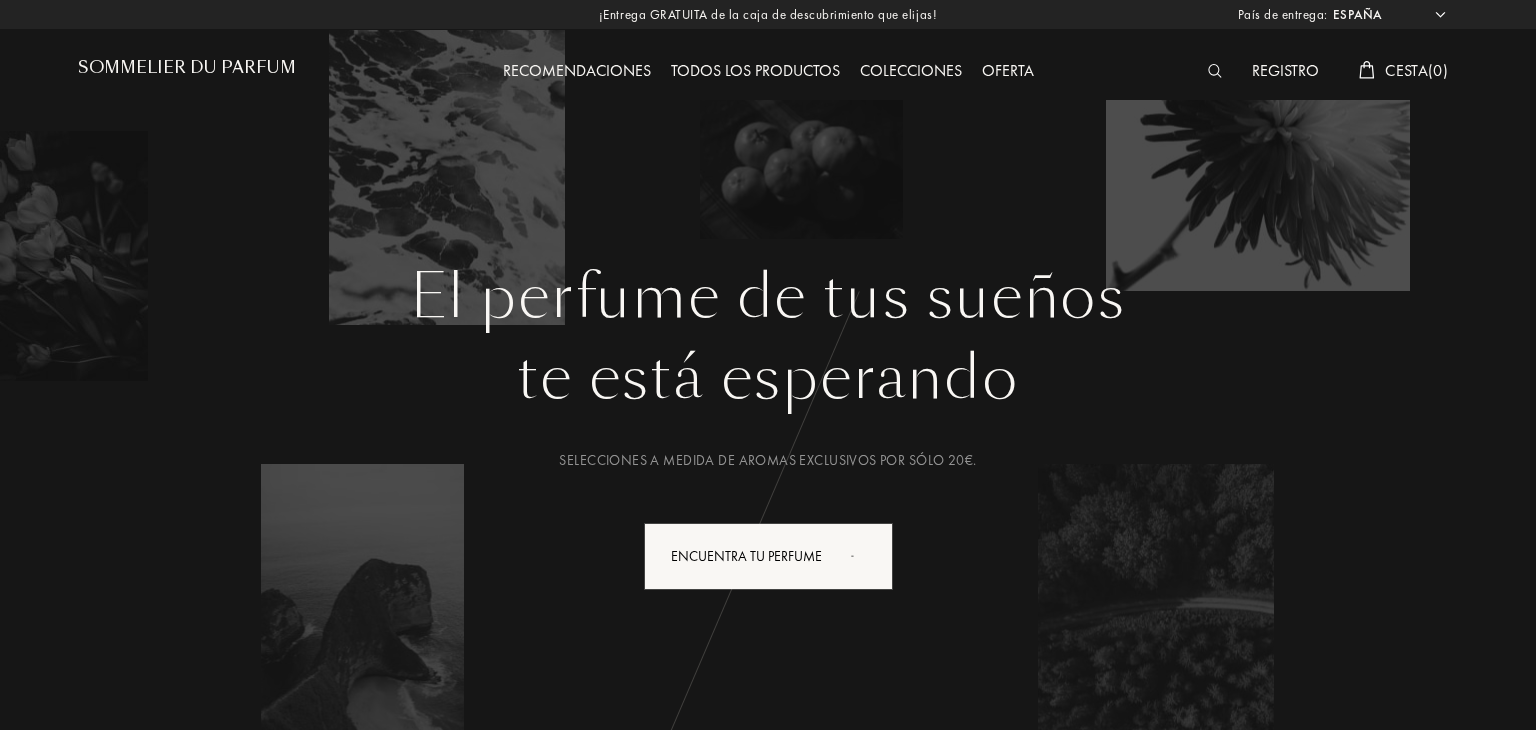 select on "ES" 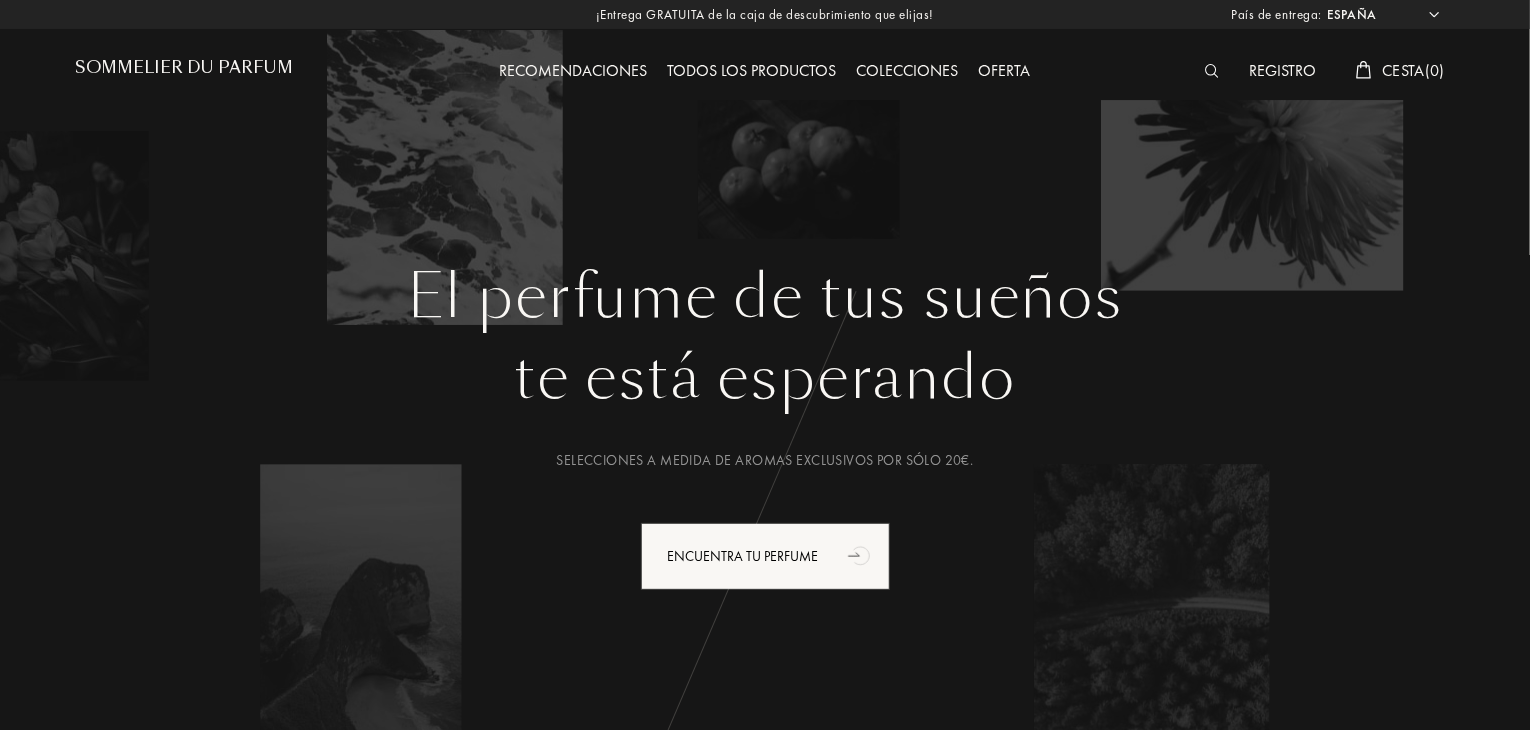 scroll, scrollTop: 0, scrollLeft: 0, axis: both 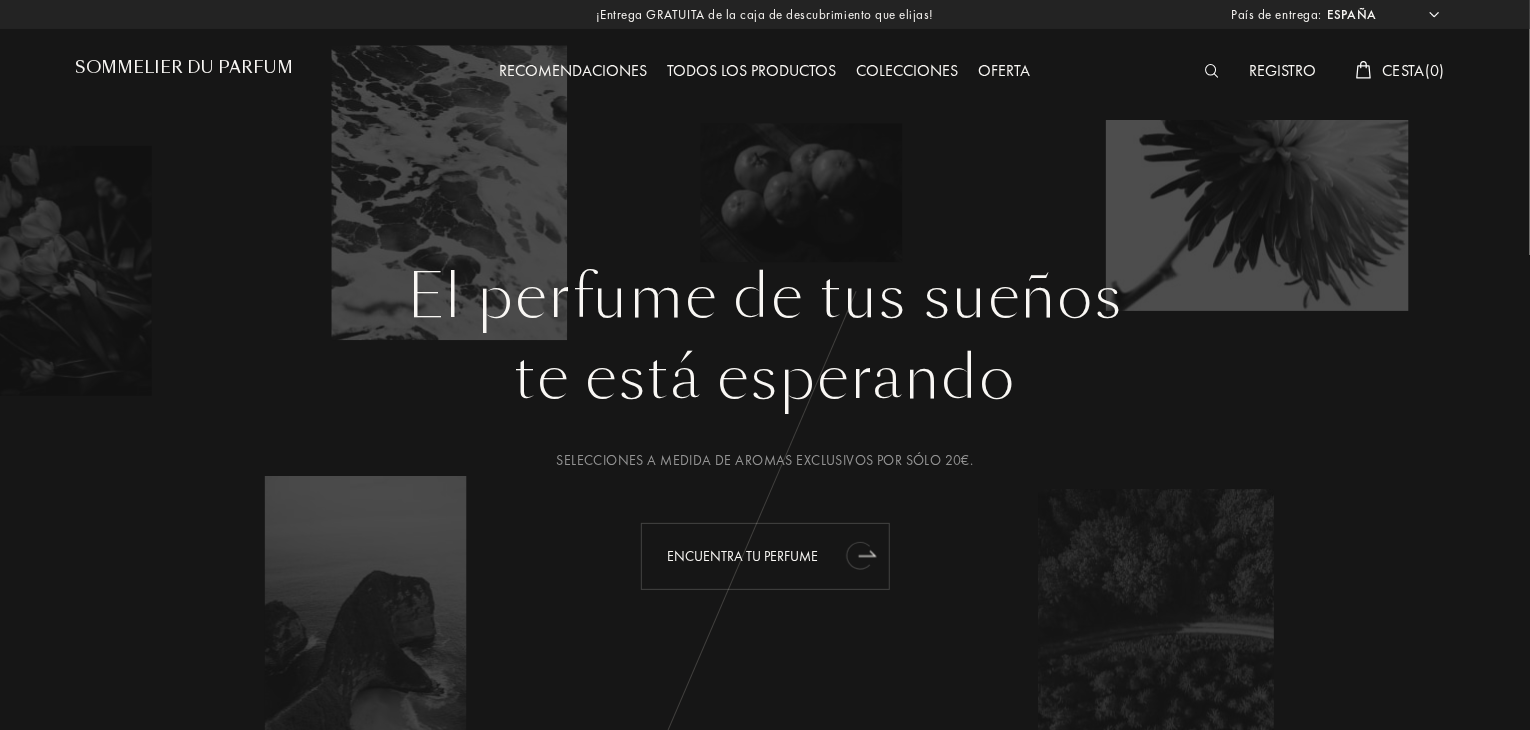 click on "Encuentra tu perfume" at bounding box center [765, 556] 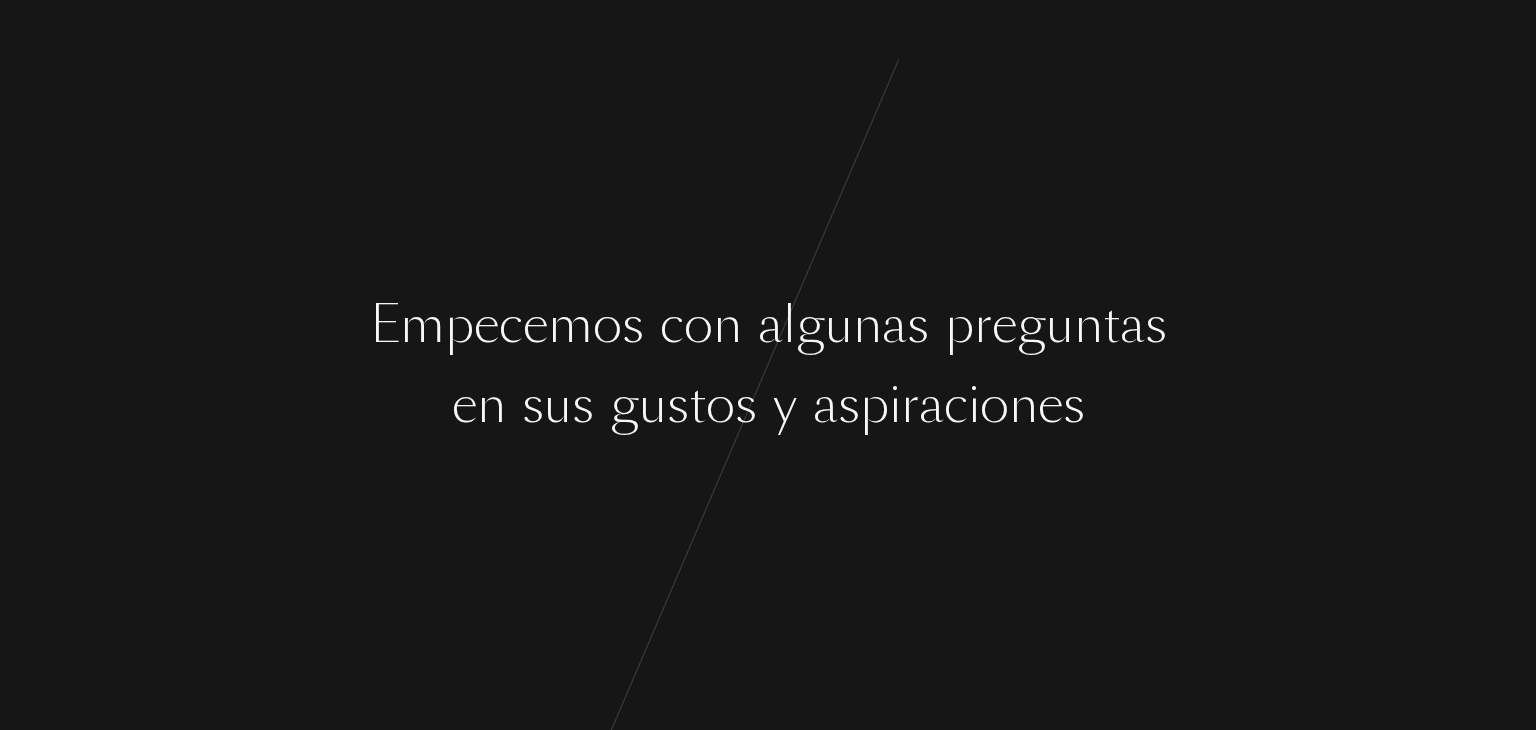 scroll, scrollTop: 0, scrollLeft: 0, axis: both 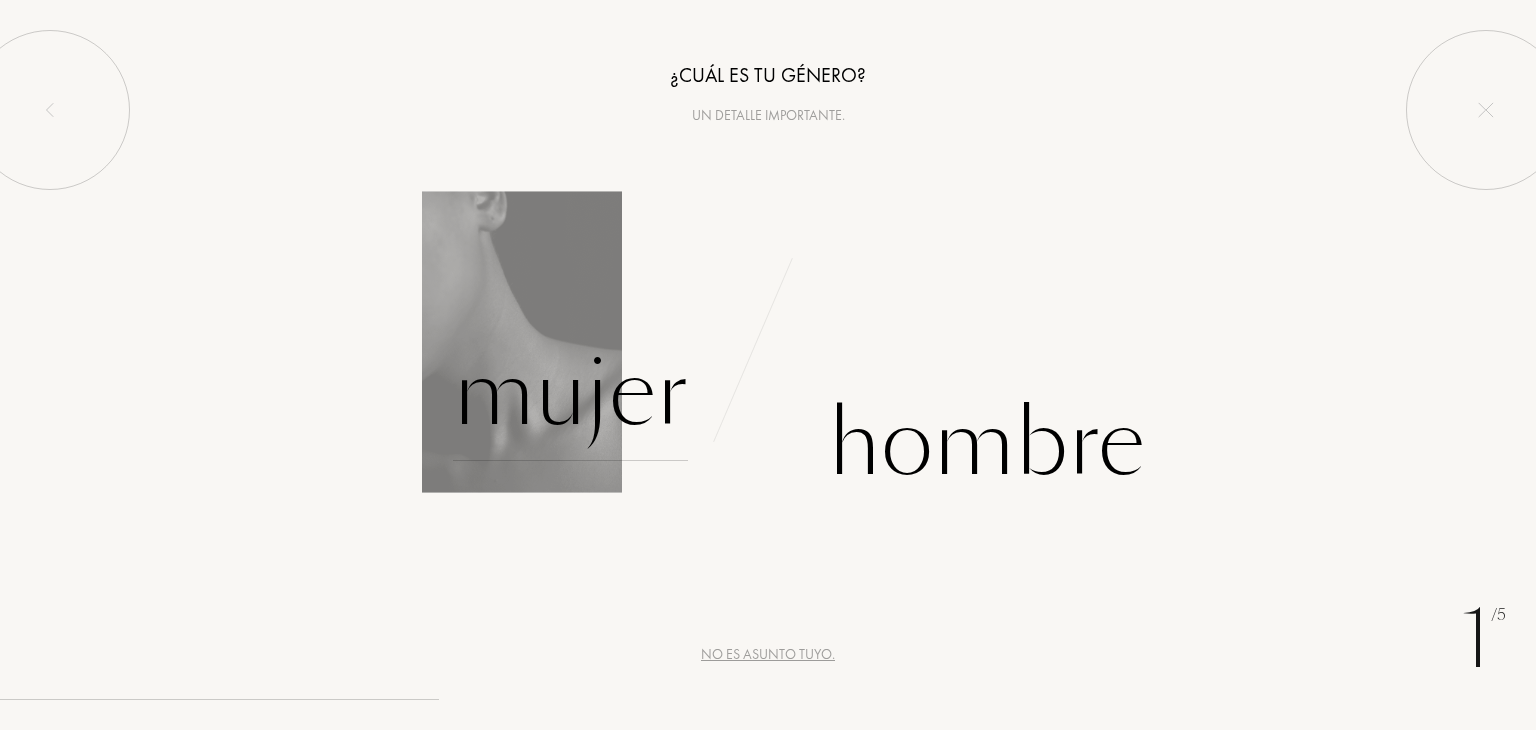 click on "Mujer" at bounding box center (570, 393) 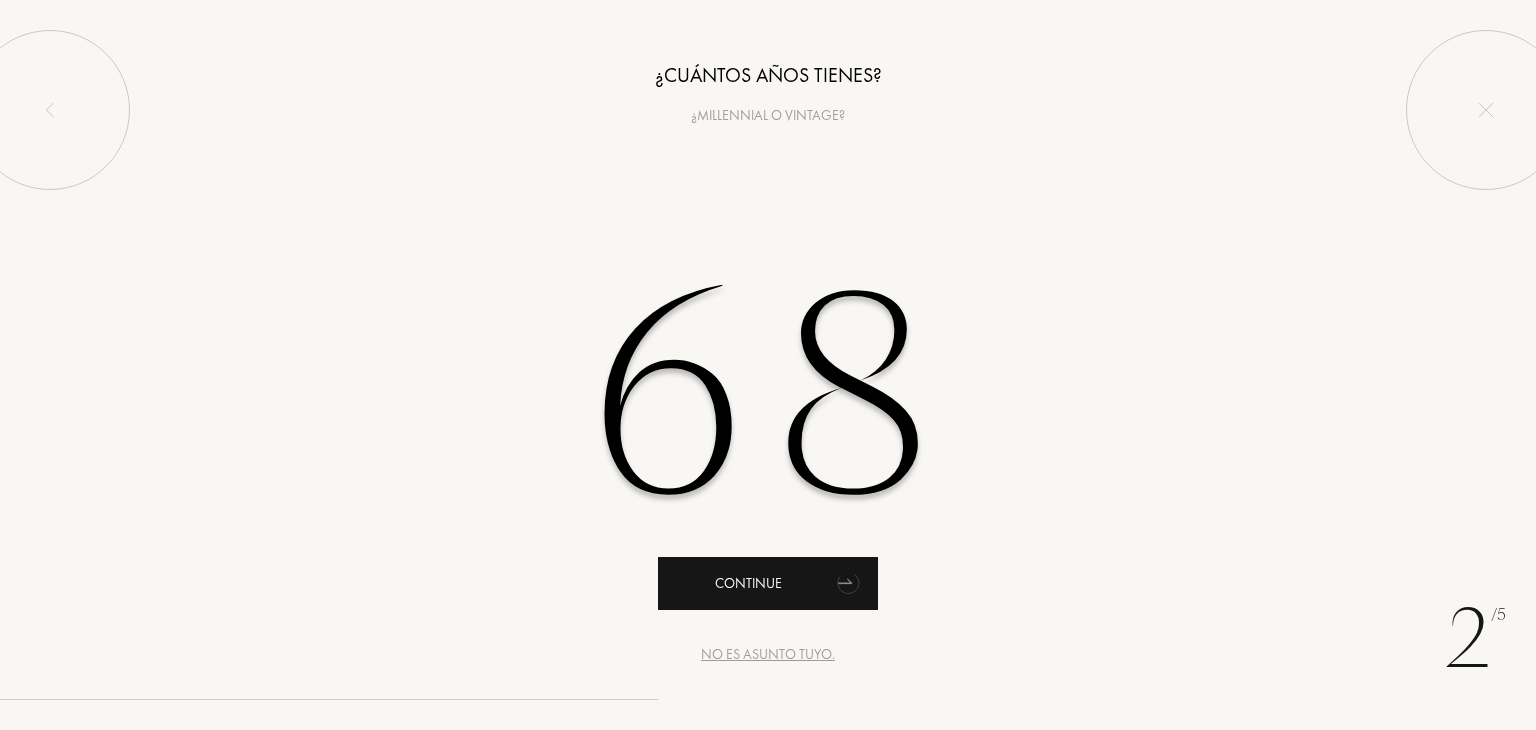 type on "68" 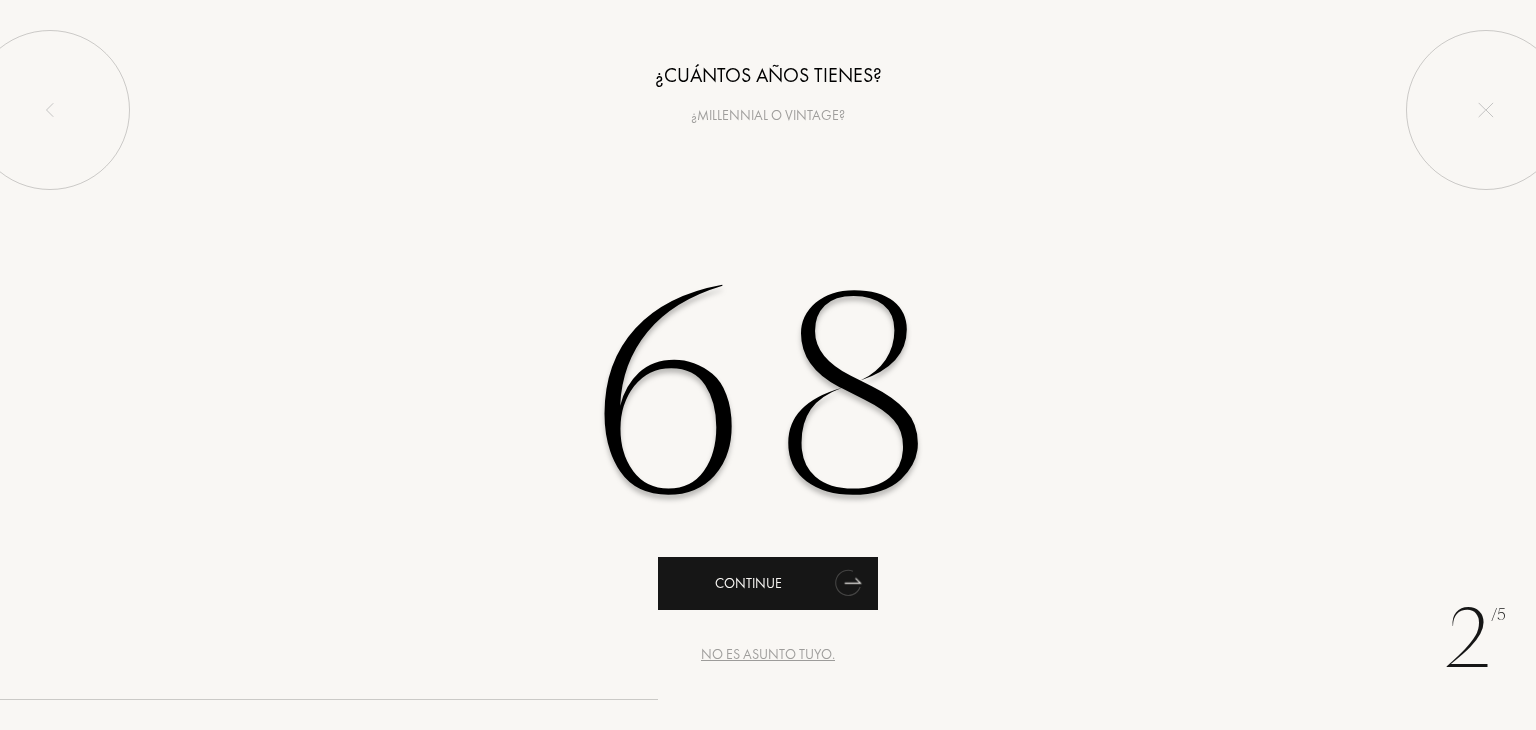 click on "Continue" at bounding box center (768, 583) 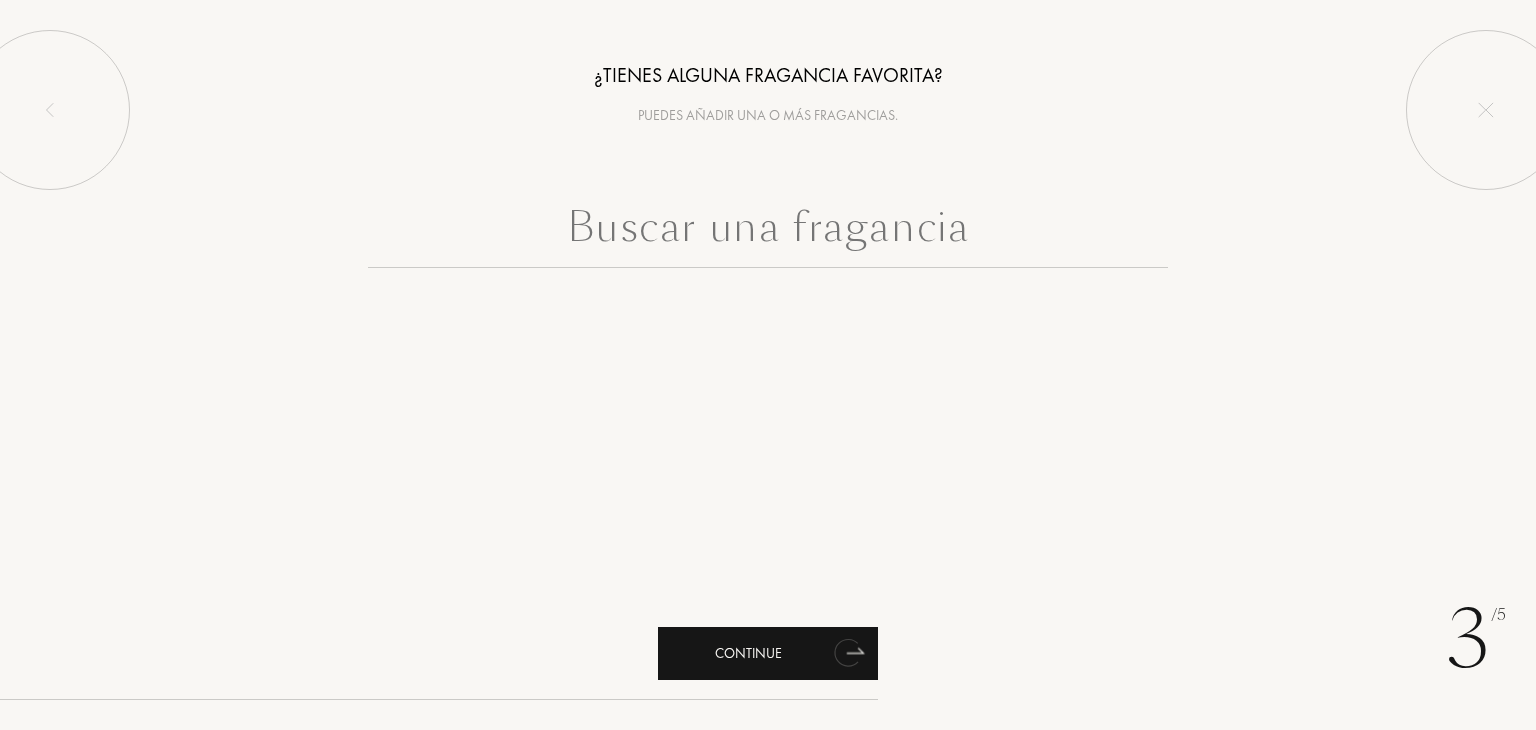 click on "Continue" at bounding box center (768, 653) 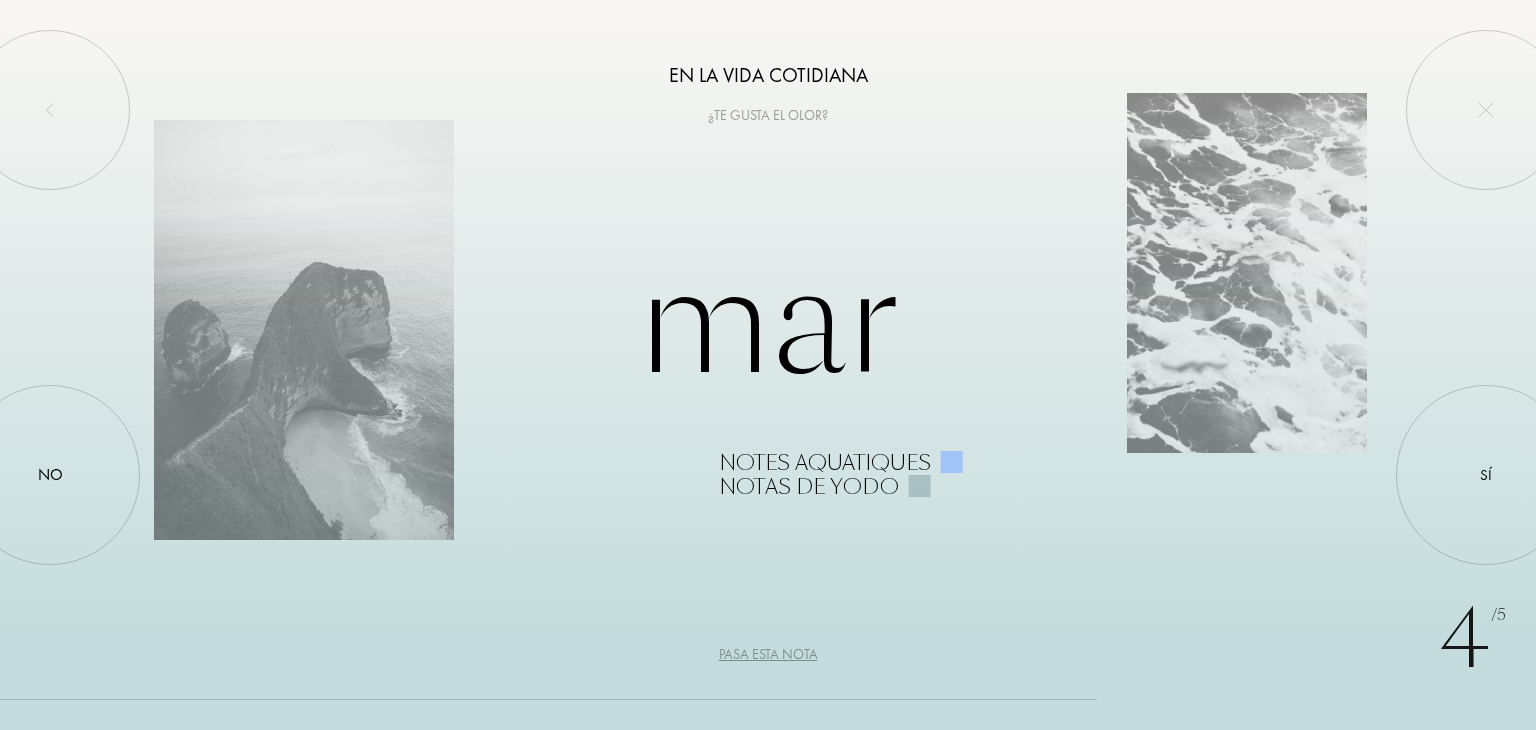 click on "Pasa esta nota" at bounding box center [768, 654] 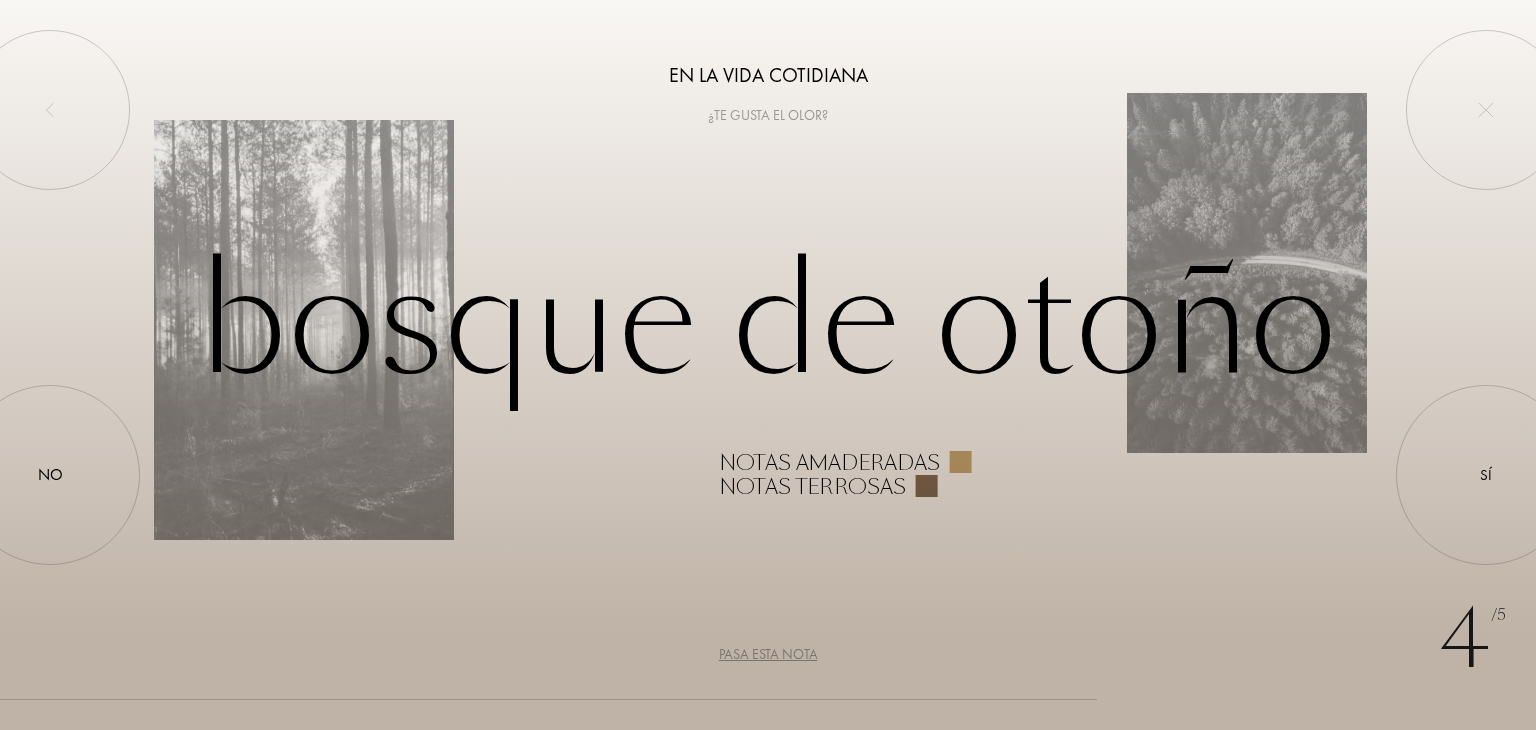 click on "Pasa esta nota" at bounding box center (768, 654) 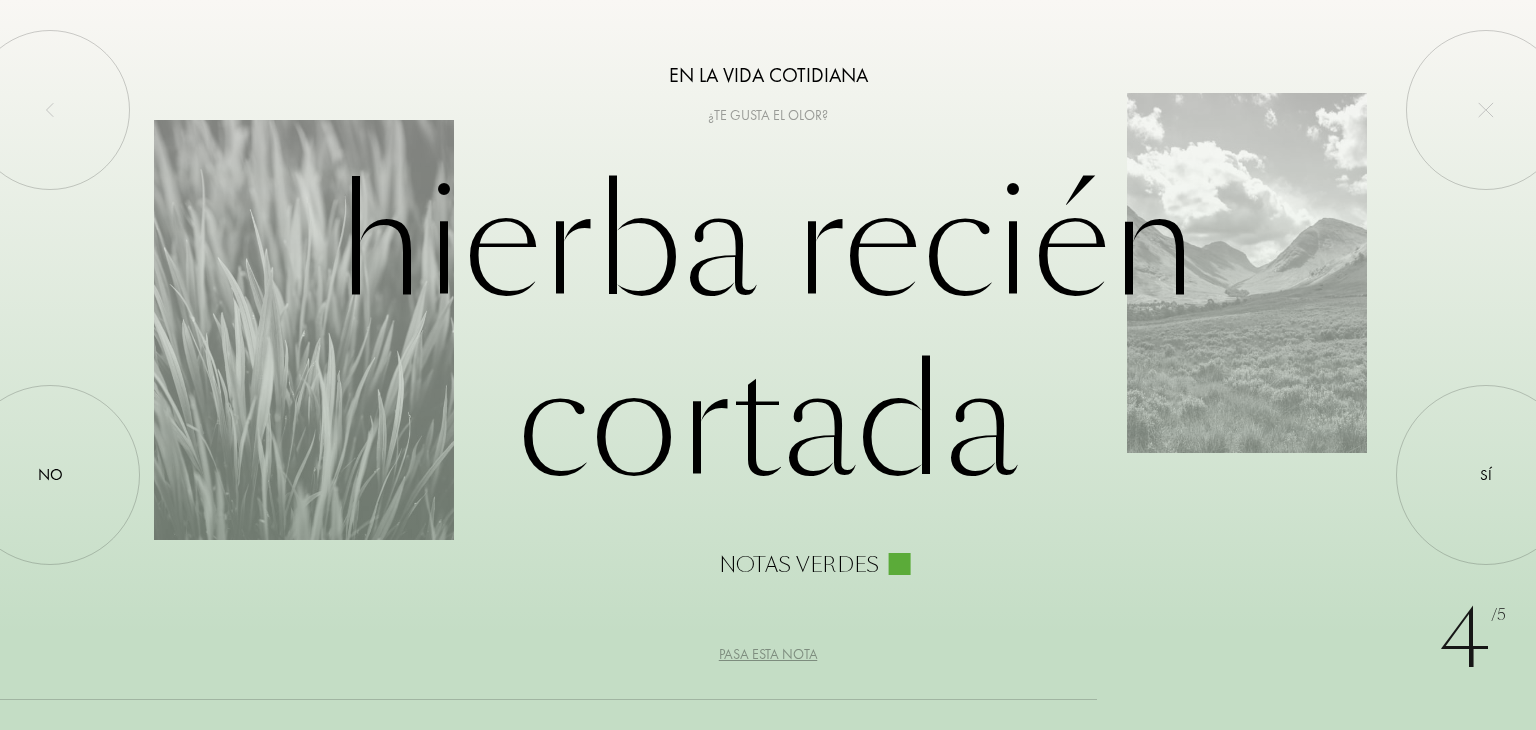 click on "Pasa esta nota" at bounding box center (768, 654) 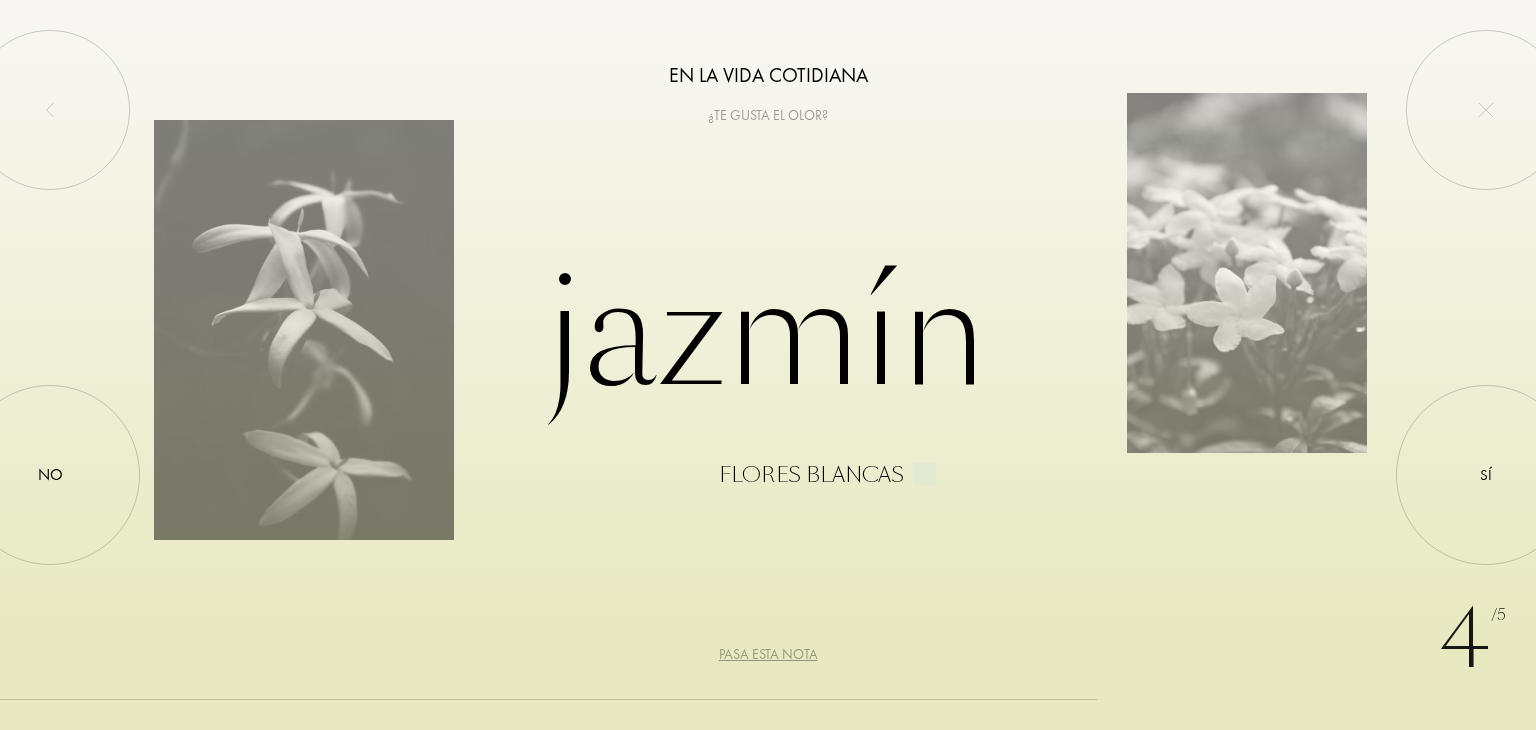 click on "Flores blancas" at bounding box center [811, 475] 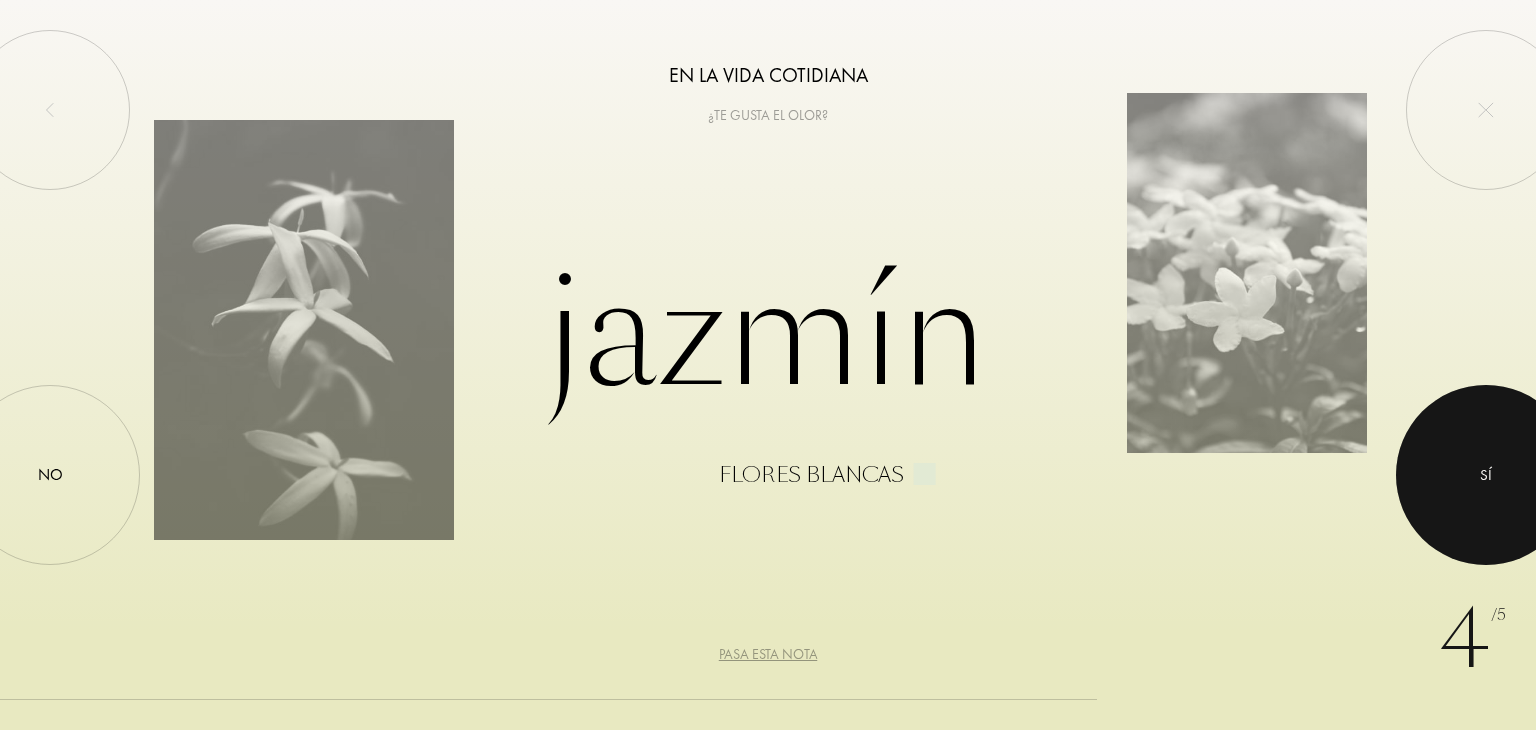 click at bounding box center [1486, 475] 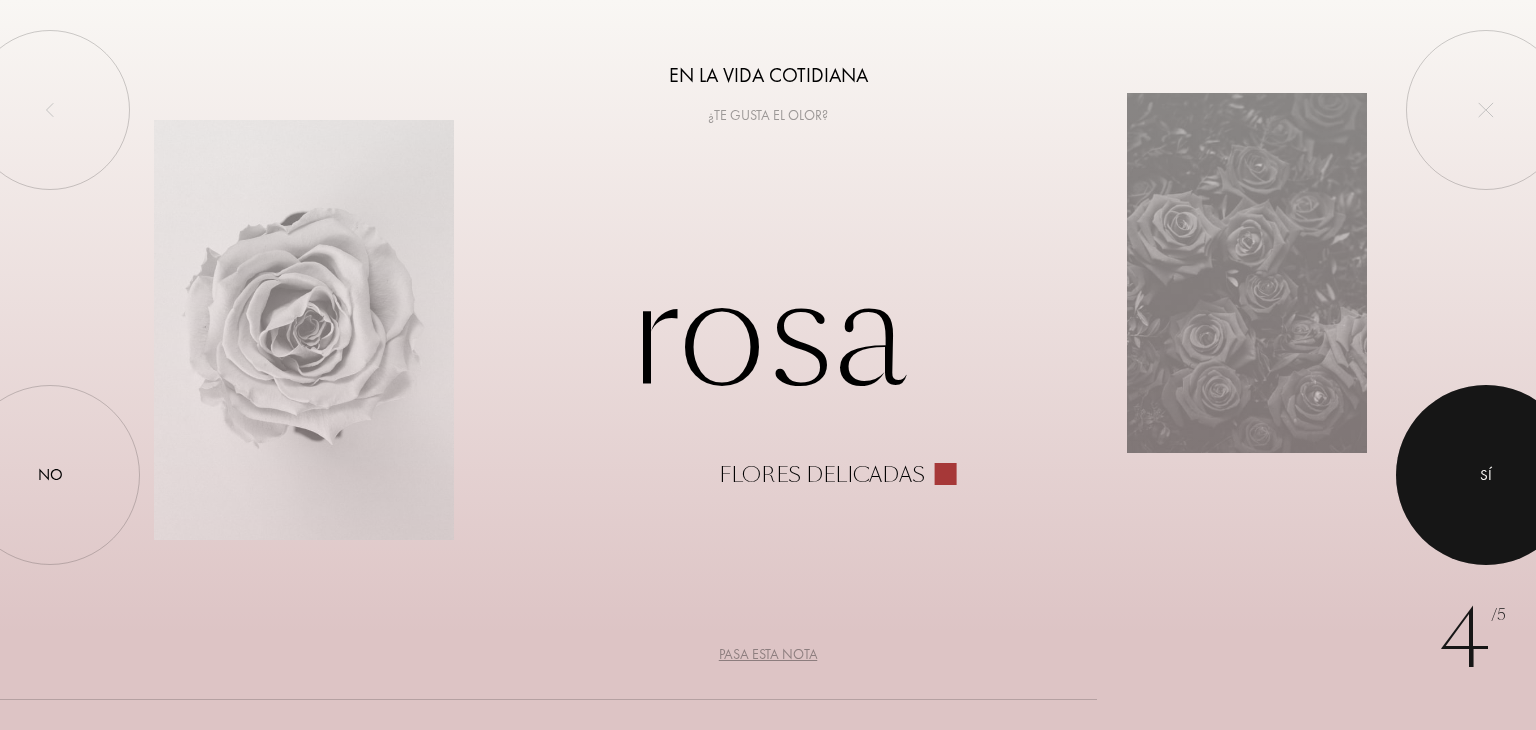 click at bounding box center [1486, 475] 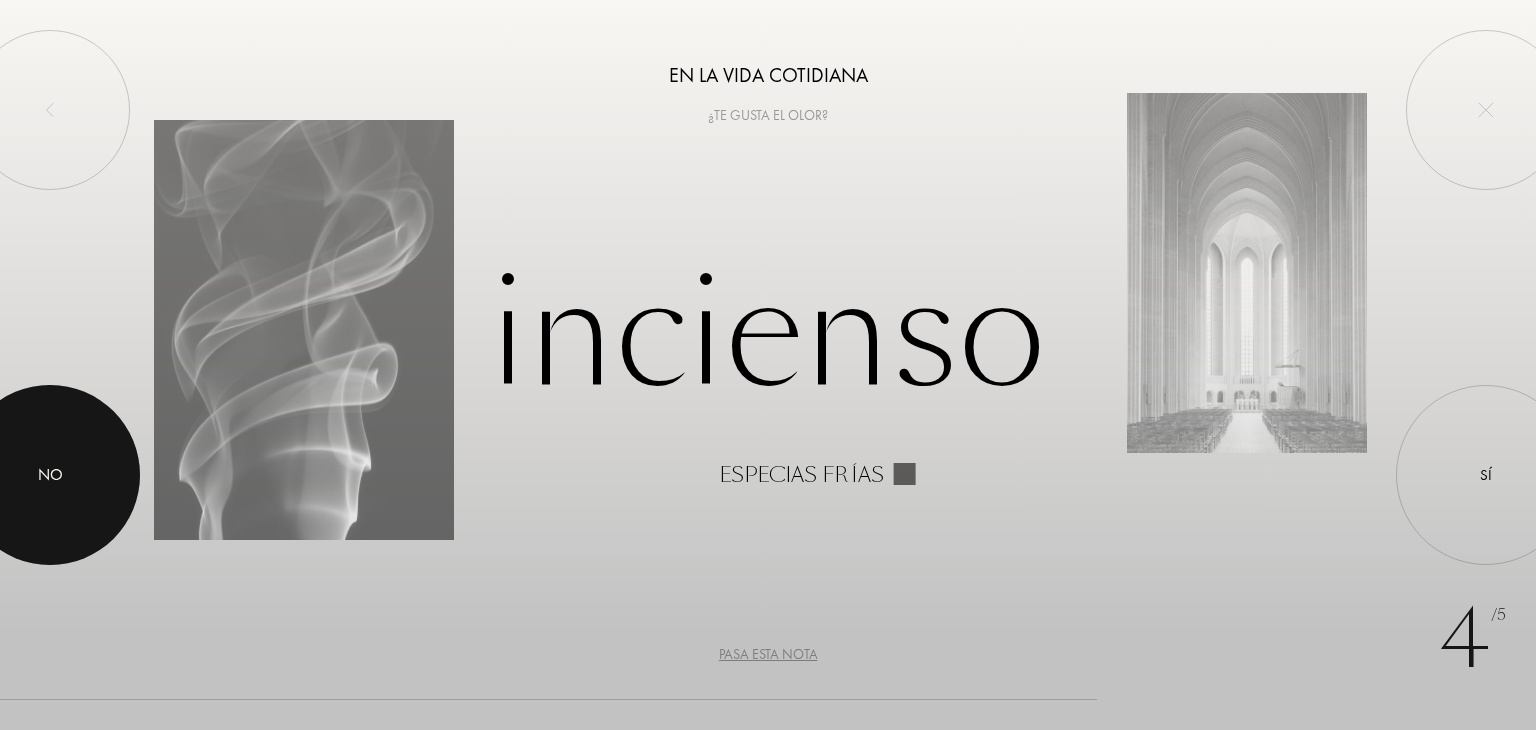 click at bounding box center (50, 475) 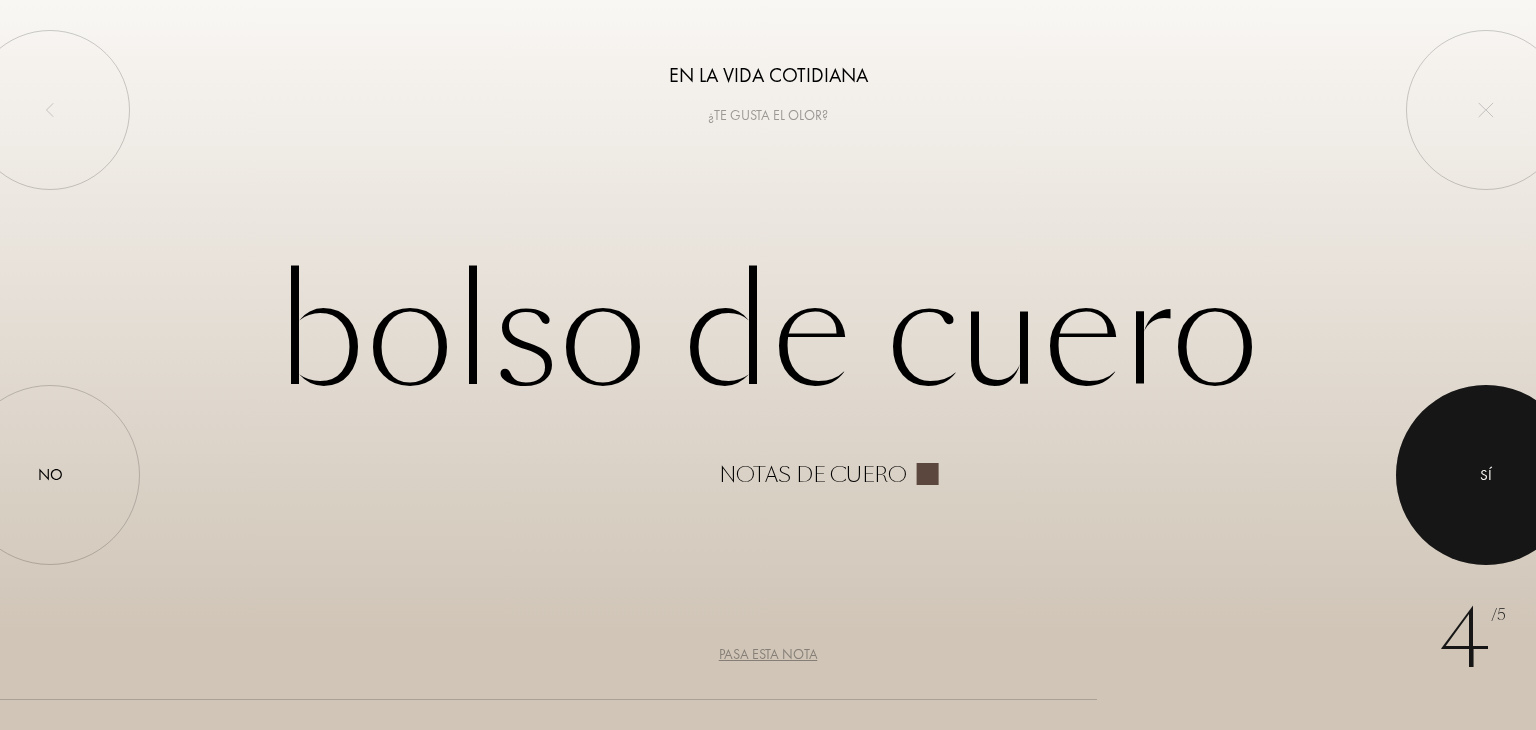 click at bounding box center [1486, 475] 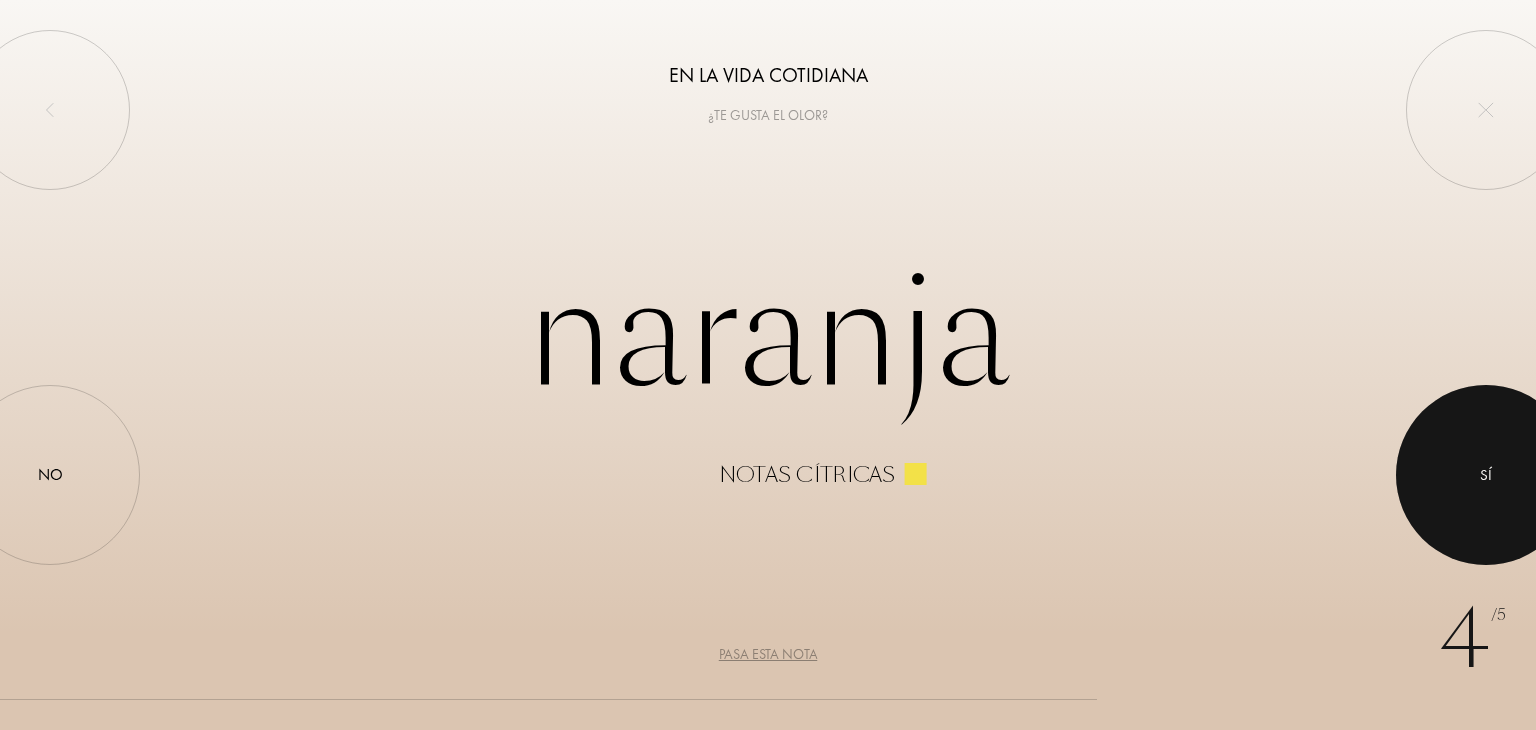 click at bounding box center (1486, 475) 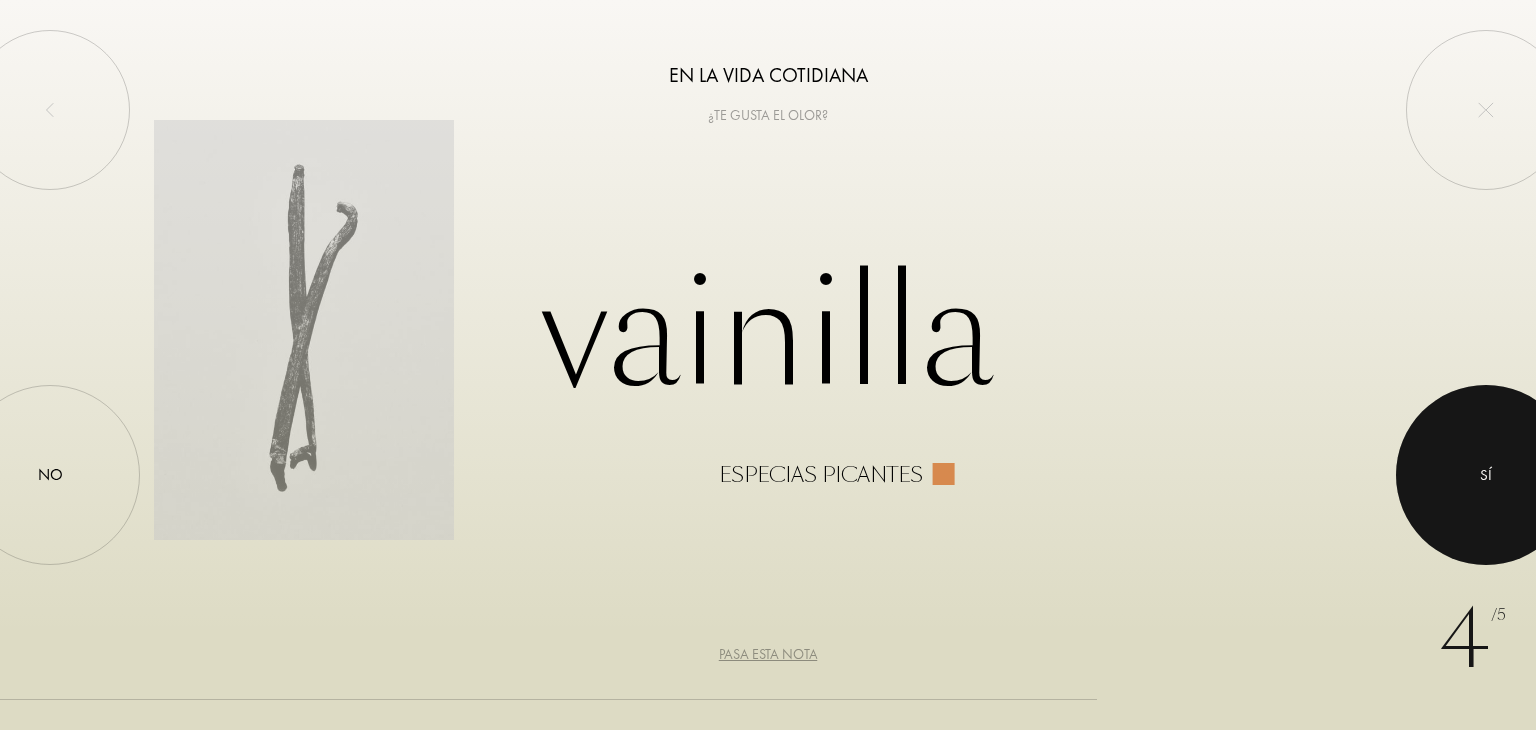 click at bounding box center [1486, 475] 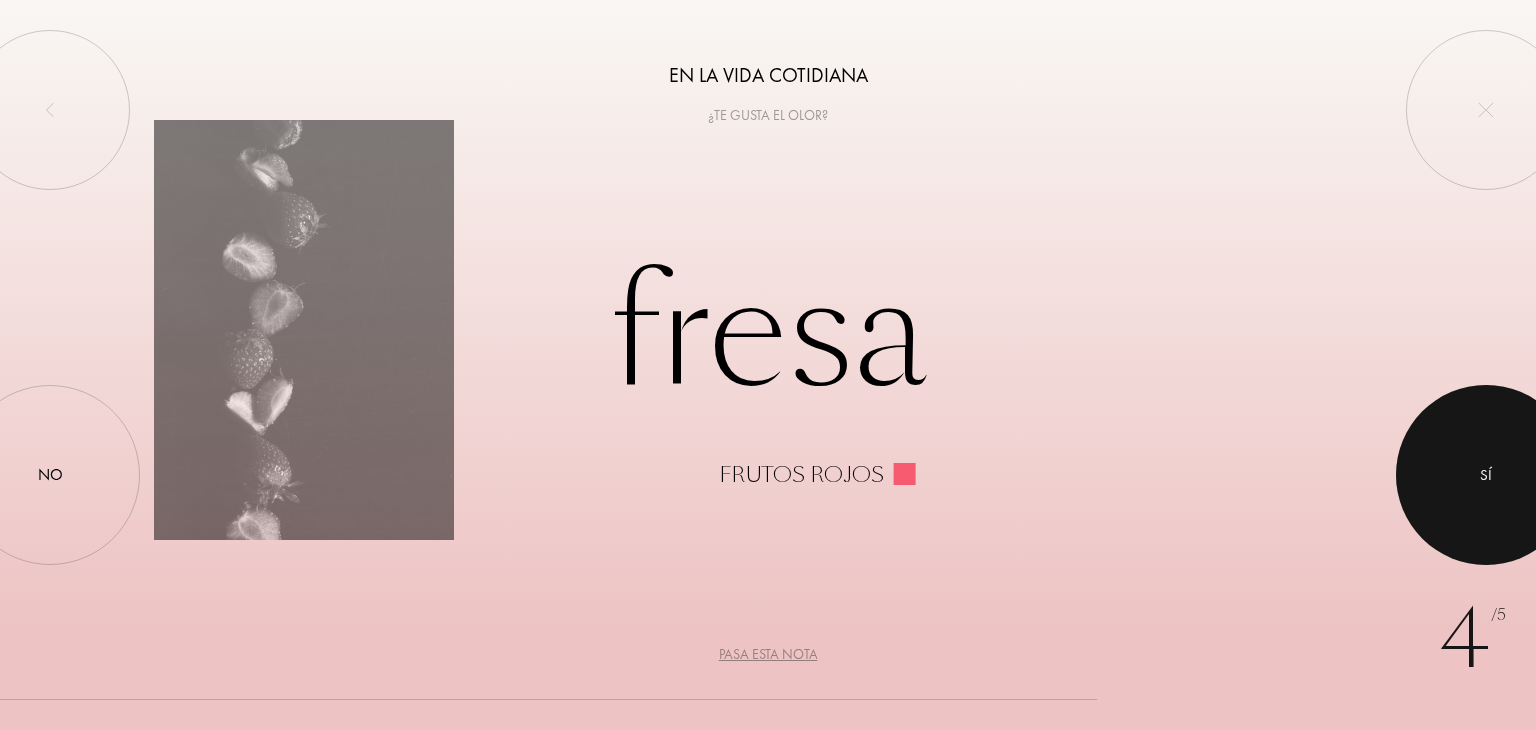 click at bounding box center (1486, 475) 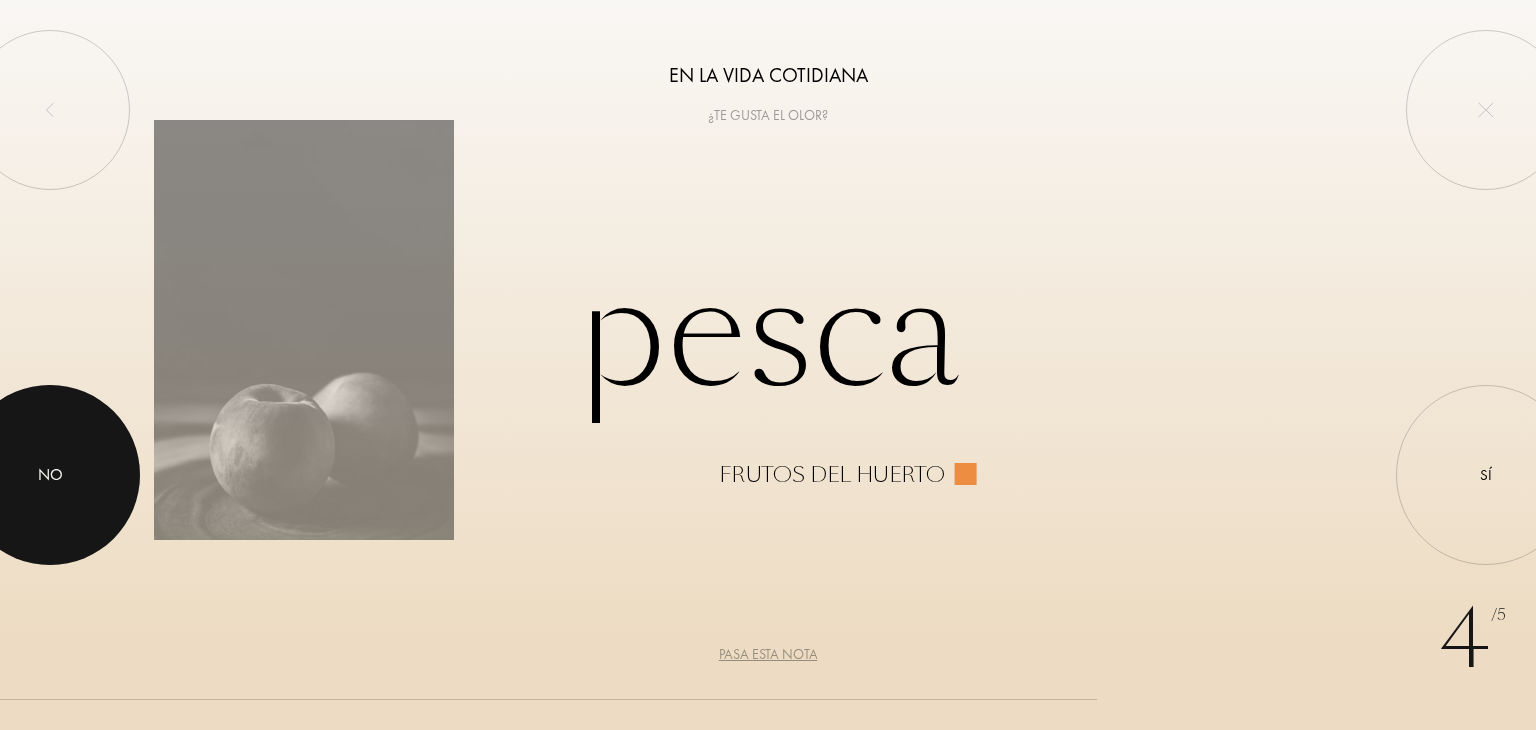 click at bounding box center [50, 475] 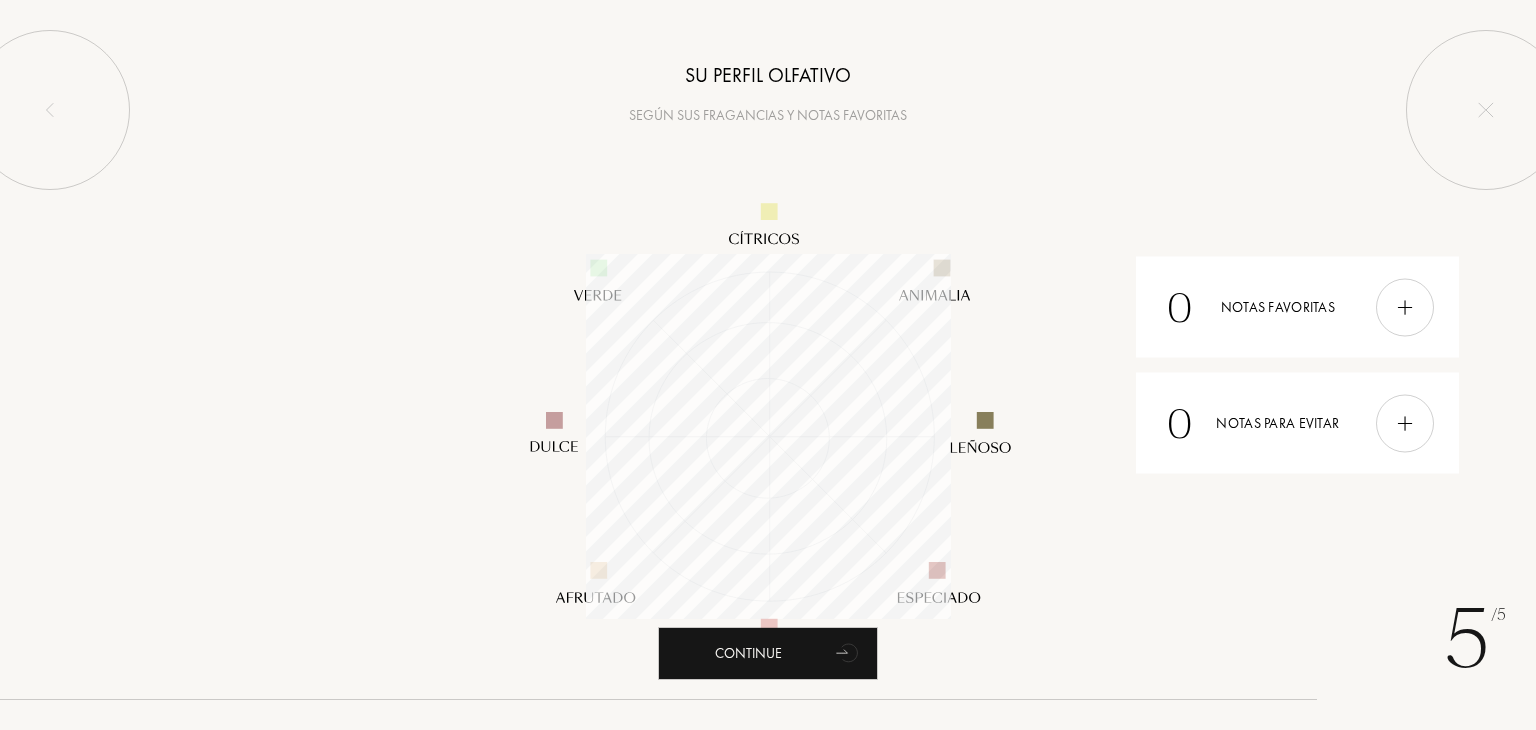 scroll, scrollTop: 999635, scrollLeft: 999635, axis: both 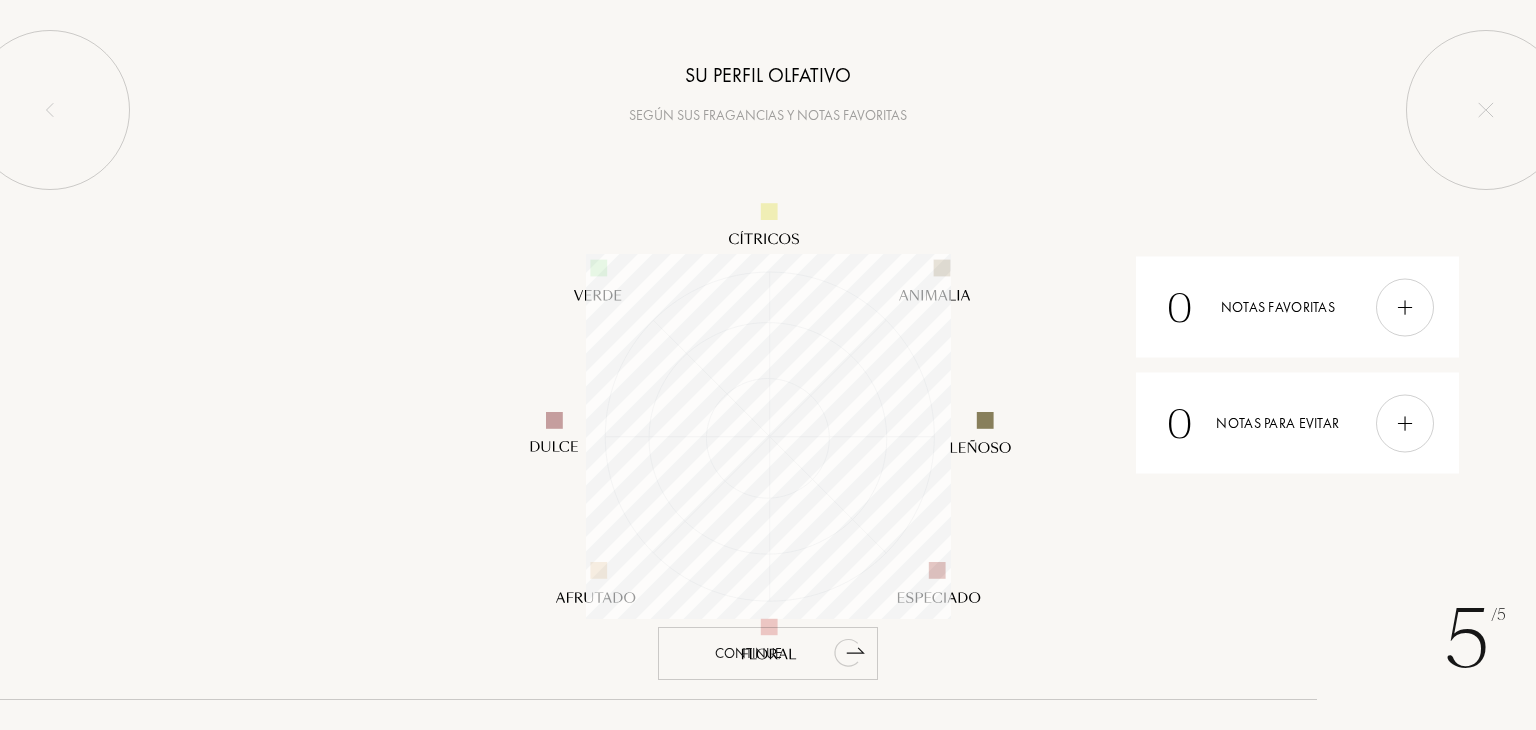 click on "Continue" at bounding box center (768, 653) 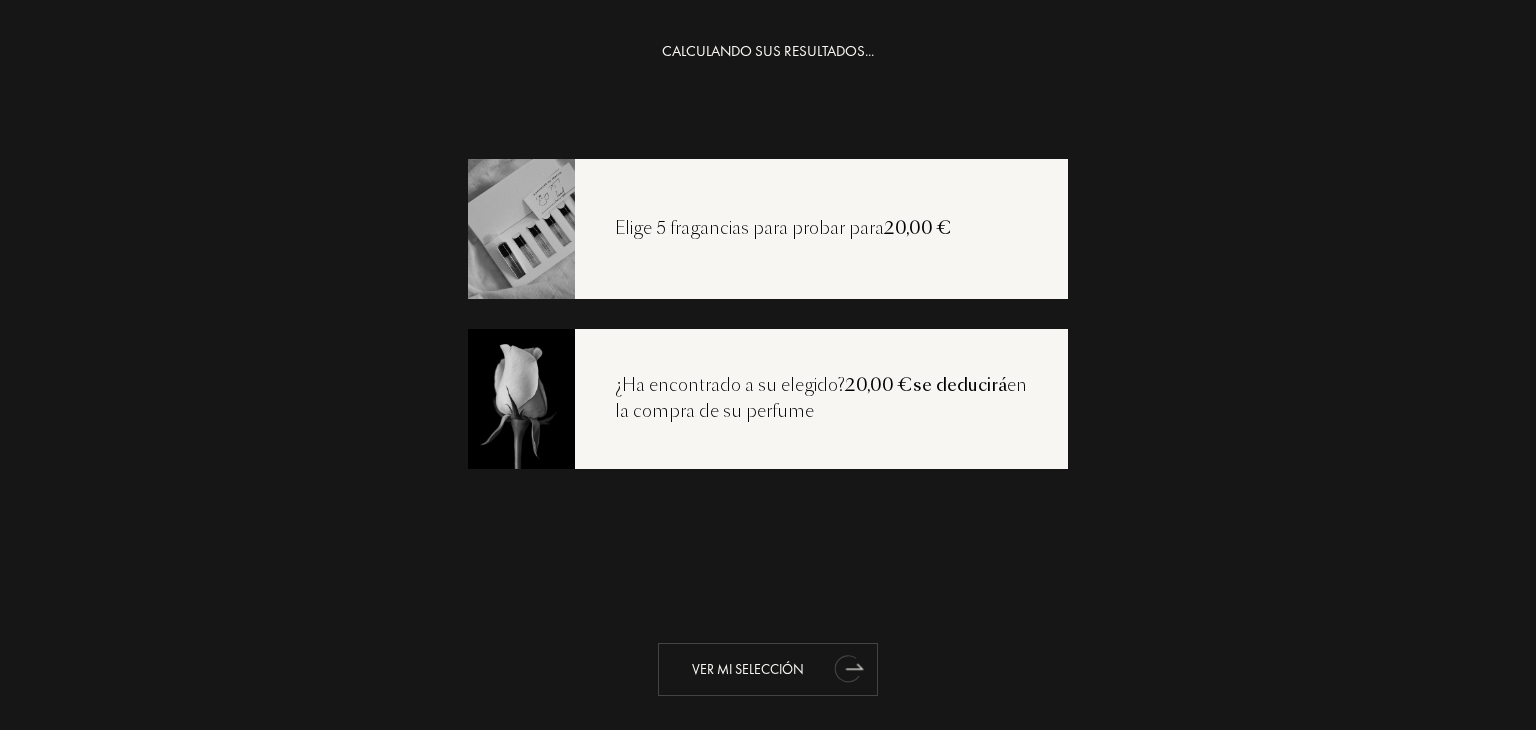 click 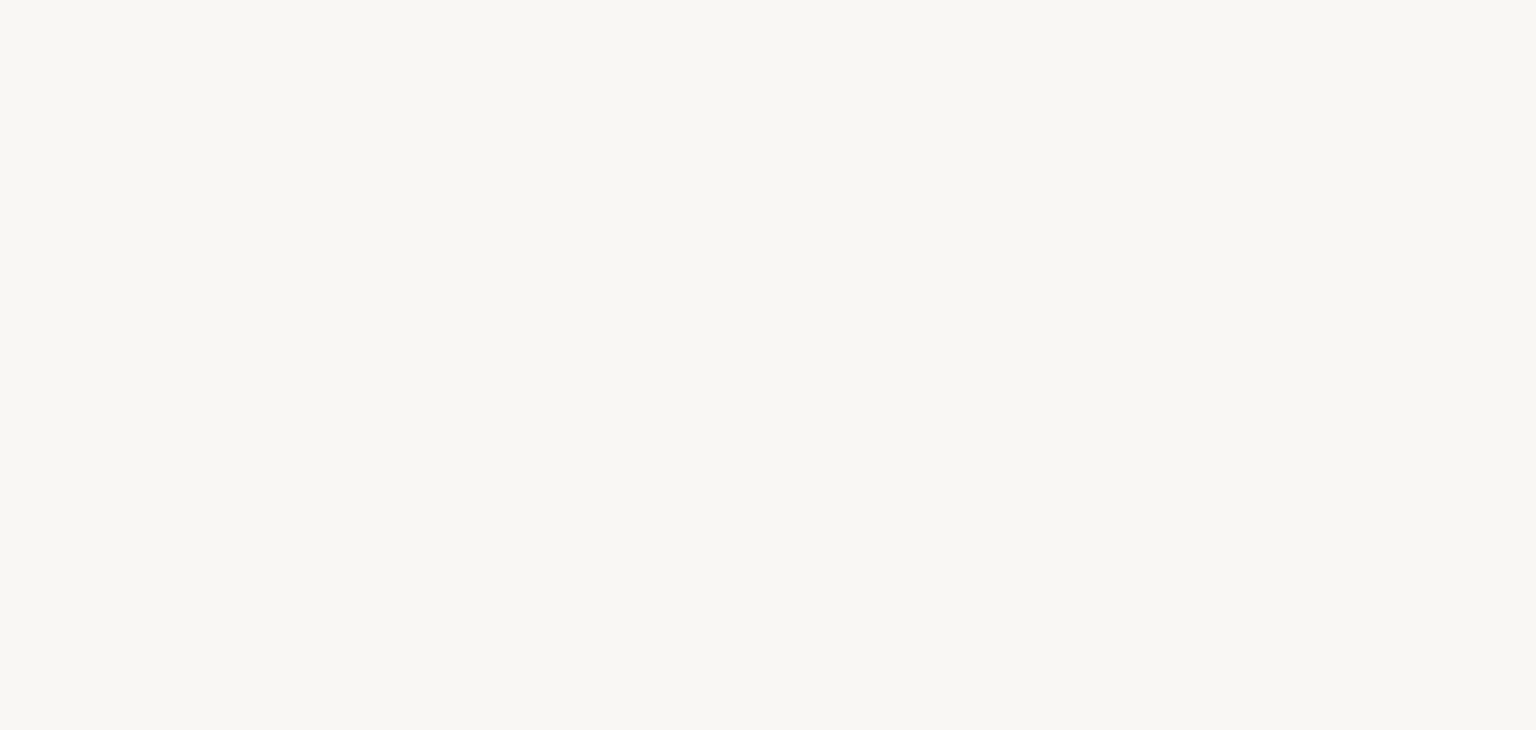 select on "ES" 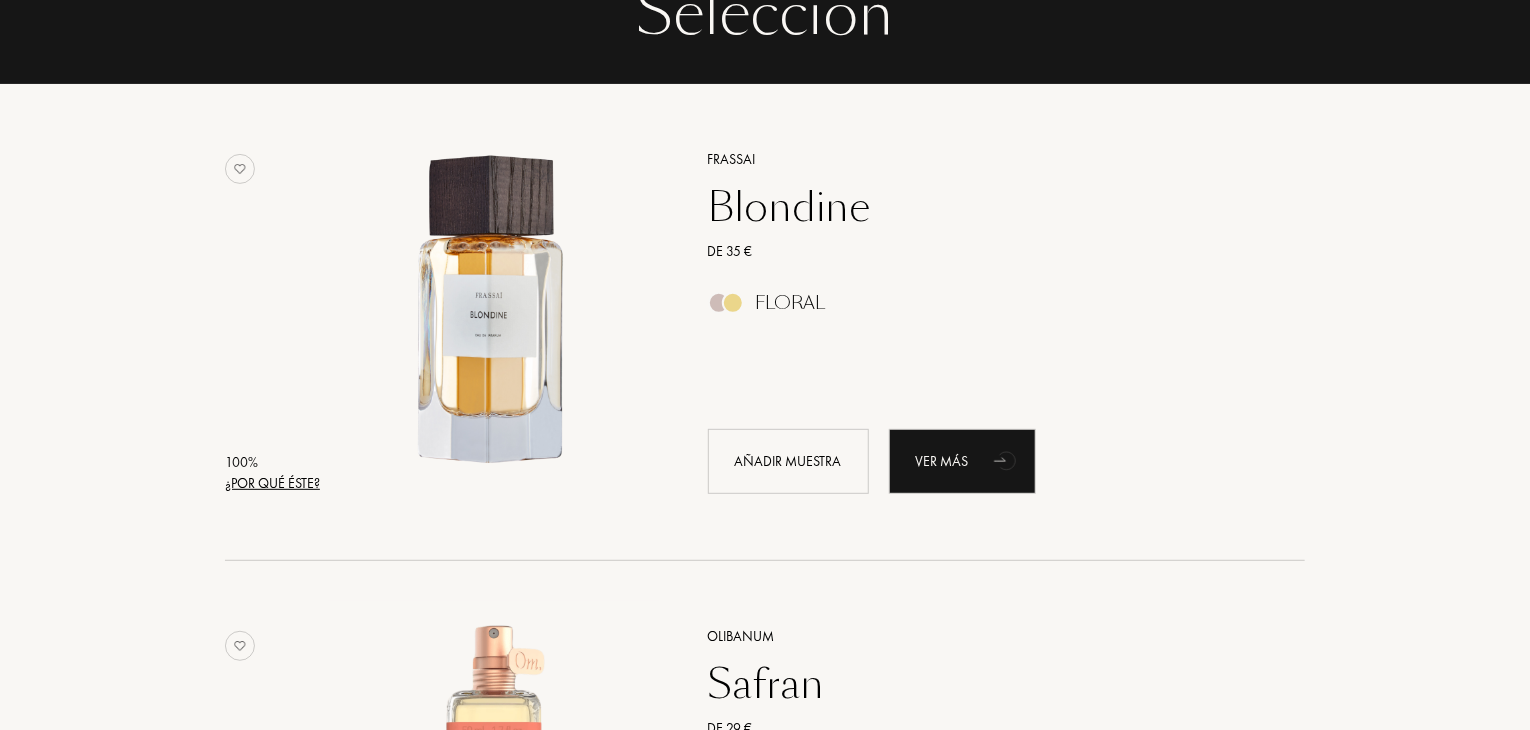 scroll, scrollTop: 0, scrollLeft: 0, axis: both 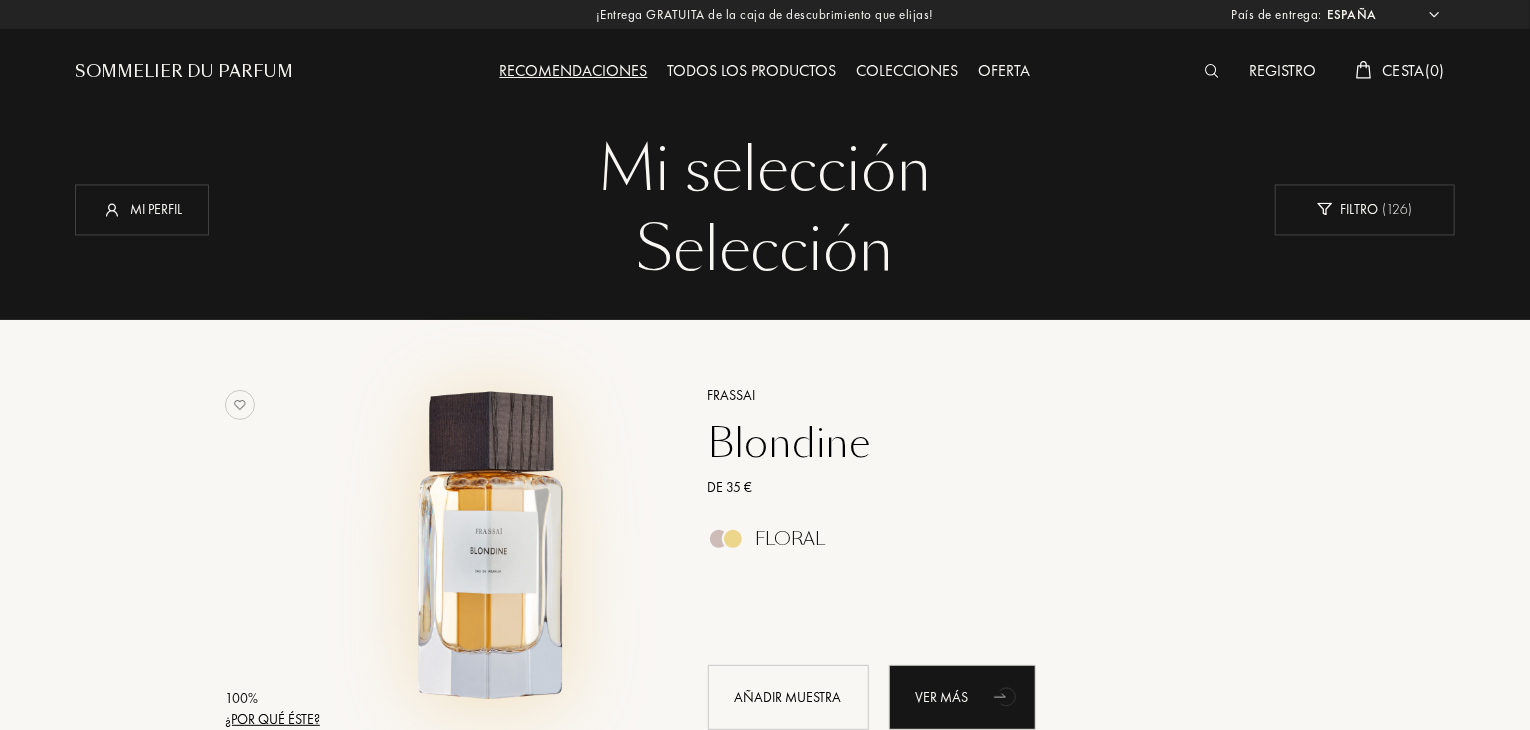 click at bounding box center [494, 548] 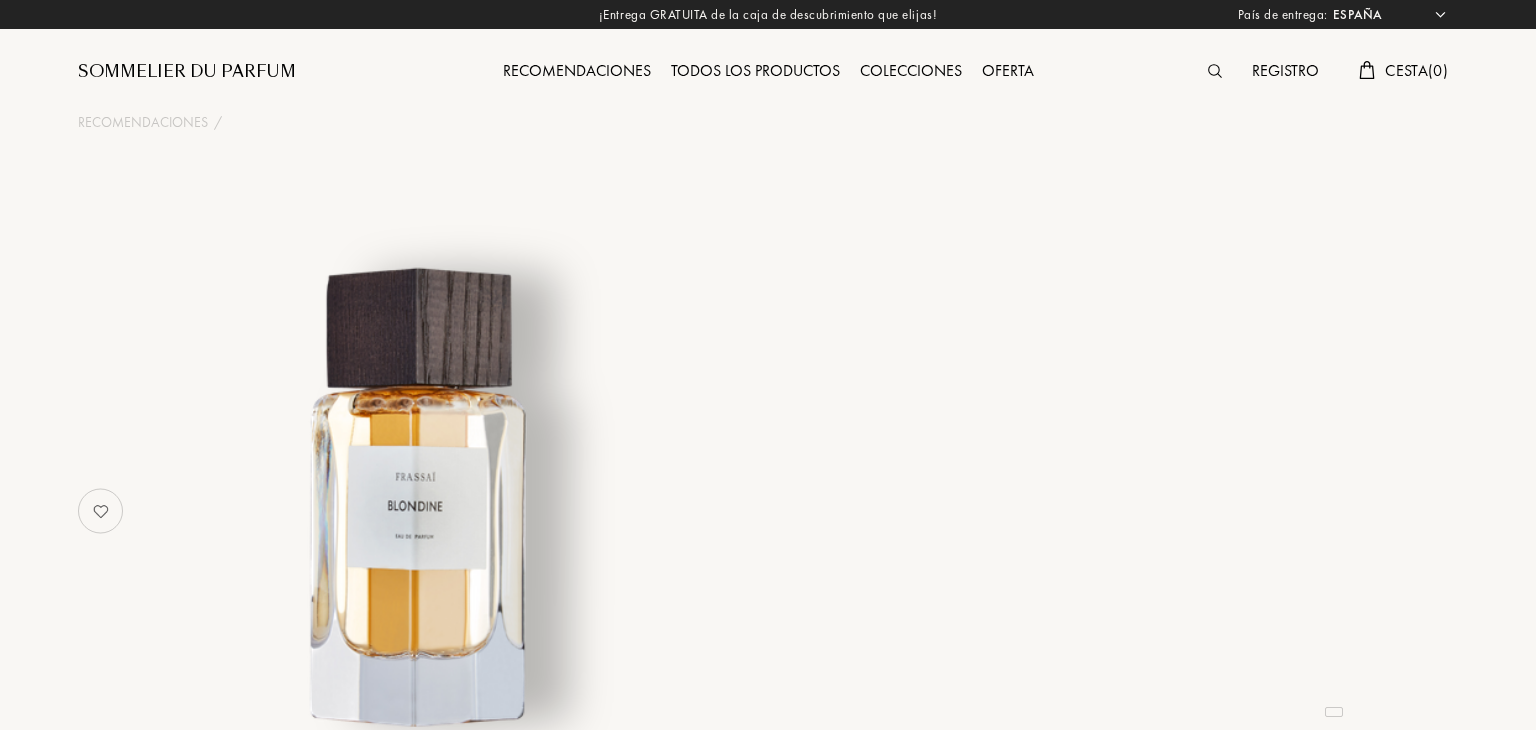 select on "ES" 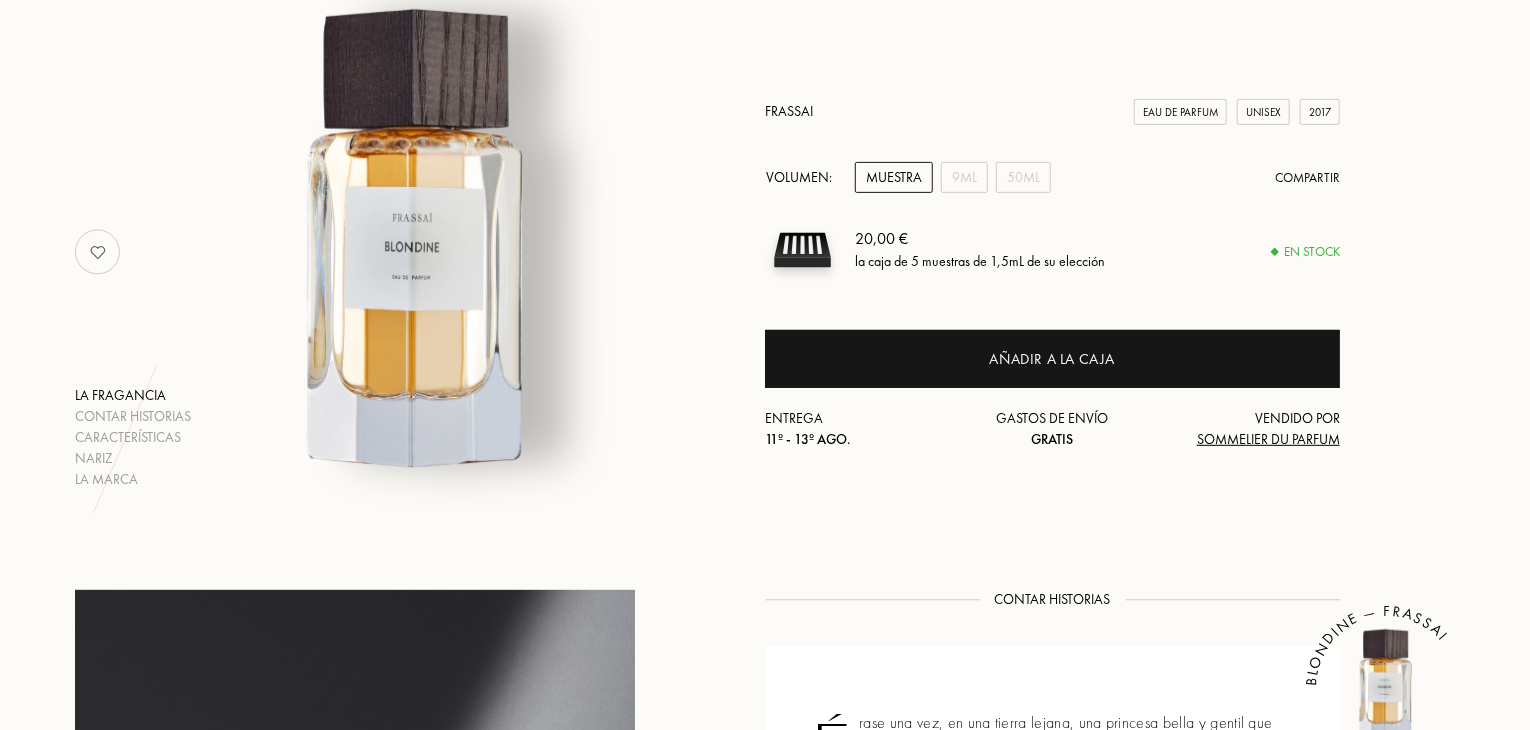 scroll, scrollTop: 426, scrollLeft: 0, axis: vertical 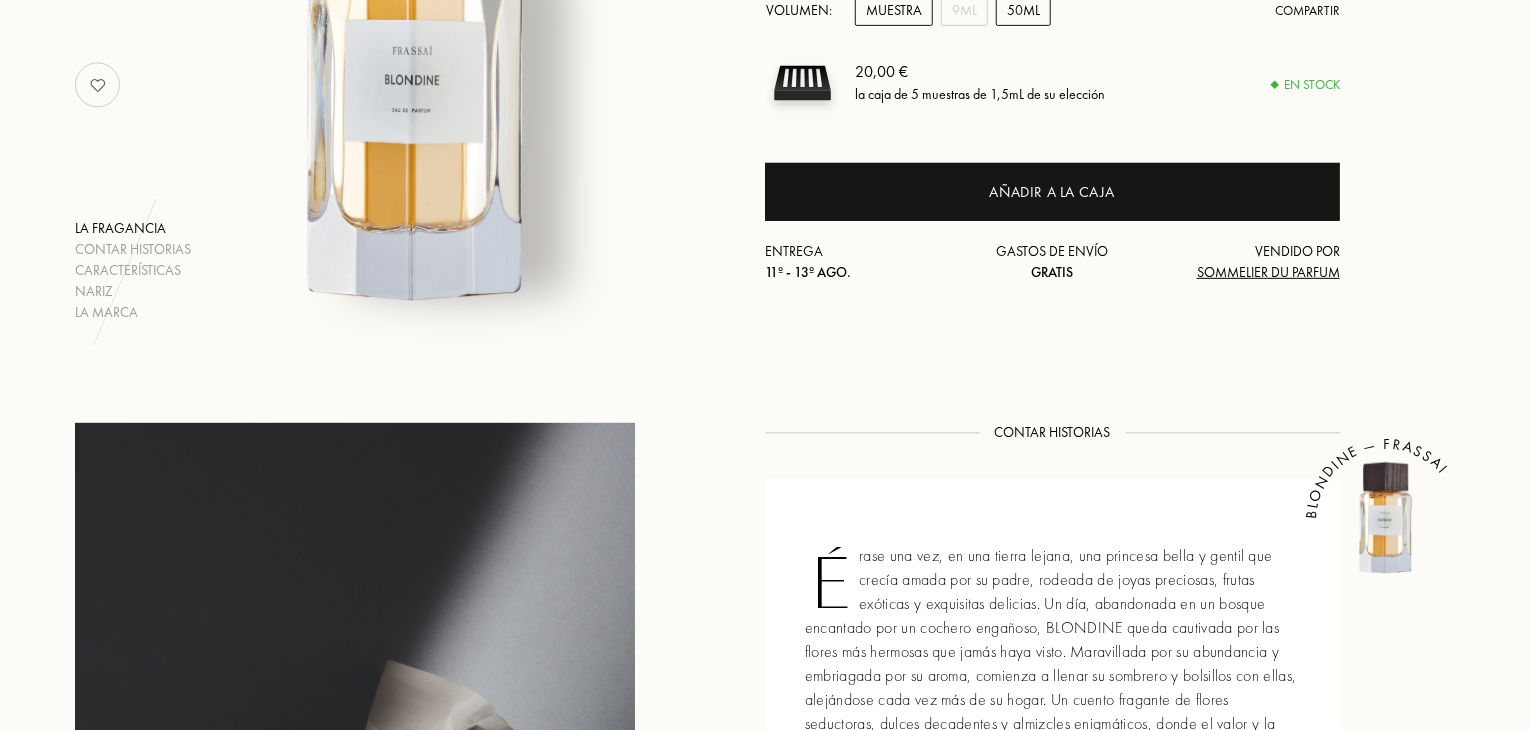 click on "50mL" at bounding box center (1023, 10) 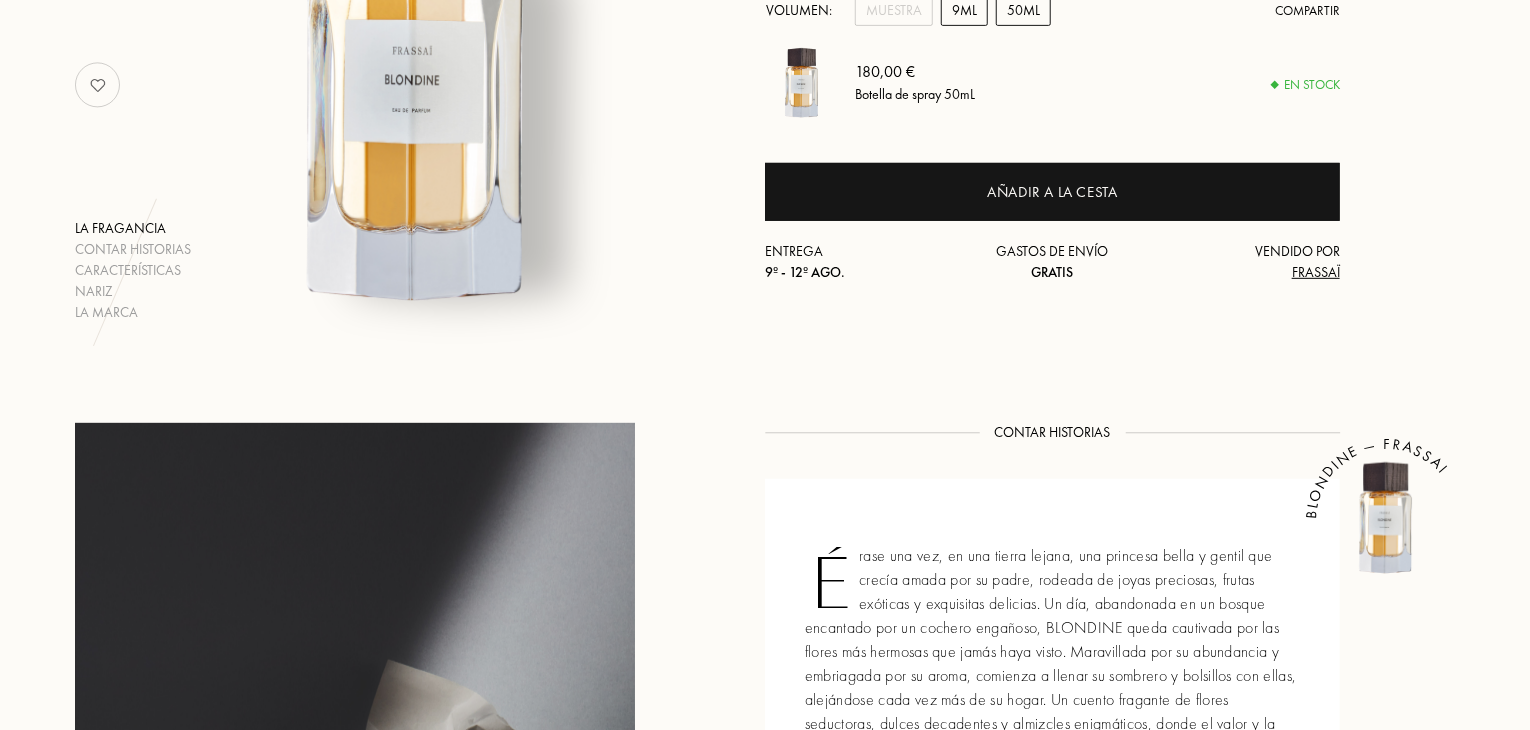 click on "9mL" at bounding box center [964, 10] 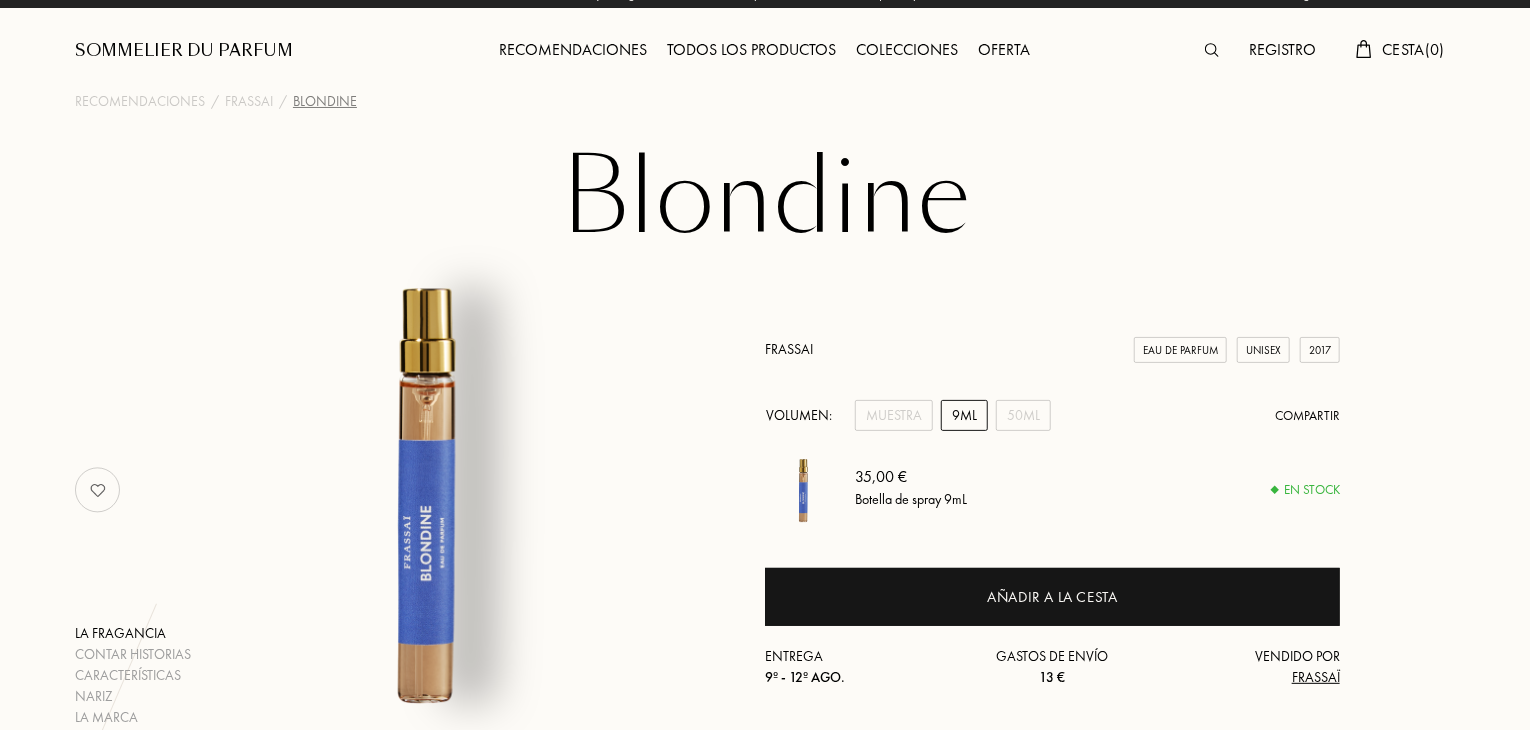 scroll, scrollTop: 0, scrollLeft: 0, axis: both 